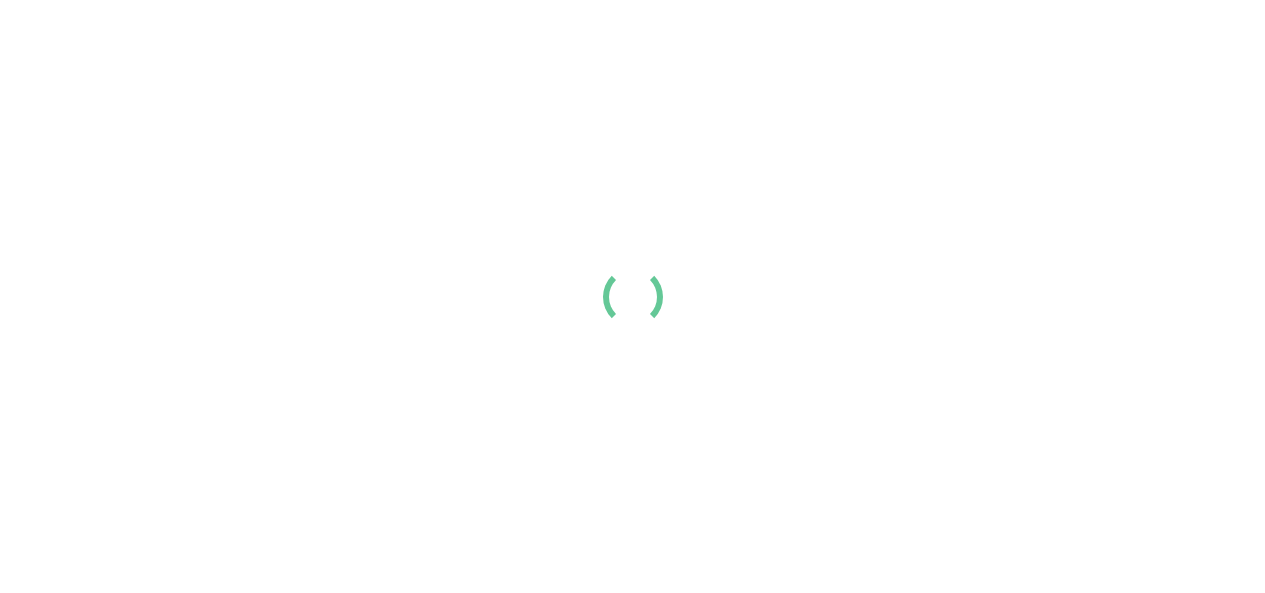 scroll, scrollTop: 0, scrollLeft: 0, axis: both 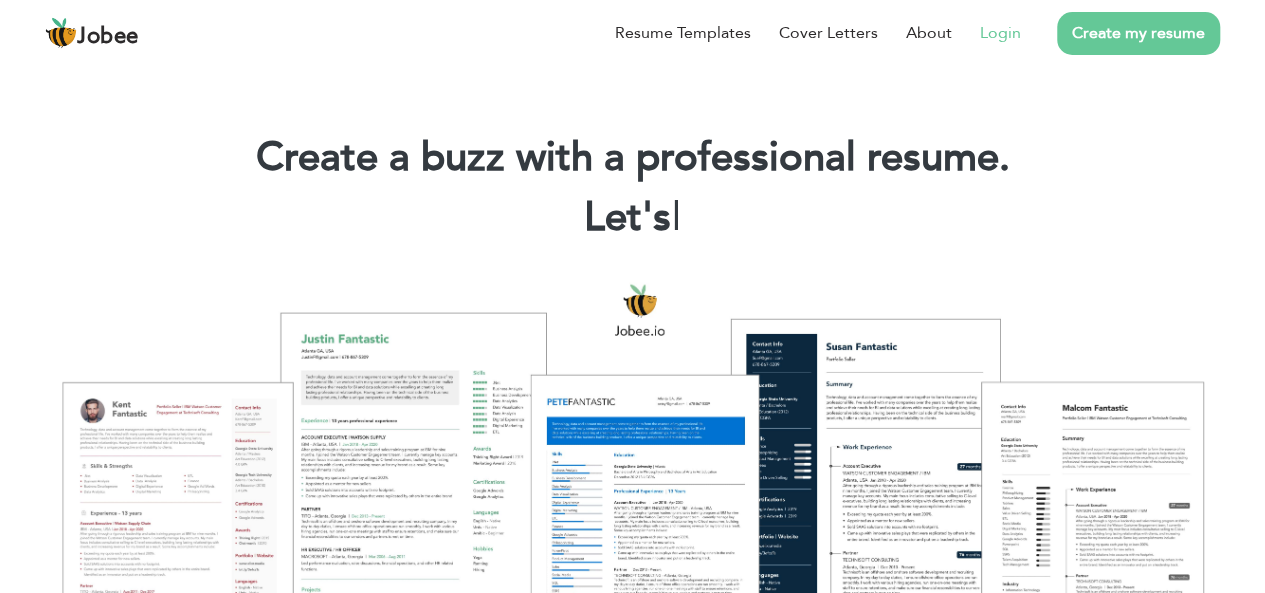 click on "Login" at bounding box center (1000, 33) 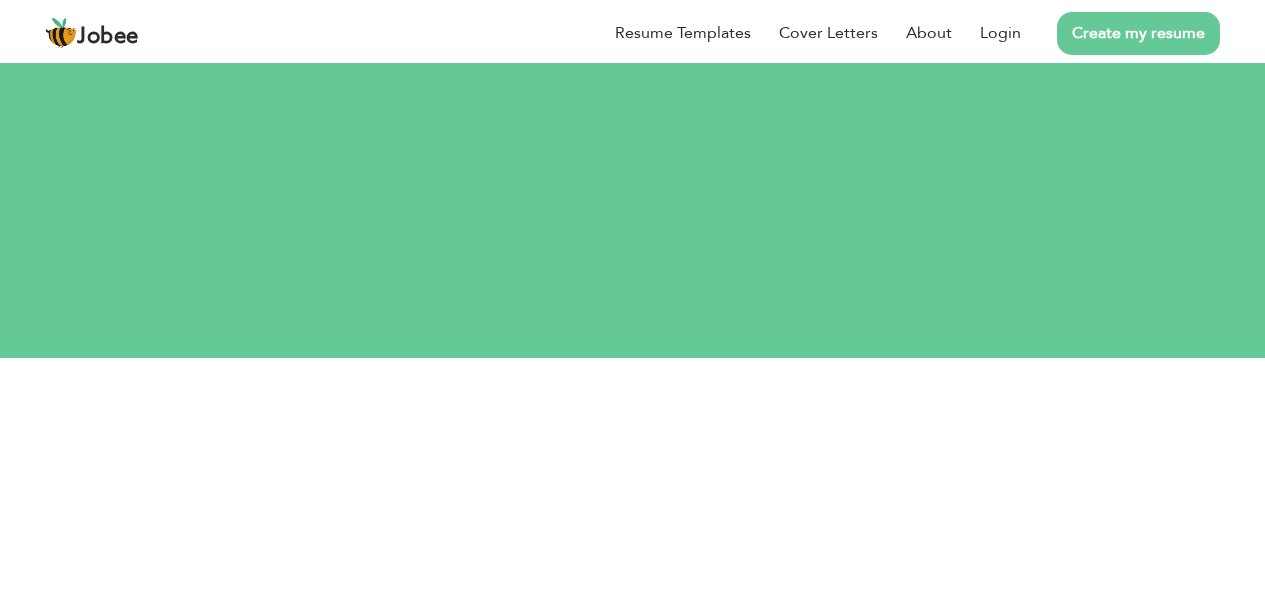 scroll, scrollTop: 0, scrollLeft: 0, axis: both 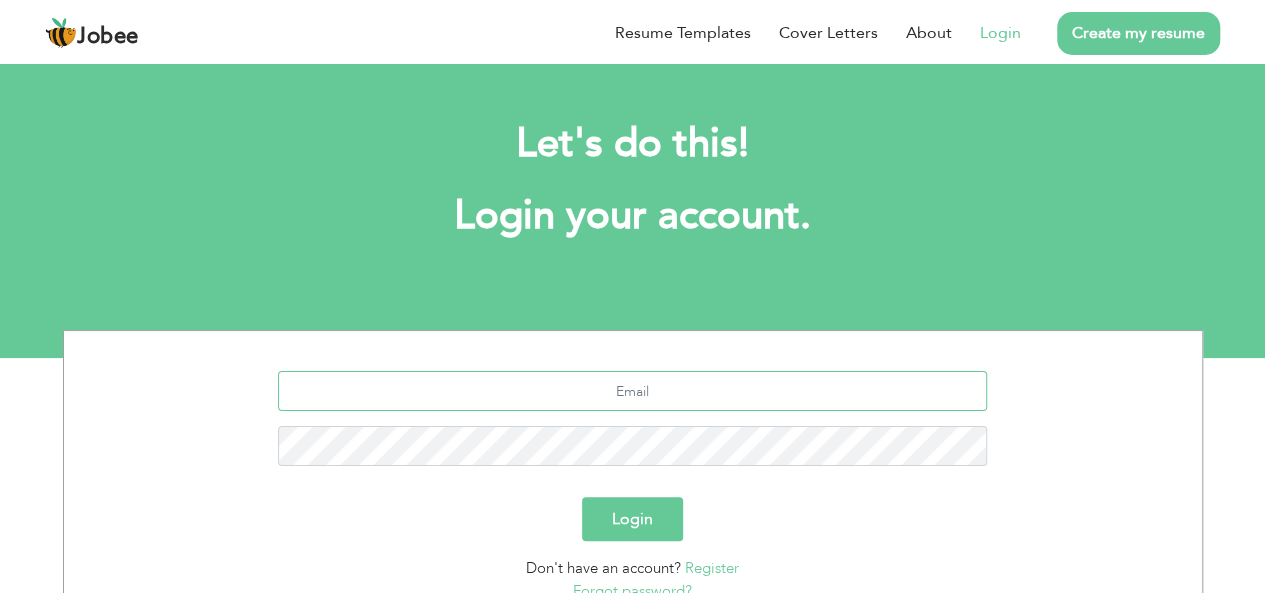 click at bounding box center [632, 391] 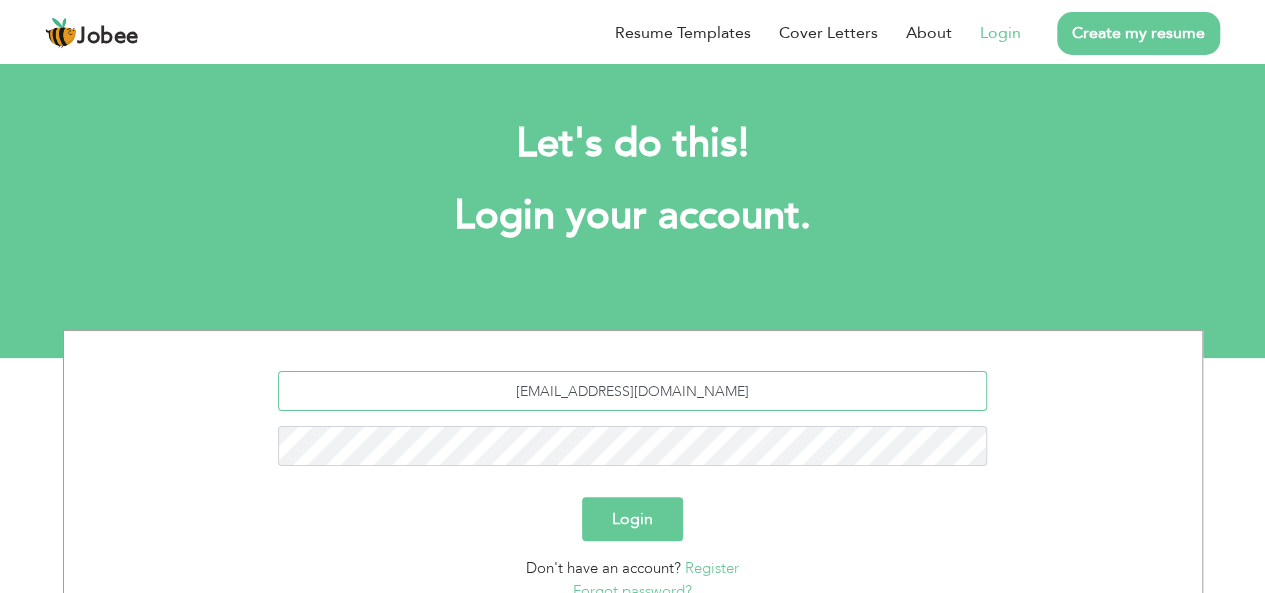 type on "kashifmeo751@gmail.com" 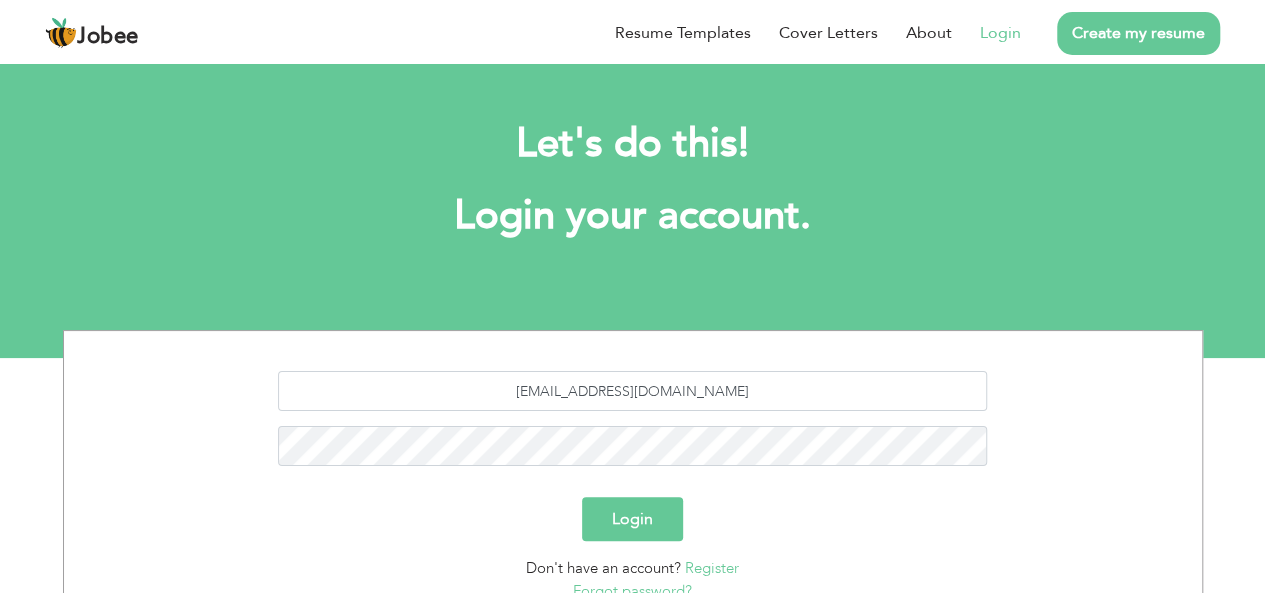 click on "Login" at bounding box center (632, 519) 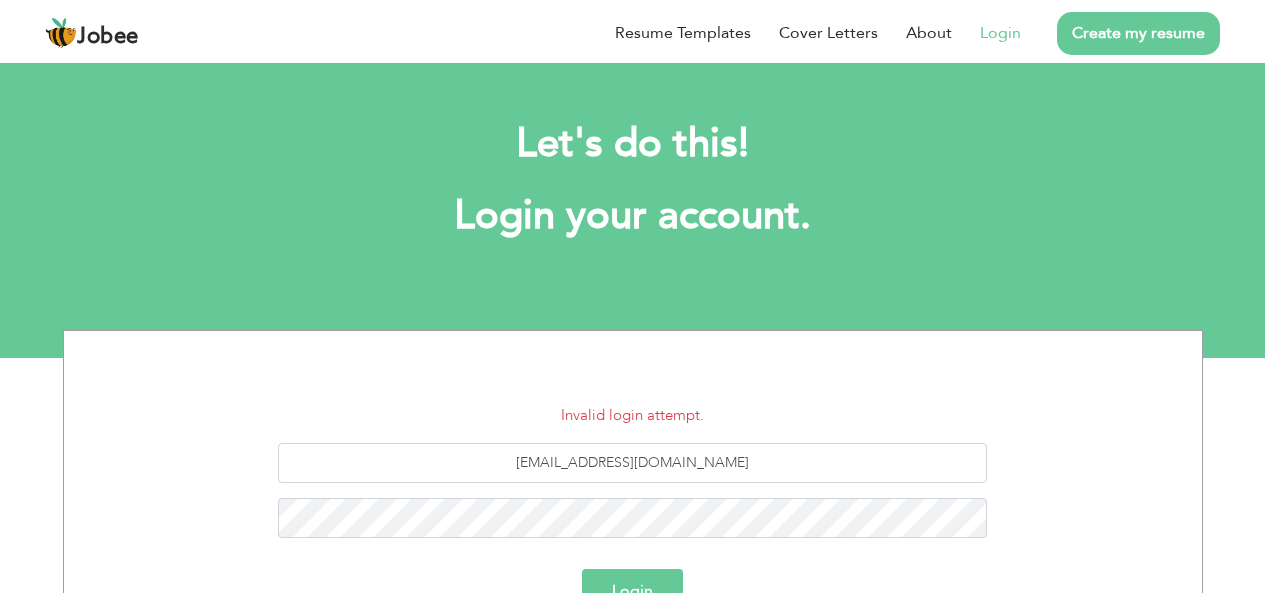 scroll, scrollTop: 0, scrollLeft: 0, axis: both 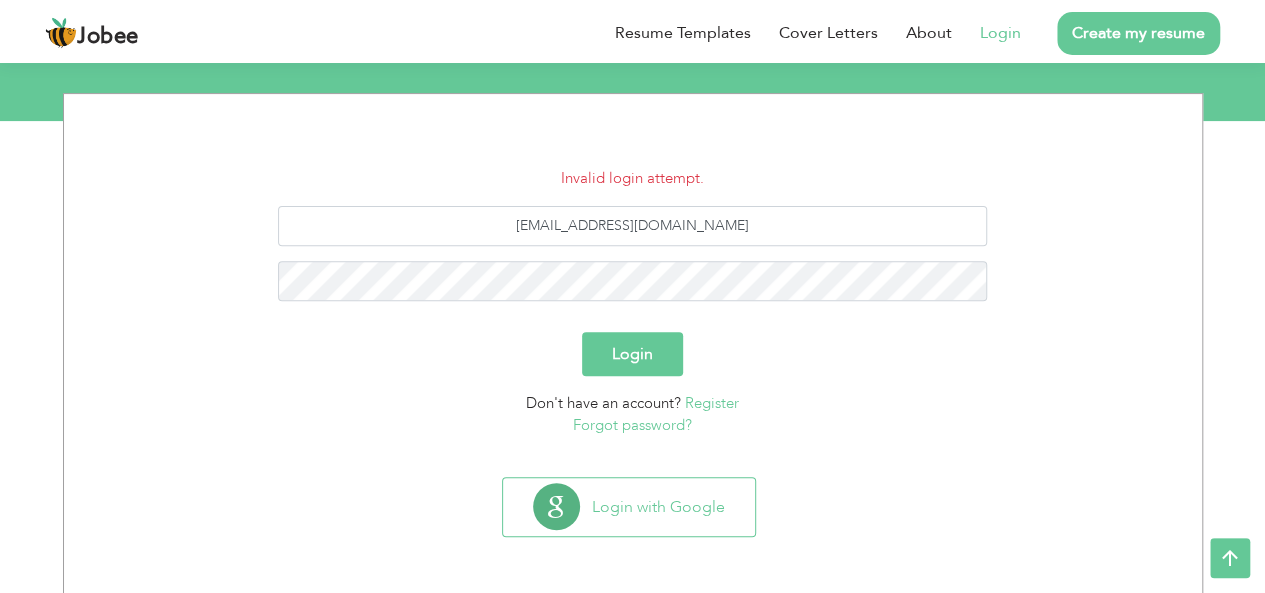 click on "Register" at bounding box center (712, 403) 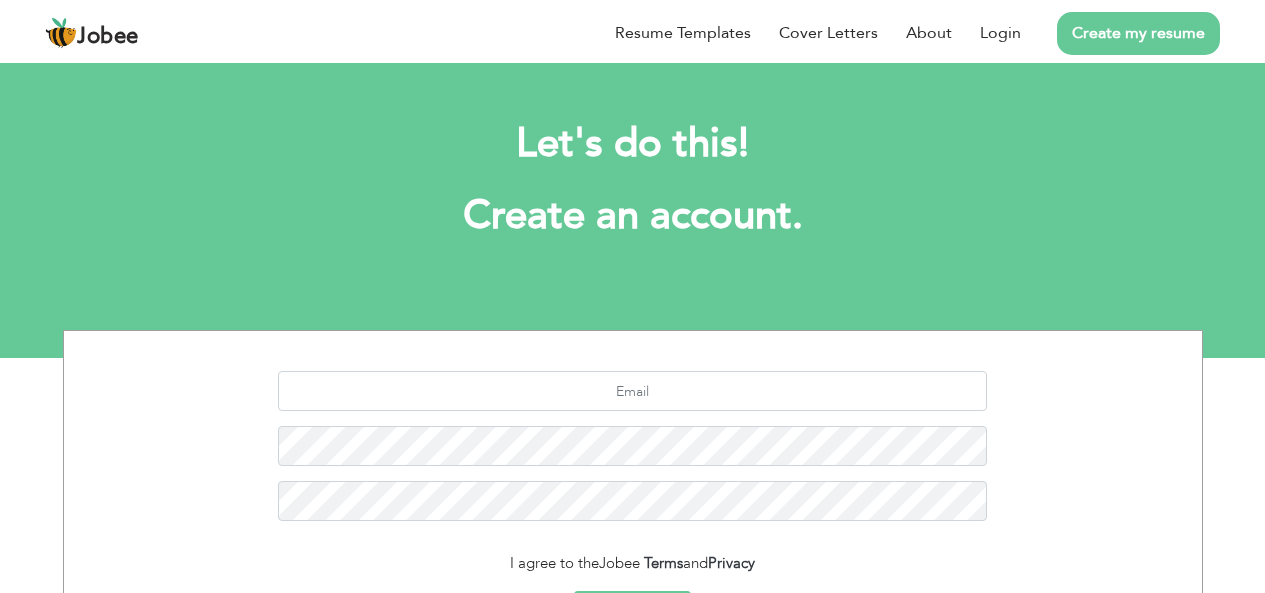 scroll, scrollTop: 0, scrollLeft: 0, axis: both 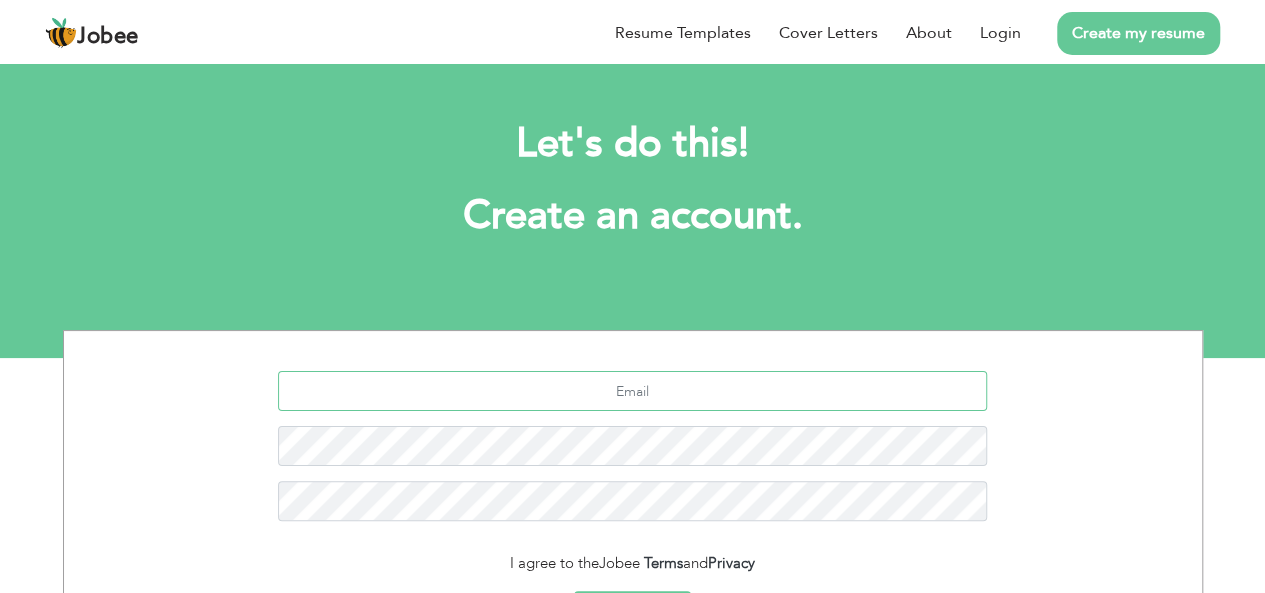 click at bounding box center (632, 391) 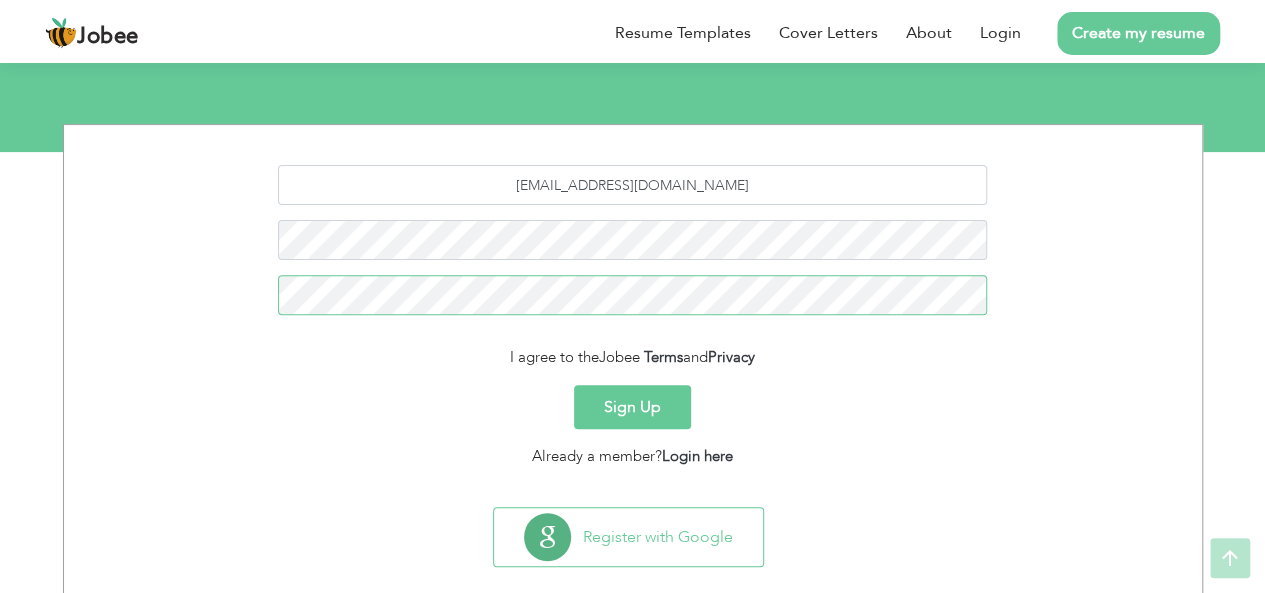 scroll, scrollTop: 236, scrollLeft: 0, axis: vertical 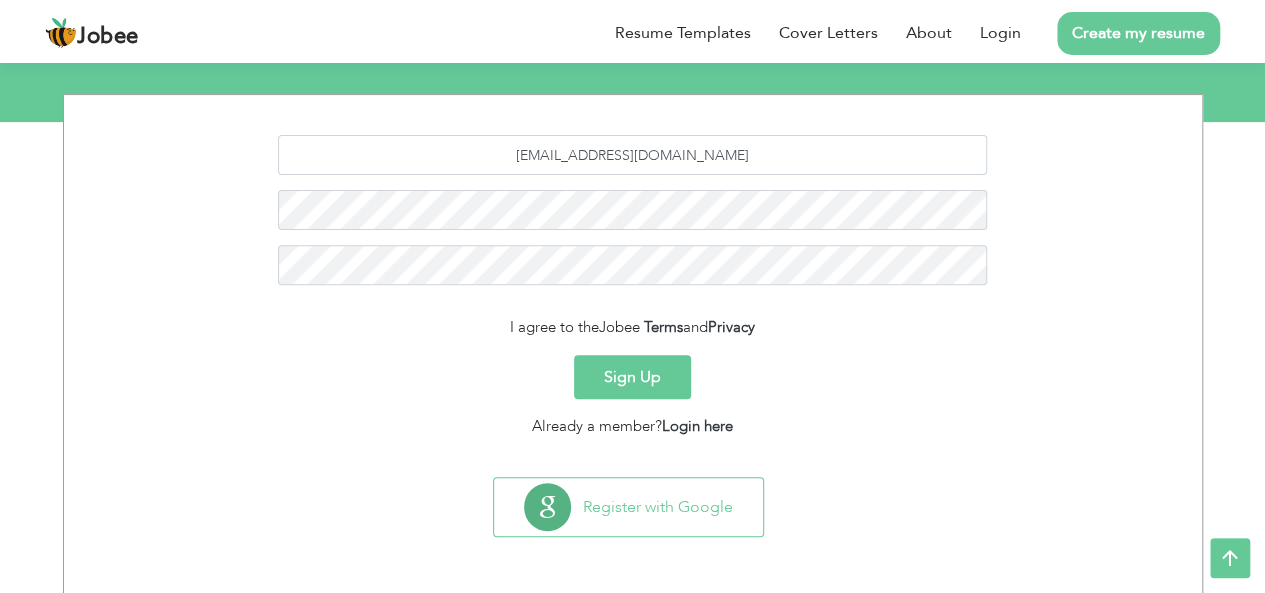 click on "Sign Up" at bounding box center [632, 377] 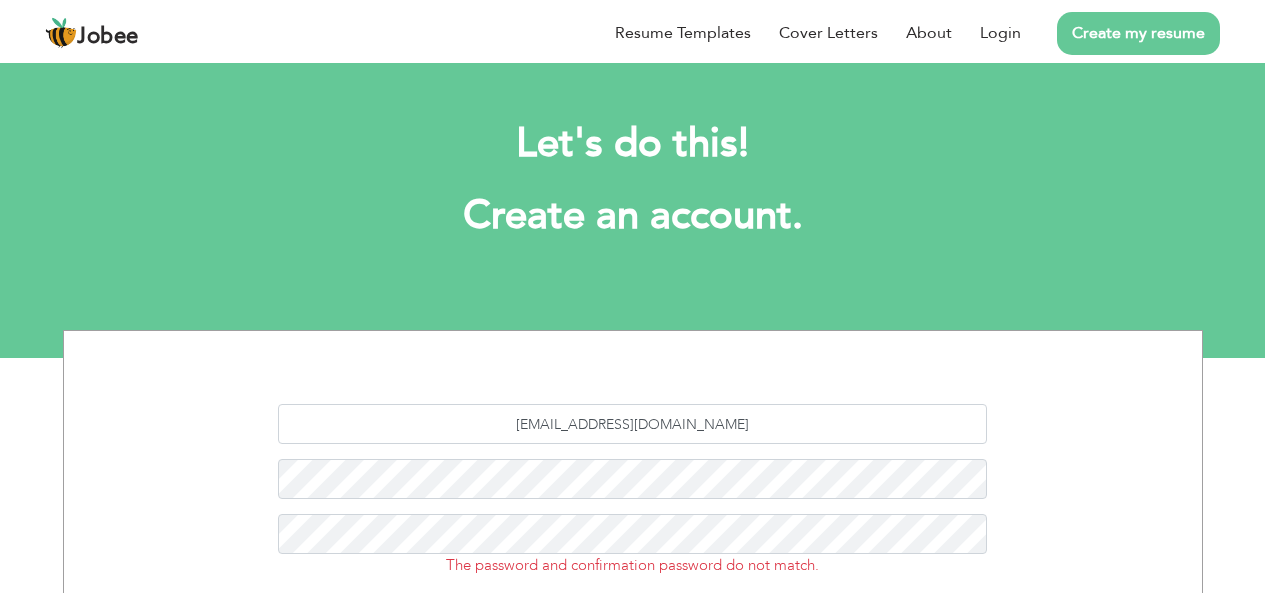 scroll, scrollTop: 0, scrollLeft: 0, axis: both 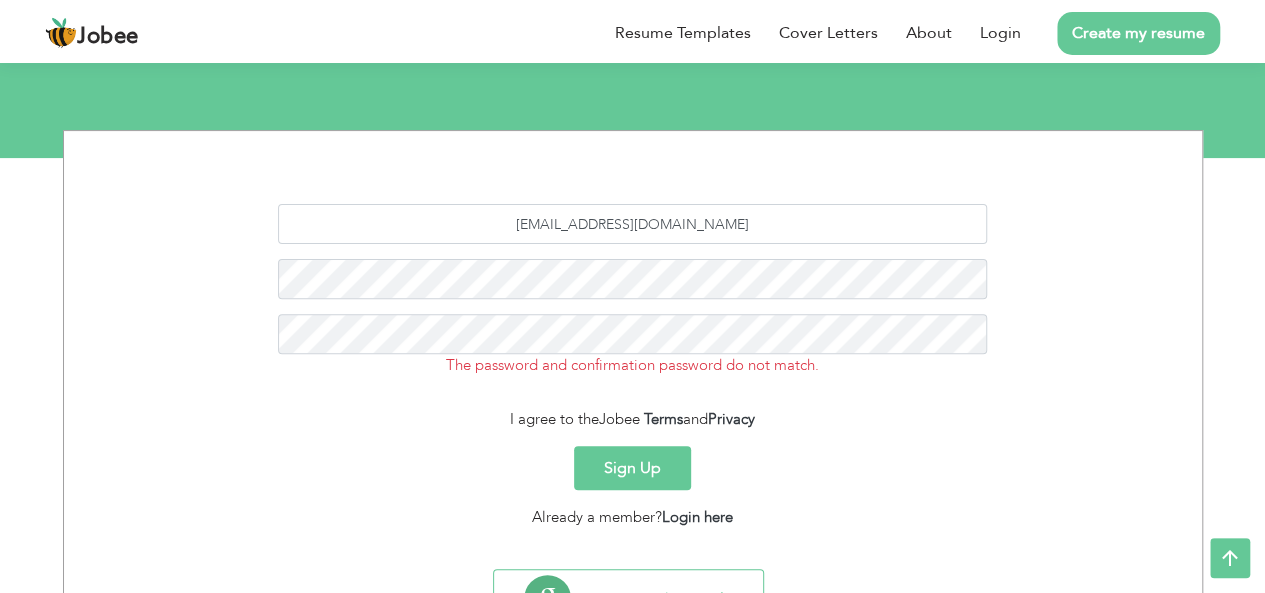 click on "Sign Up" at bounding box center [632, 468] 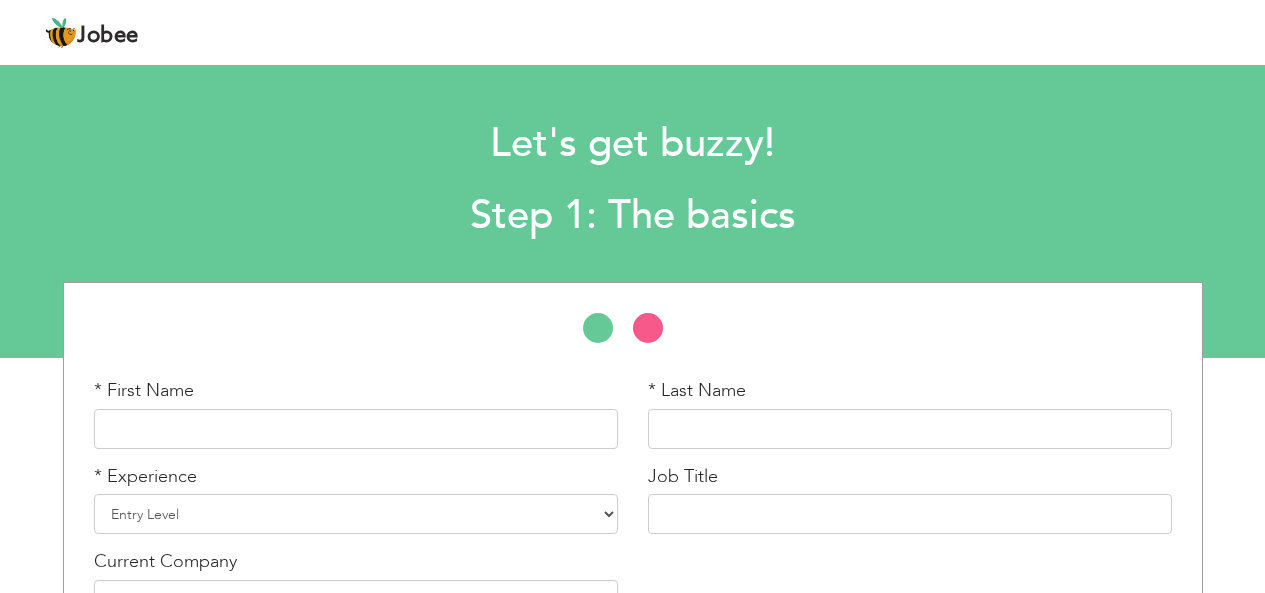 scroll, scrollTop: 0, scrollLeft: 0, axis: both 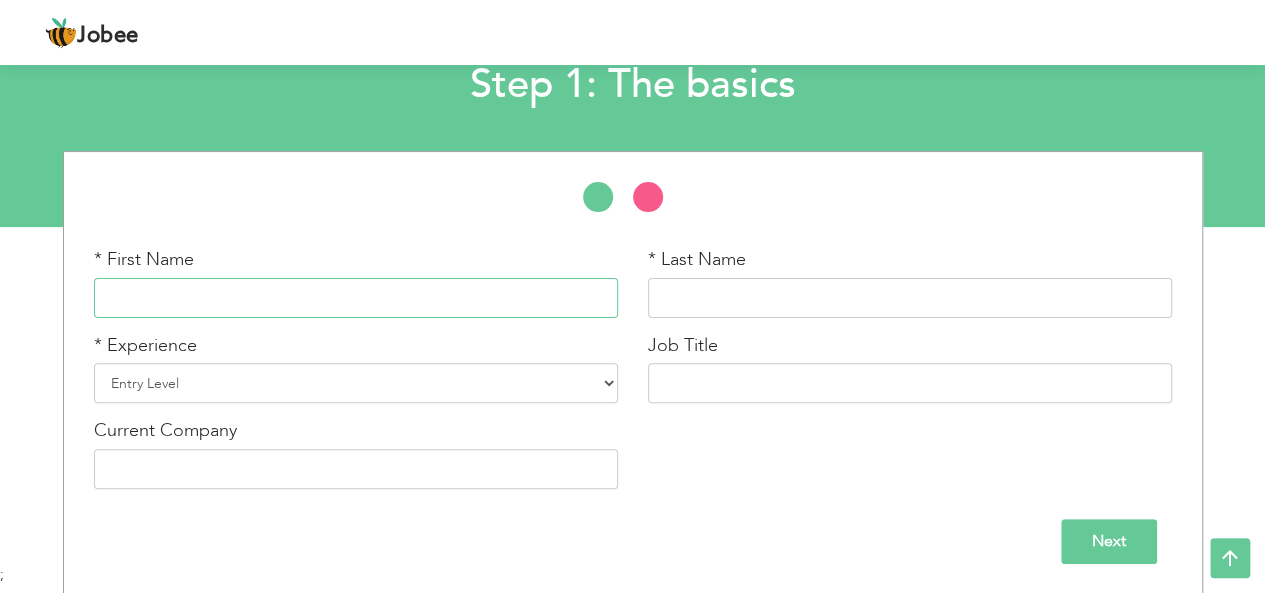 click at bounding box center (356, 298) 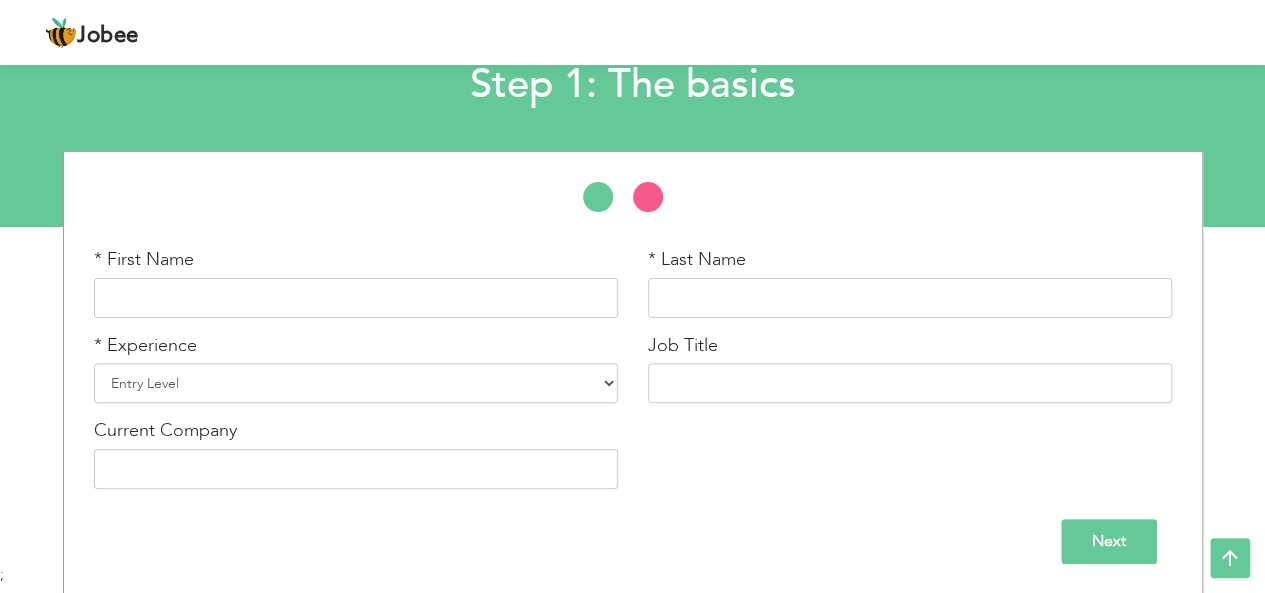 click on "Next" at bounding box center [1109, 541] 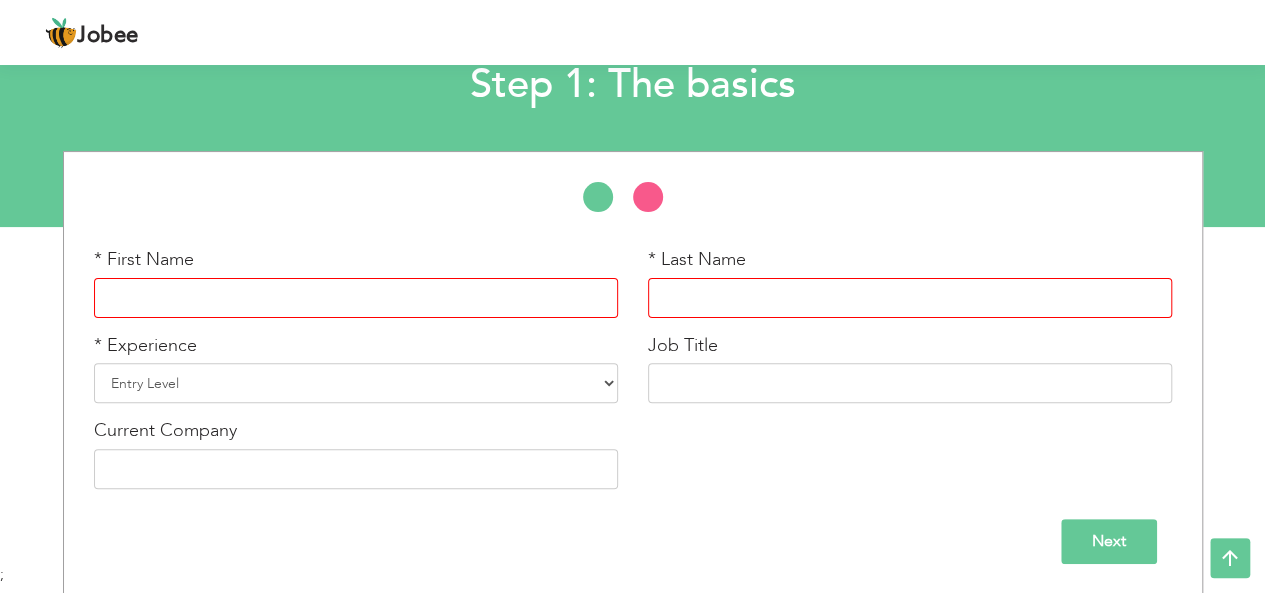 click at bounding box center [633, 207] 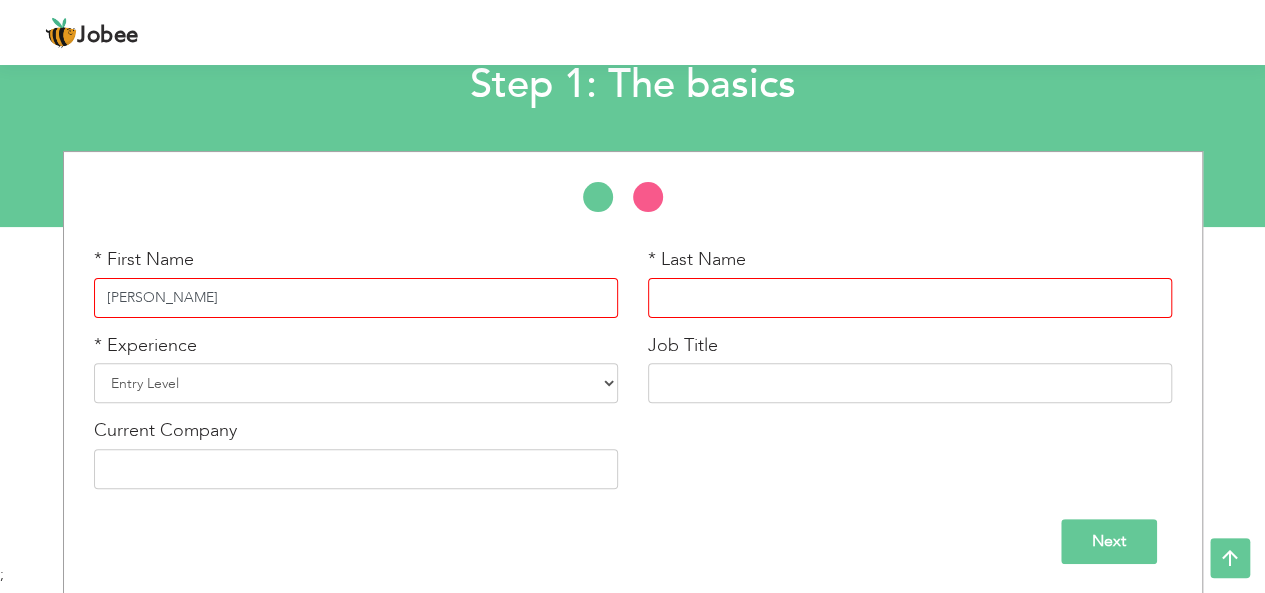 drag, startPoint x: 250, startPoint y: 297, endPoint x: 148, endPoint y: 300, distance: 102.044106 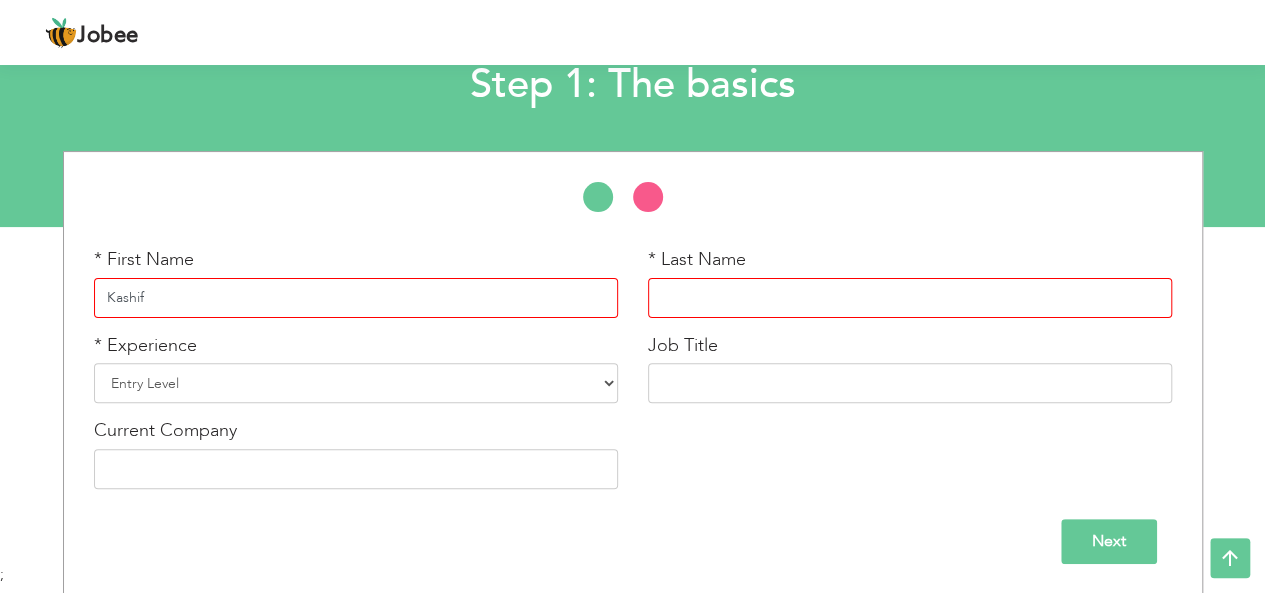 type on "Kashif" 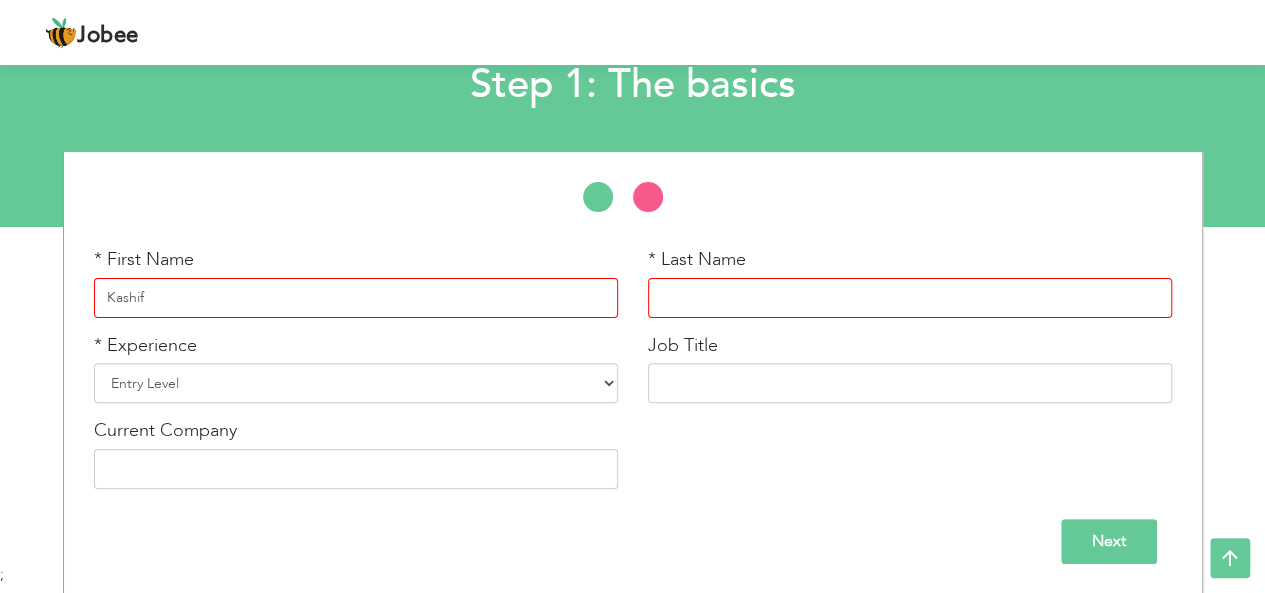 click at bounding box center [910, 298] 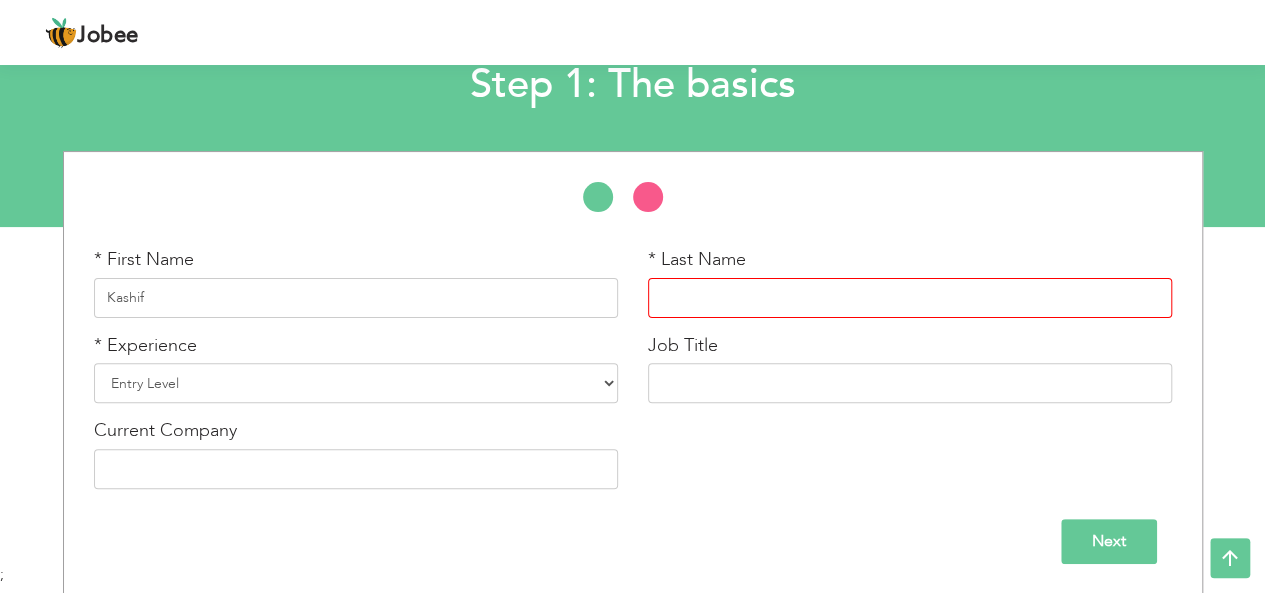paste on "Akram" 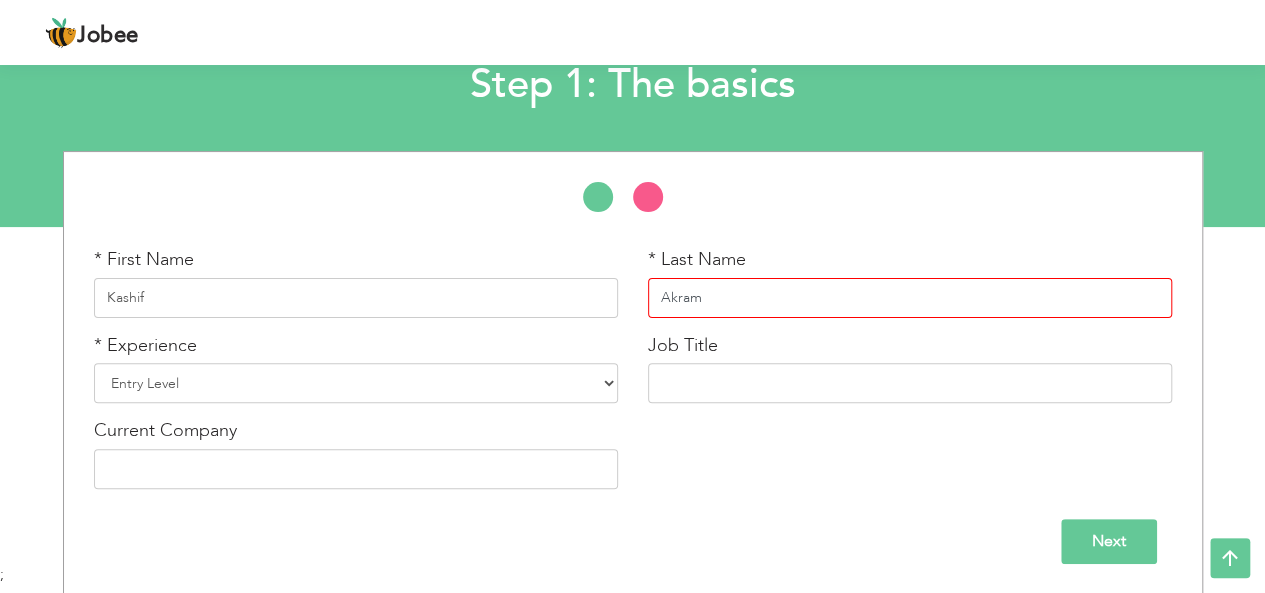 type on "Akram" 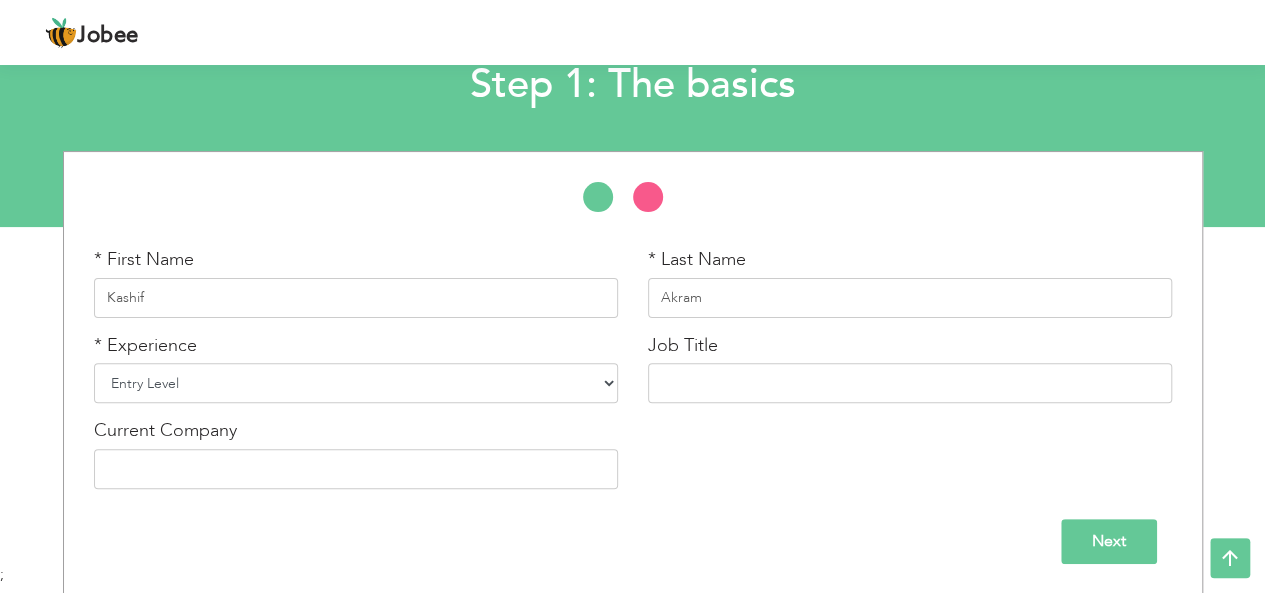 drag, startPoint x: 607, startPoint y: 385, endPoint x: 596, endPoint y: 364, distance: 23.70654 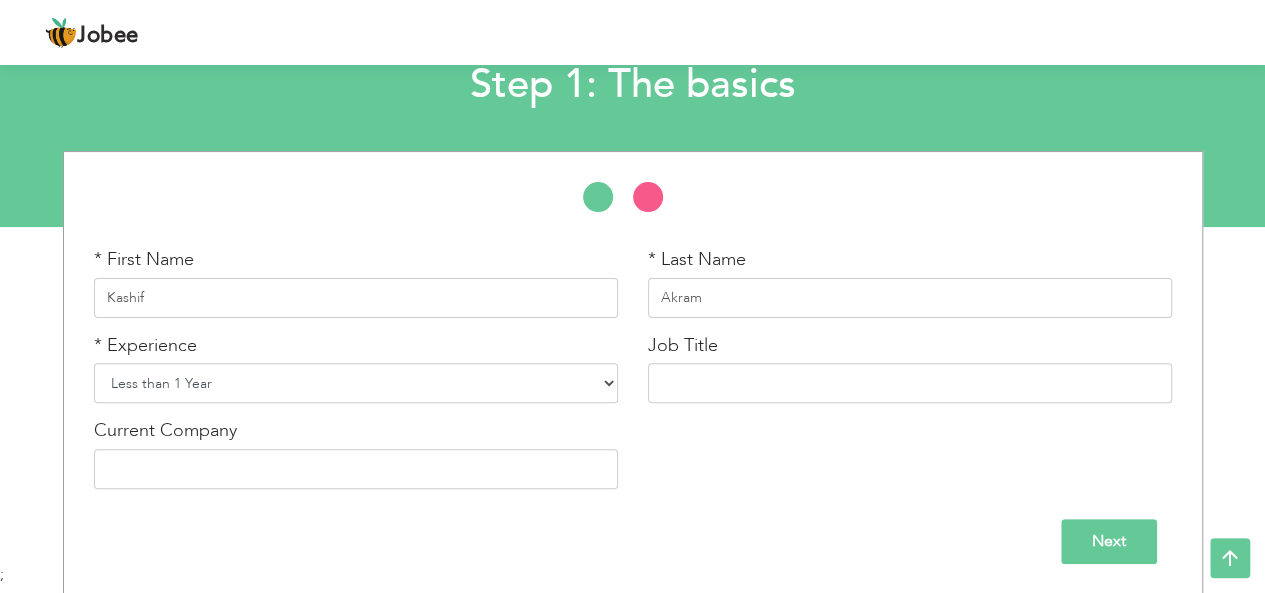 click on "Entry Level
Less than 1 Year
1 Year
2 Years
3 Years
4 Years
5 Years
6 Years
7 Years
8 Years
9 Years
10 Years
11 Years
12 Years
13 Years
14 Years
15 Years
16 Years
17 Years
18 Years
19 Years
20 Years
21 Years
22 Years
23 Years
24 Years
25 Years
26 Years
27 Years
28 Years
29 Years
30 Years
31 Years
32 Years
33 Years
34 Years
35 Years
More than 35 Years" at bounding box center (356, 383) 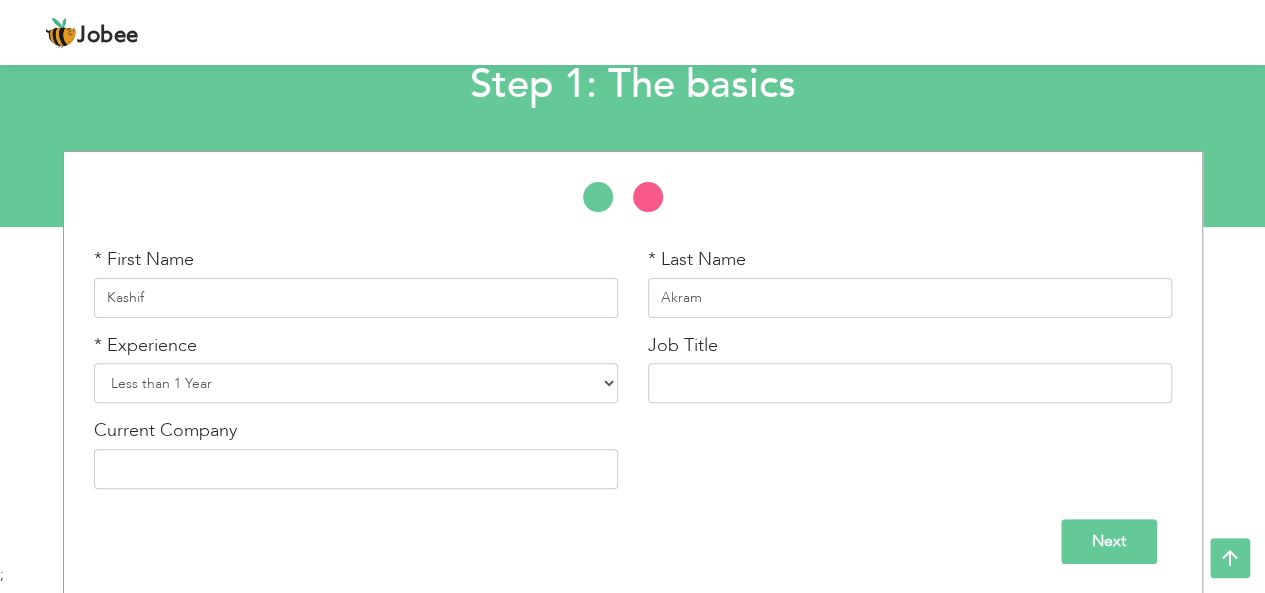 click on "Next" at bounding box center [1109, 541] 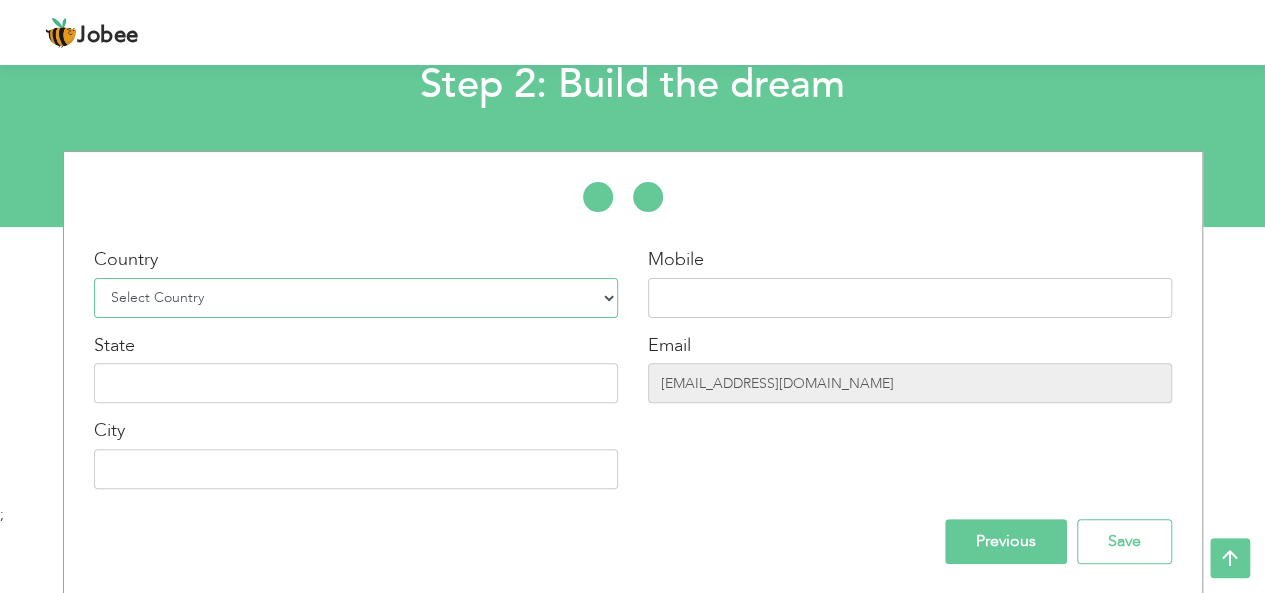 click on "Select Country
Afghanistan
Albania
Algeria
American Samoa
Andorra
Angola
Anguilla
Antarctica
Antigua and Barbuda
Argentina
Armenia
Aruba
Australia
Austria
Azerbaijan
Bahamas
Bahrain
Bangladesh
Barbados
Belarus
Belgium
Belize
Benin
Bermuda
Bhutan
Bolivia
Bosnia-Herzegovina
Botswana
Bouvet Island
Brazil
British Indian Ocean Territory
Brunei Darussalam
Bulgaria
Burkina Faso
Burundi
Cambodia
Cameroon
Canada
Cape Verde
Cayman Islands
Central African Republic
Chad
Chile
China
Christmas Island
Cocos (Keeling) Islands
Colombia
Comoros
Congo
Congo, Dem. Republic
Cook Islands
Costa Rica
Croatia
Cuba
Cyprus
Czech Rep
Denmark
Djibouti
Dominica
Dominican Republic
Ecuador
Egypt
El Salvador
Equatorial Guinea
Eritrea
Estonia
Ethiopia
European Union
Falkland Islands (Malvinas)
Faroe Islands
Fiji
Finland
France
French Guiana
French Southern Territories
Gabon
Gambia
Georgia" at bounding box center [356, 298] 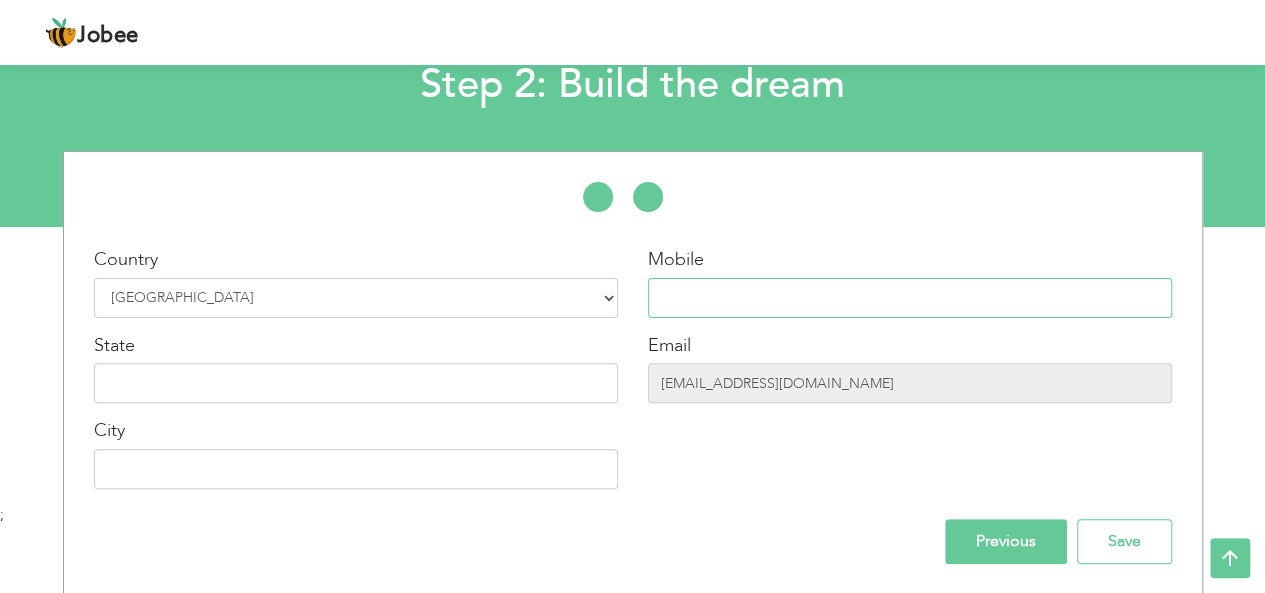 click at bounding box center (910, 298) 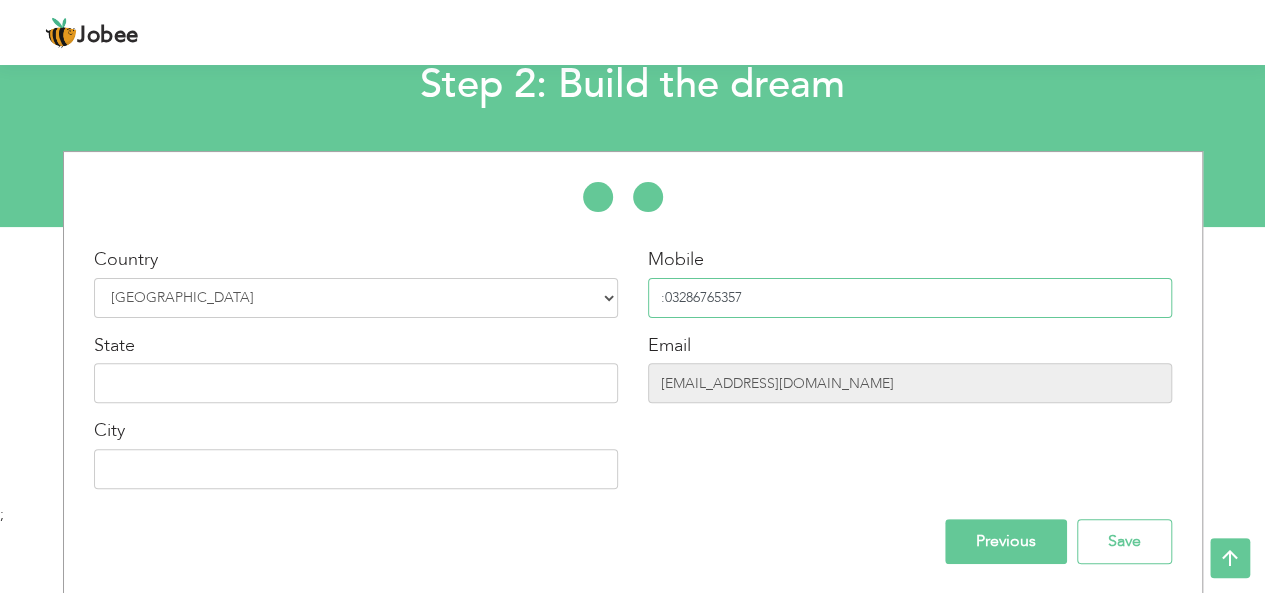 click on ":03286765357" at bounding box center [910, 298] 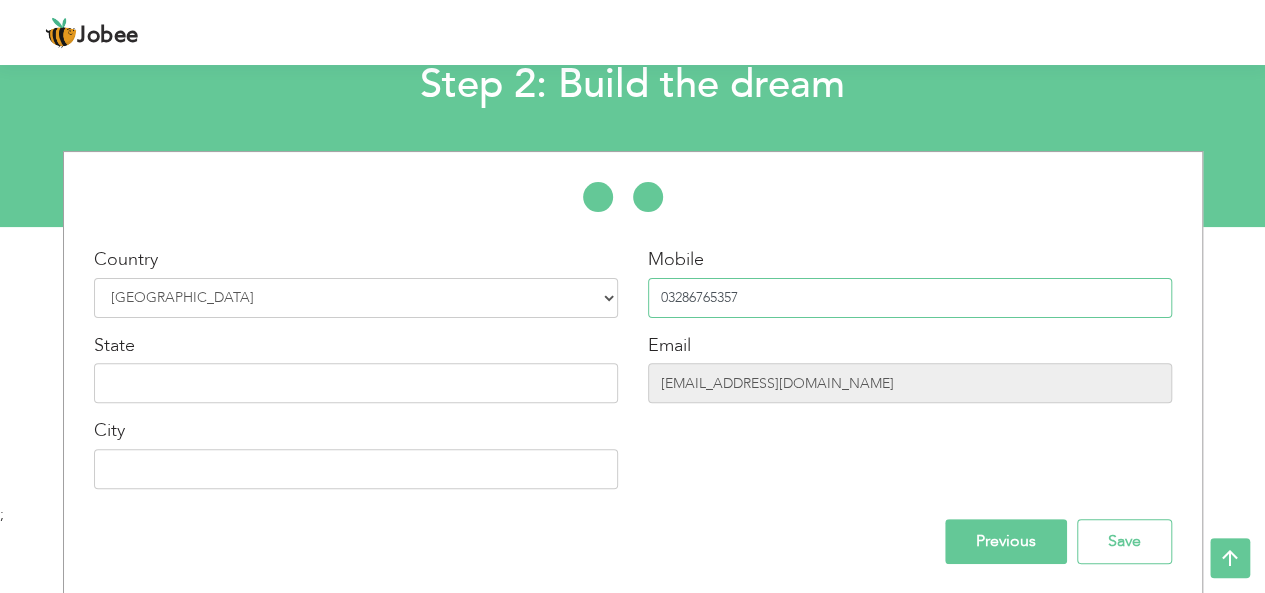 type on "03286765357" 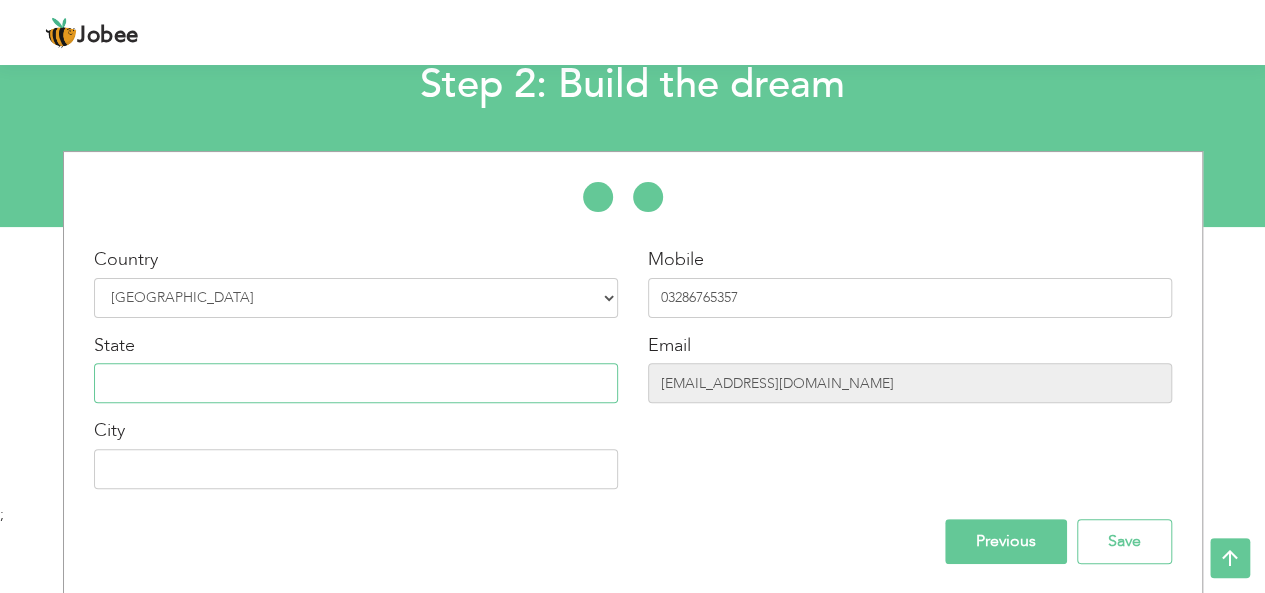 click at bounding box center (356, 383) 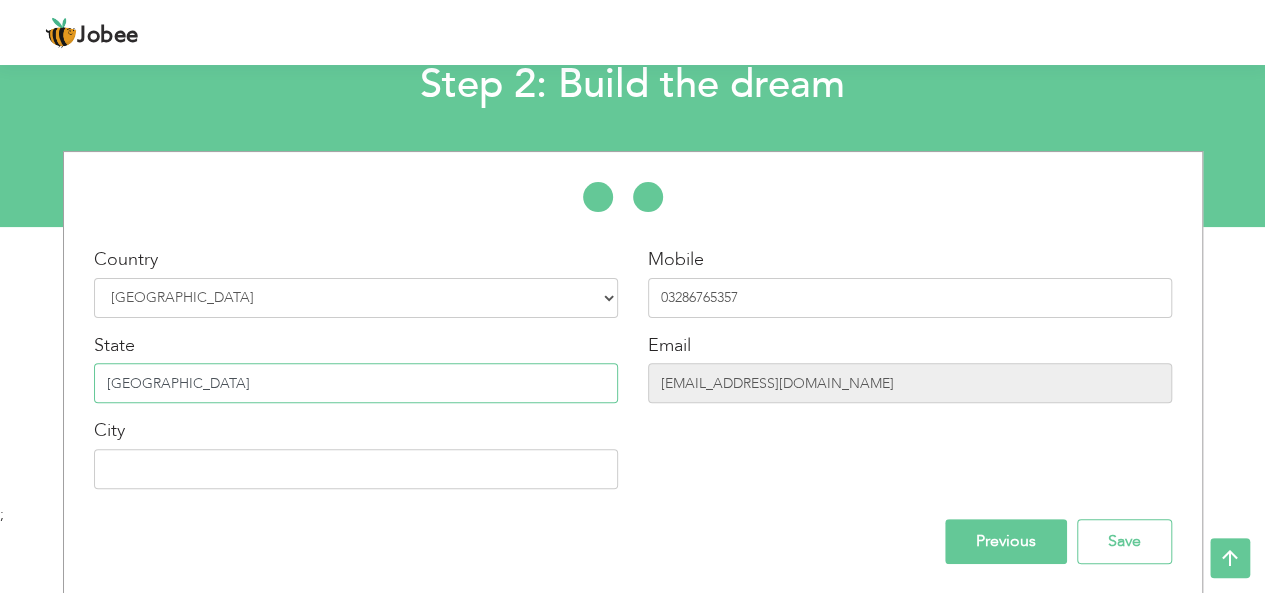 type on "punjab" 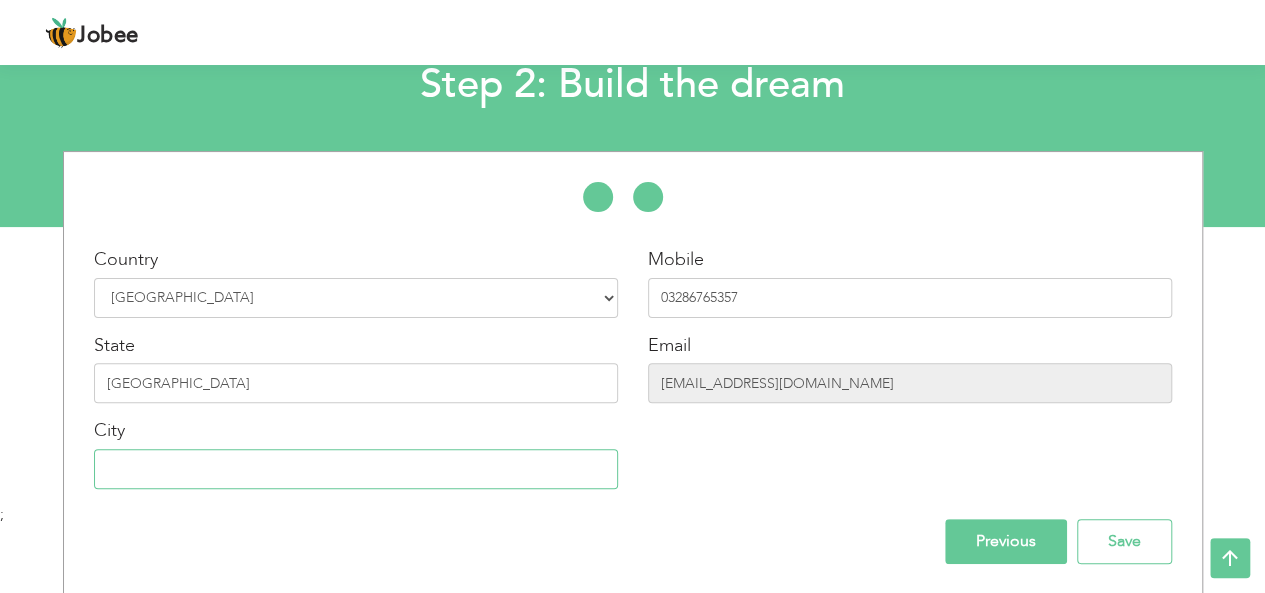 click at bounding box center (356, 469) 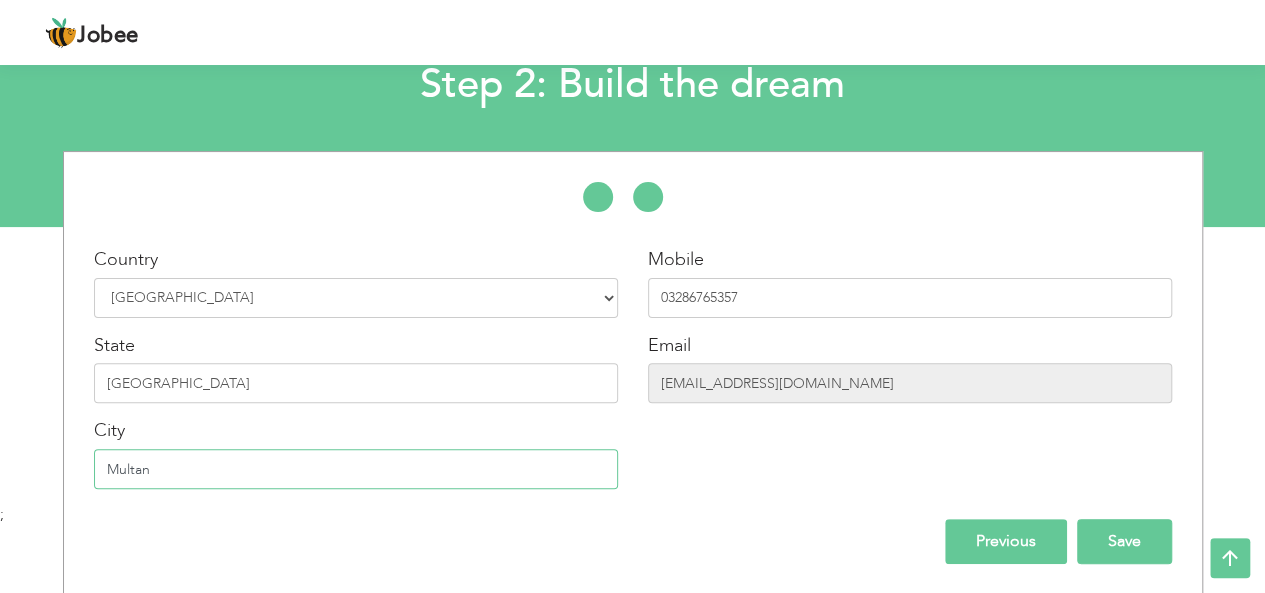 type on "Multan" 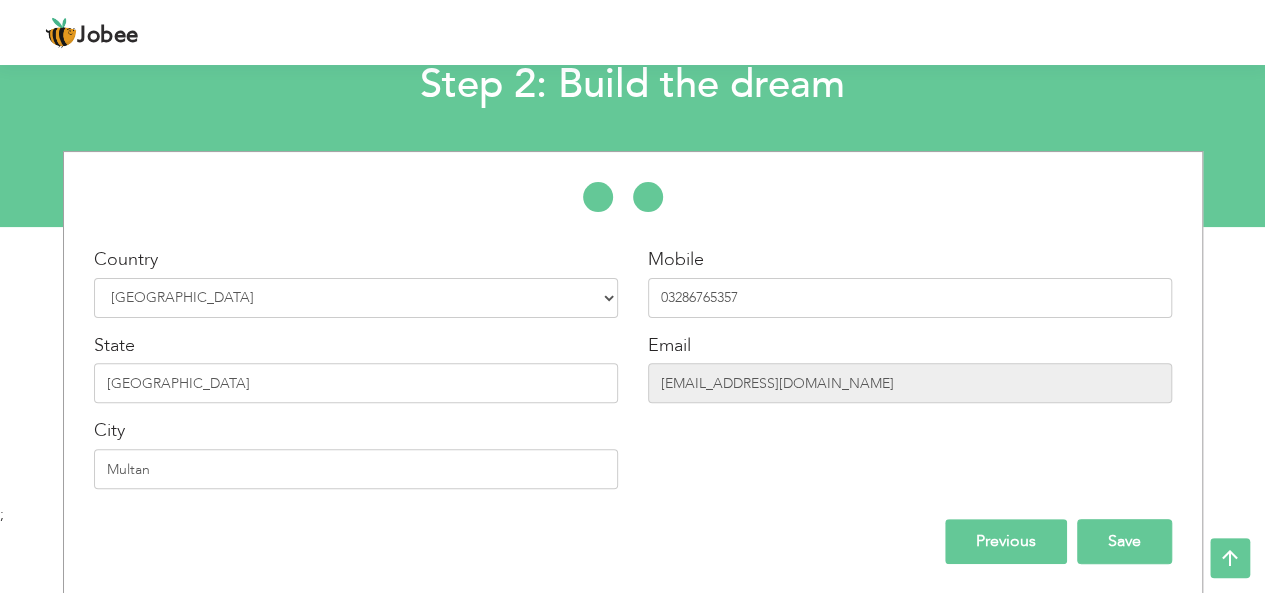 click on "Save" at bounding box center [1124, 541] 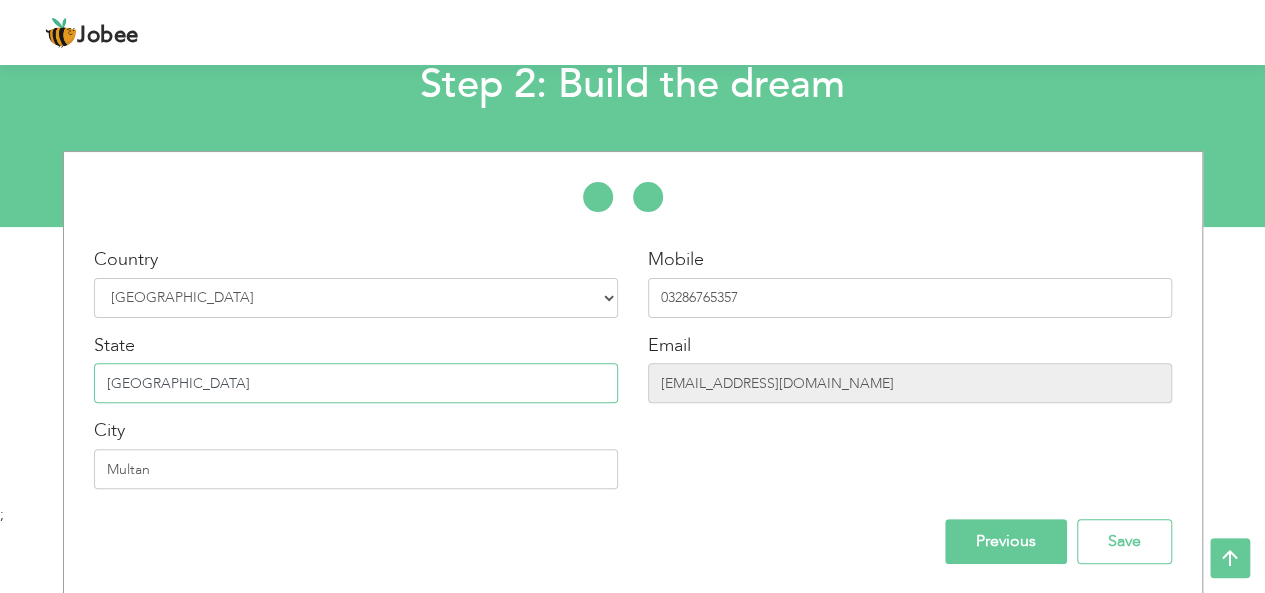 click on "punjab" at bounding box center [356, 383] 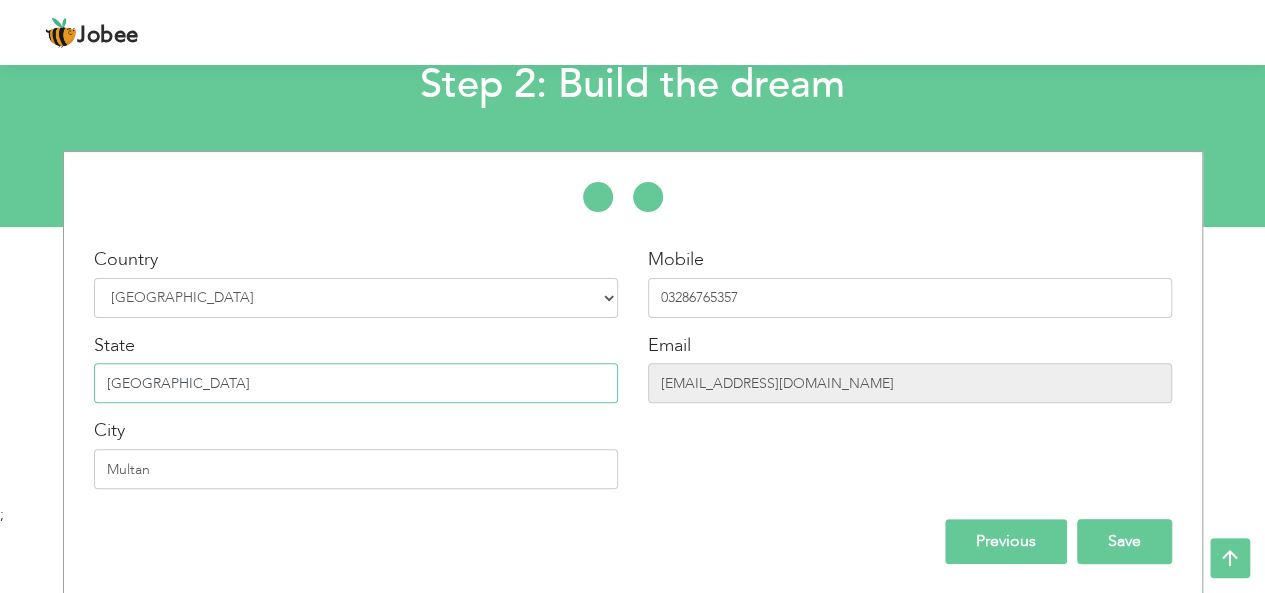type on "[GEOGRAPHIC_DATA]" 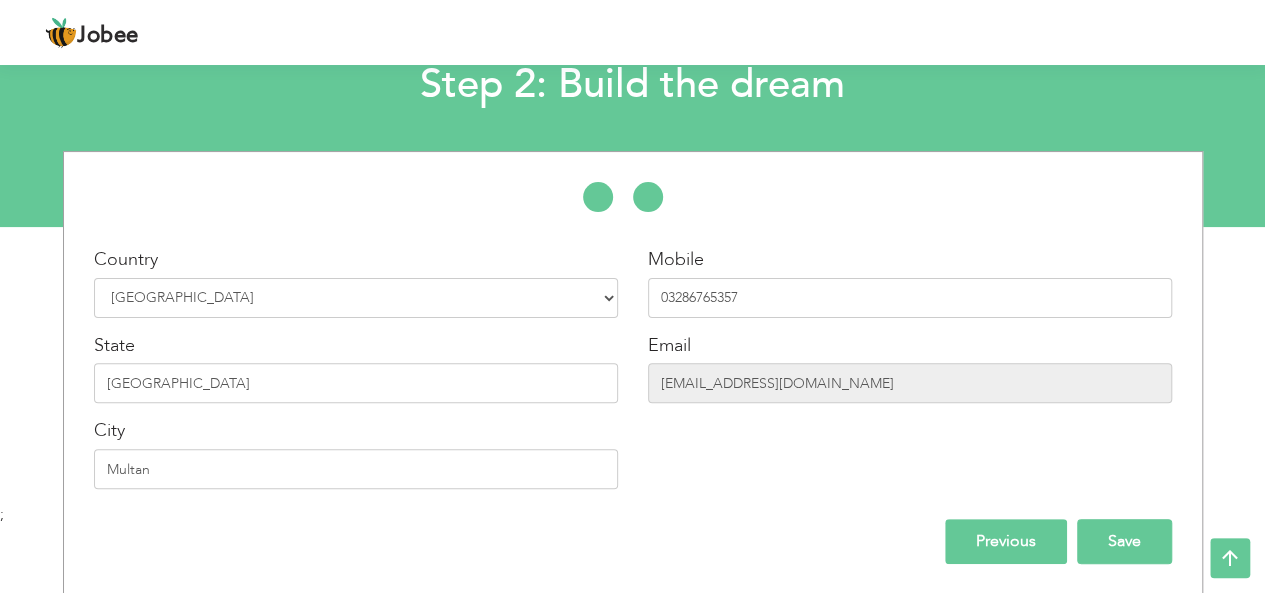 click on "Save" at bounding box center (1124, 541) 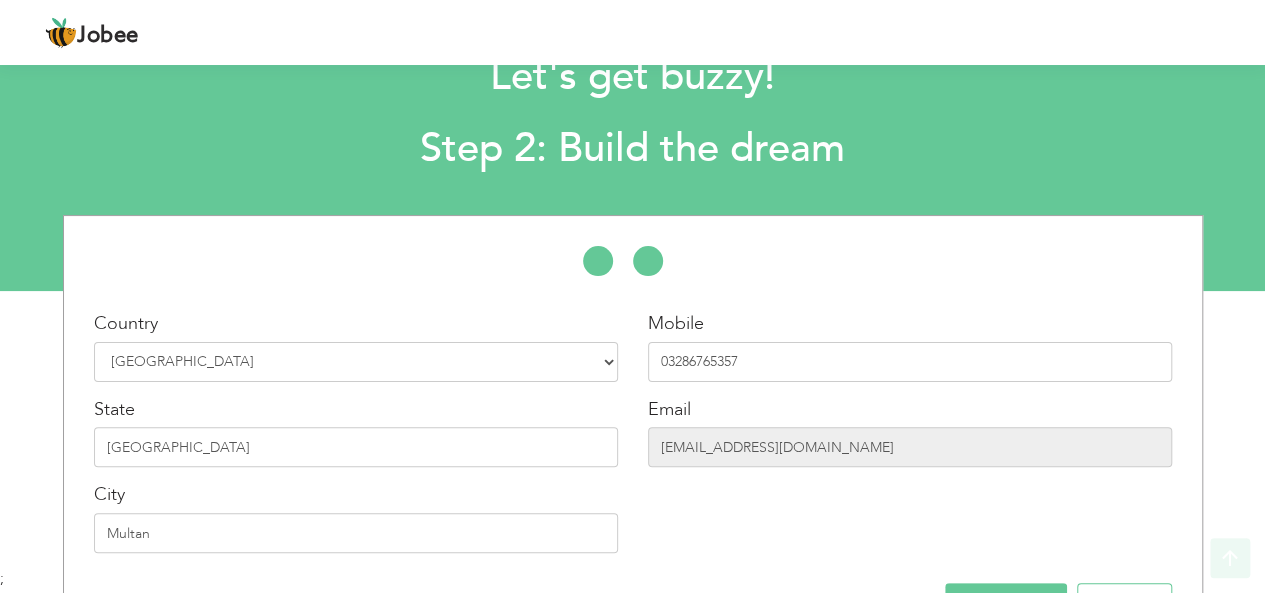 scroll, scrollTop: 131, scrollLeft: 0, axis: vertical 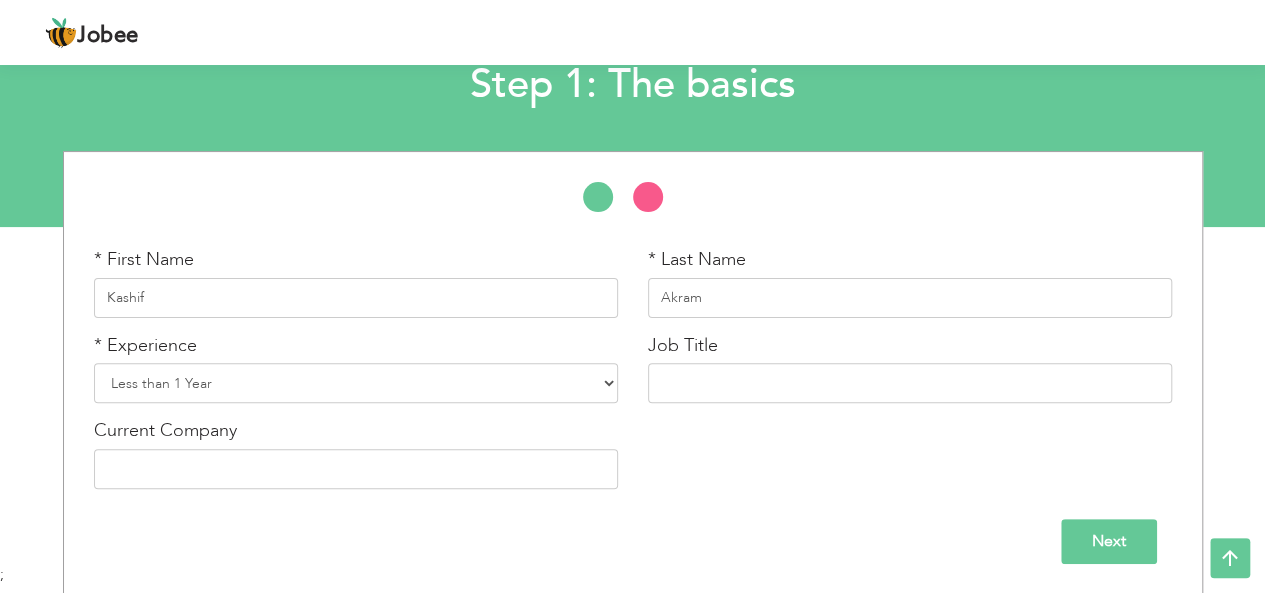 click on "Next" at bounding box center [1109, 541] 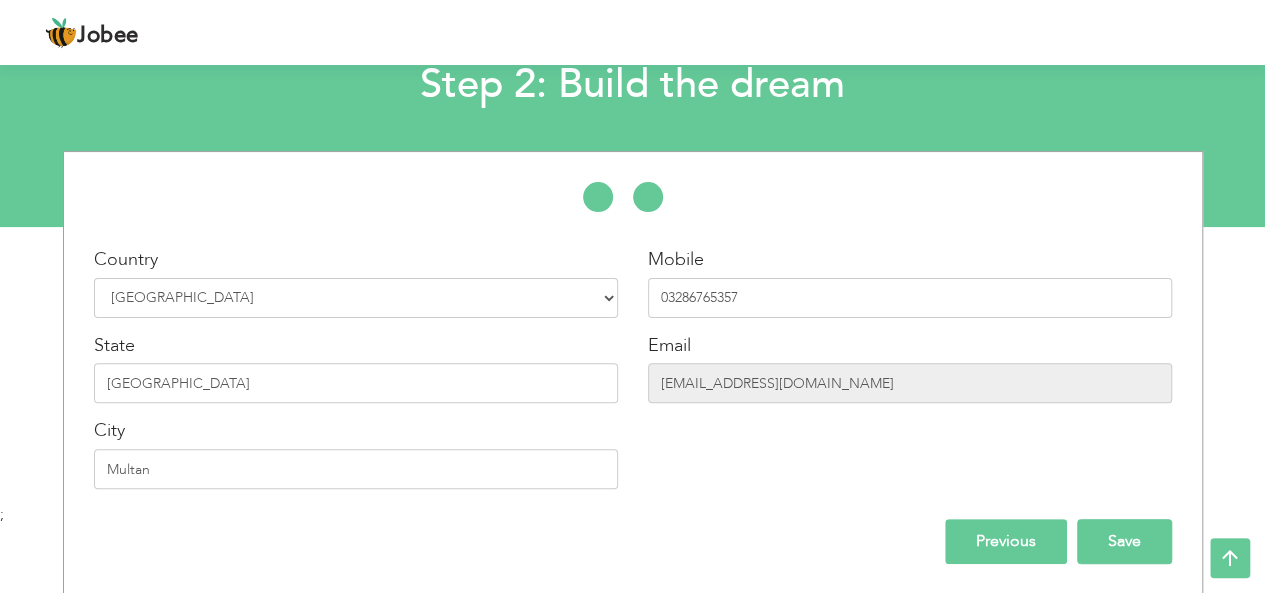 click on "Save" at bounding box center (1124, 541) 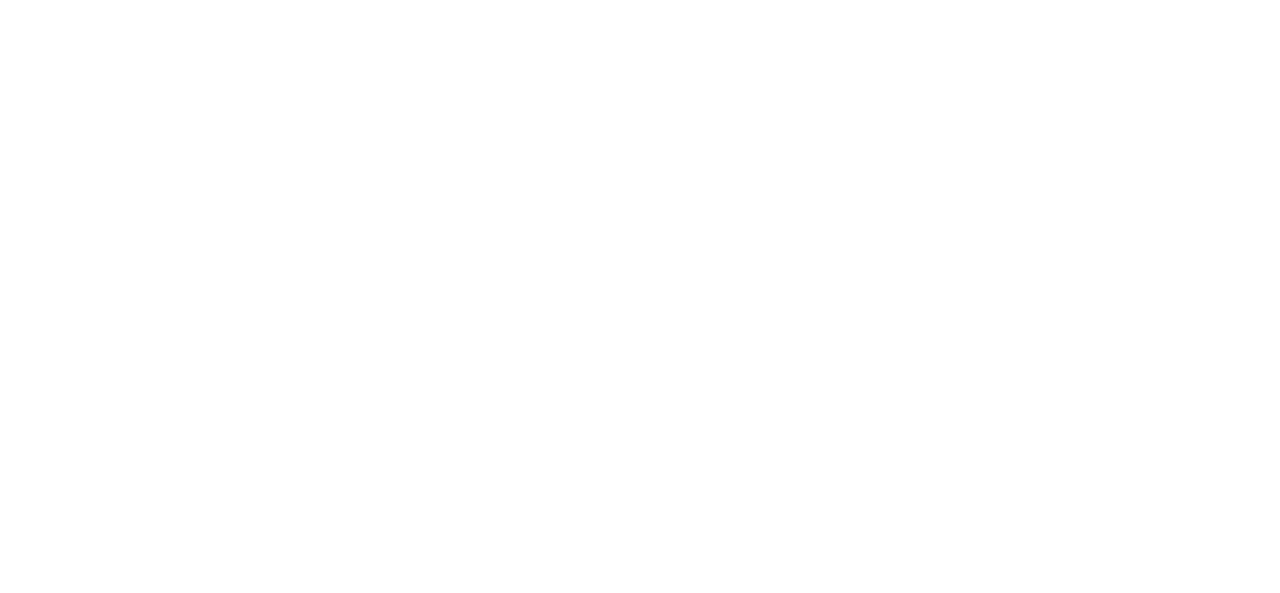 scroll, scrollTop: 0, scrollLeft: 0, axis: both 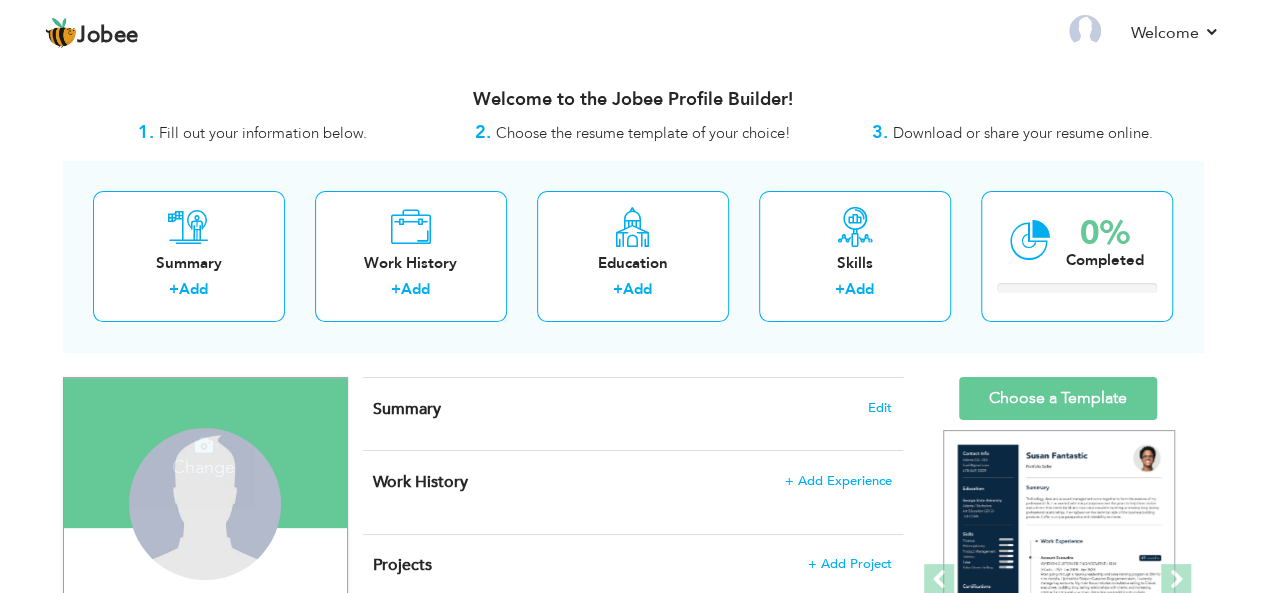 click on "Change" at bounding box center (203, 454) 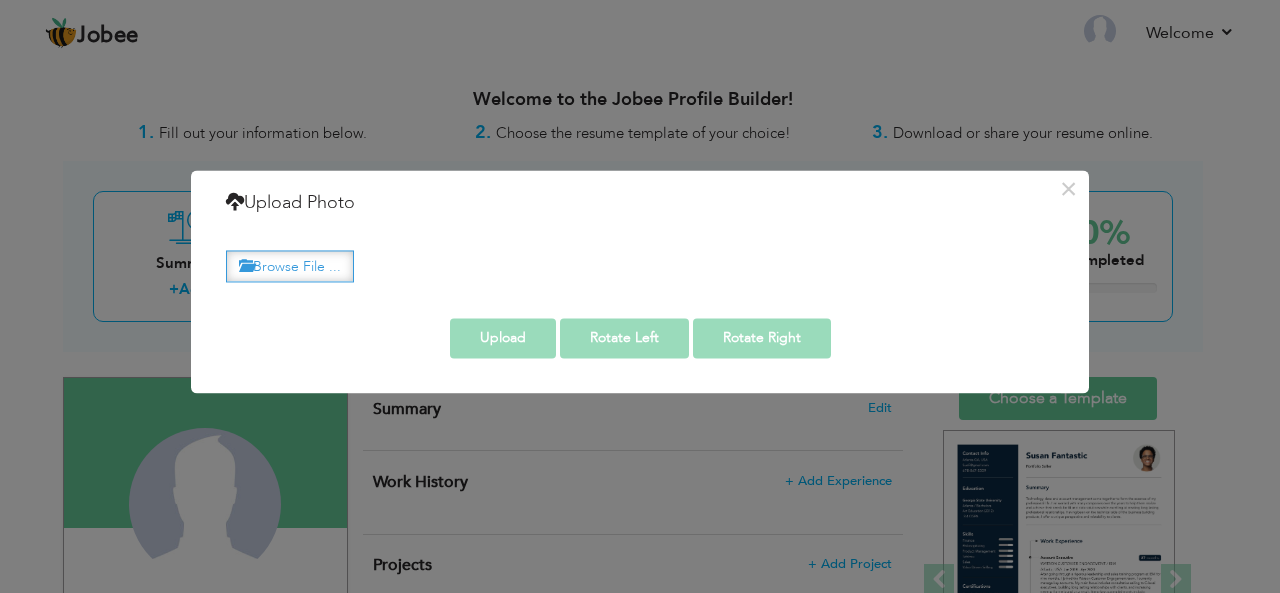click on "Browse File ..." at bounding box center (290, 266) 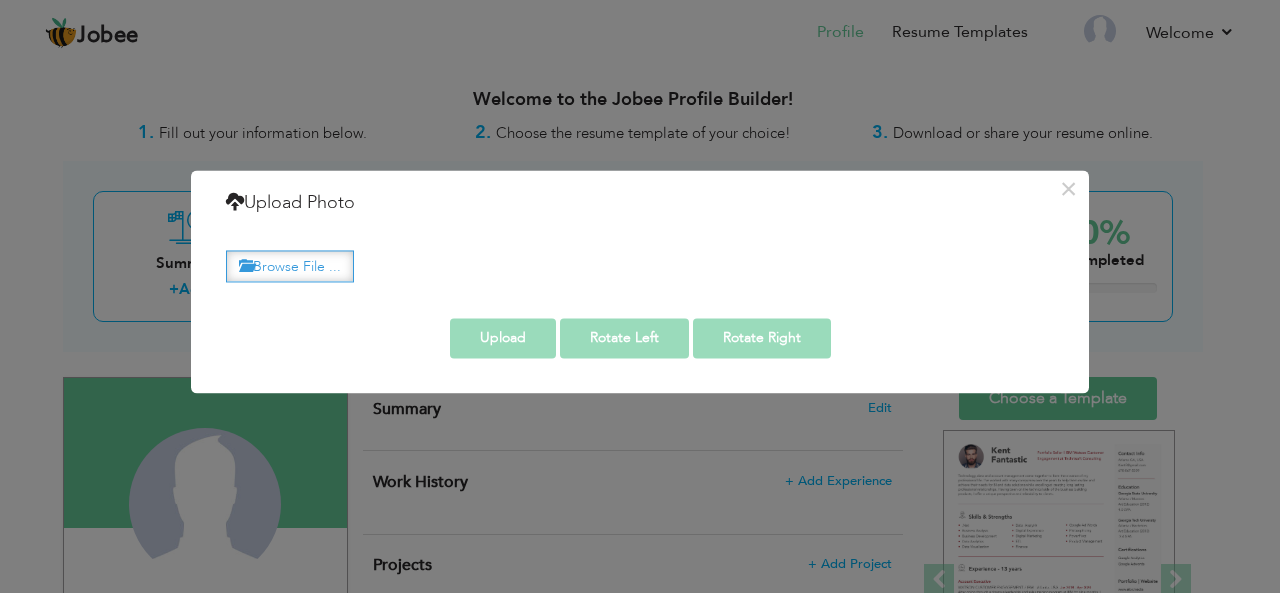 scroll, scrollTop: 0, scrollLeft: 0, axis: both 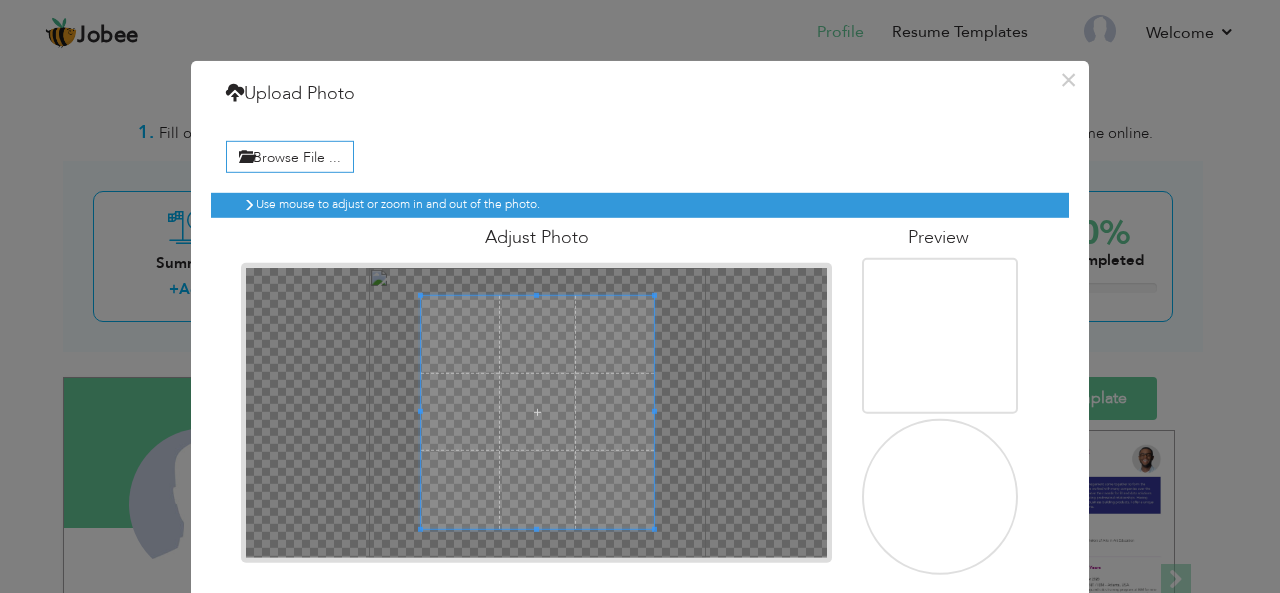 click at bounding box center [537, 412] 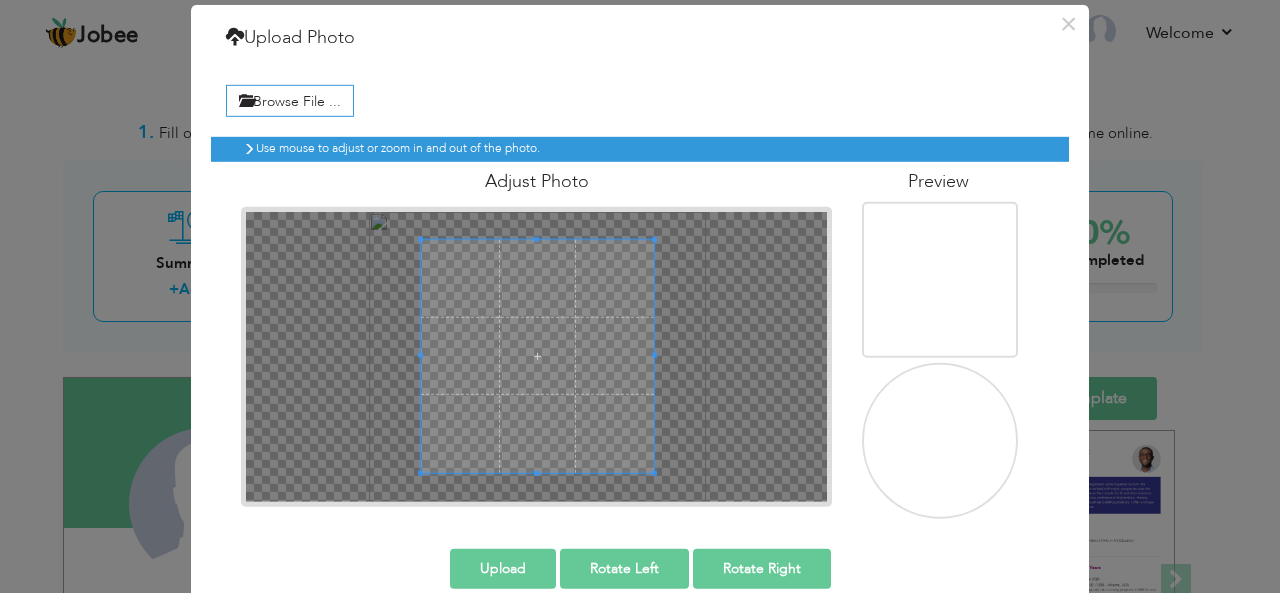scroll, scrollTop: 85, scrollLeft: 0, axis: vertical 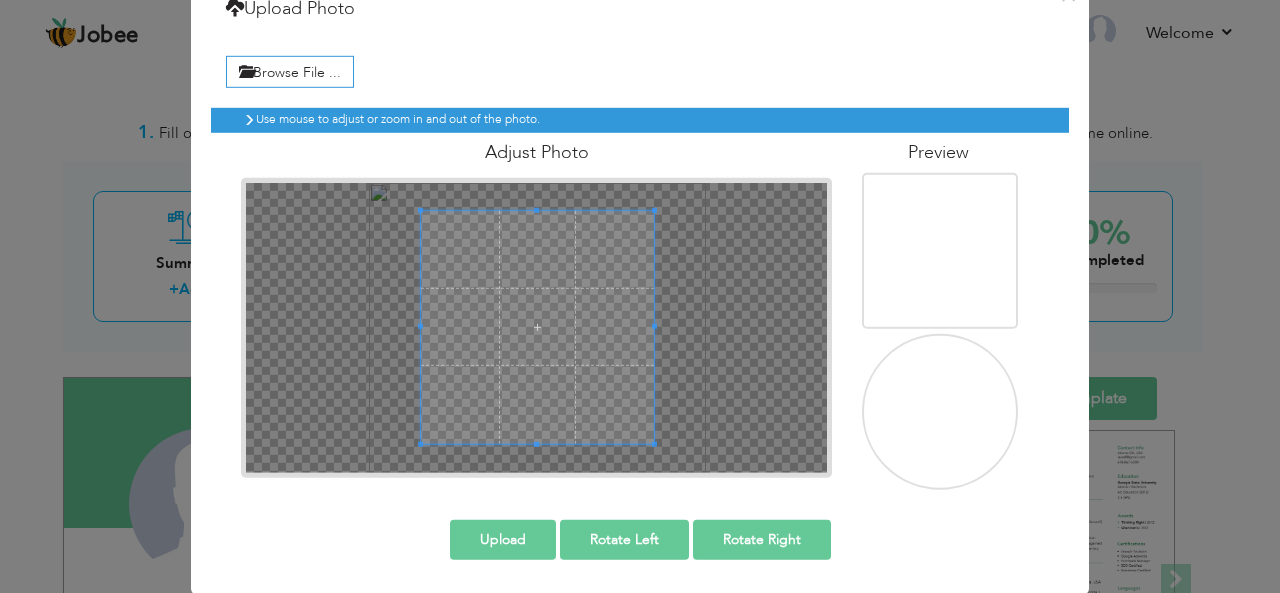 click on "Upload" at bounding box center [503, 539] 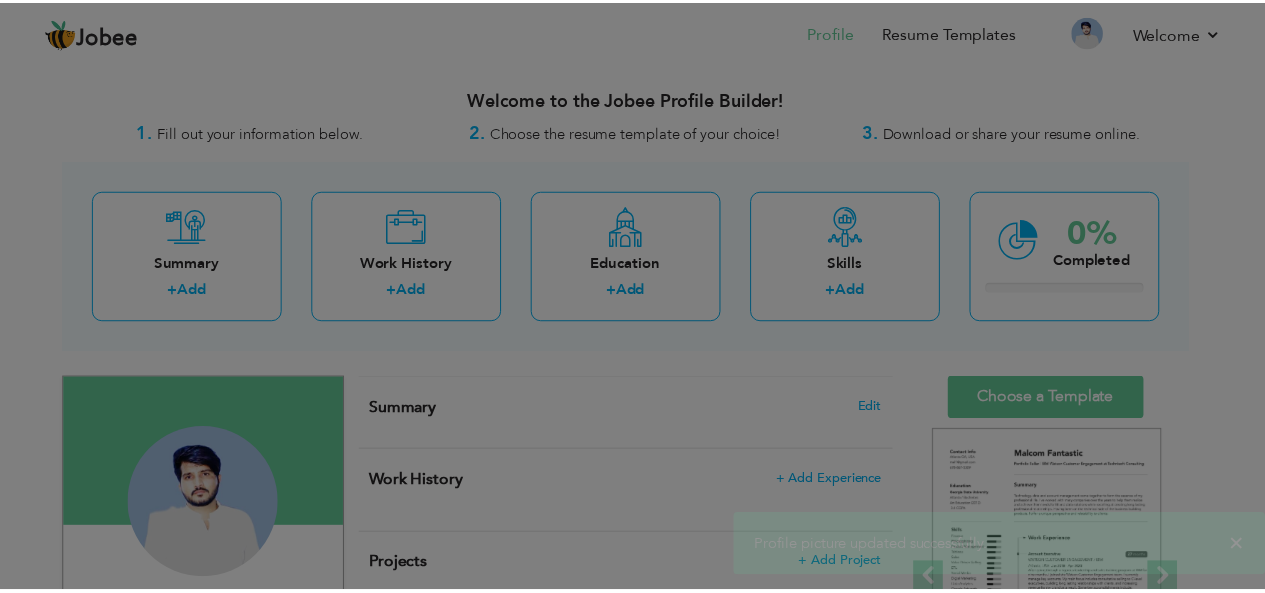 scroll, scrollTop: 0, scrollLeft: 0, axis: both 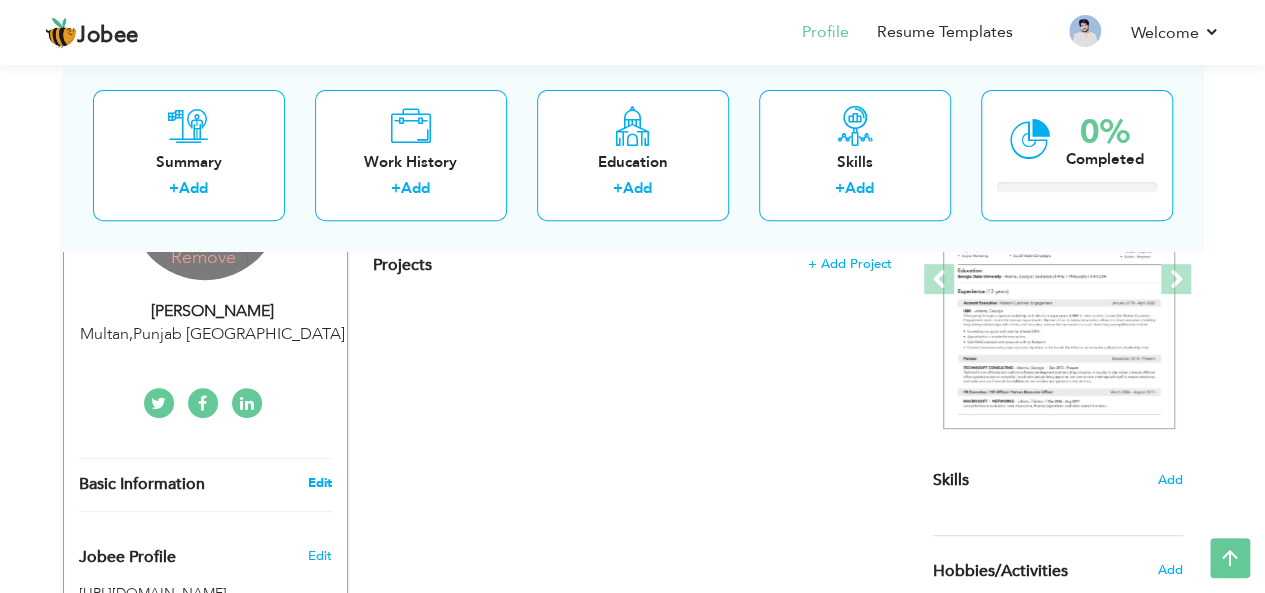 click on "Edit" at bounding box center (319, 483) 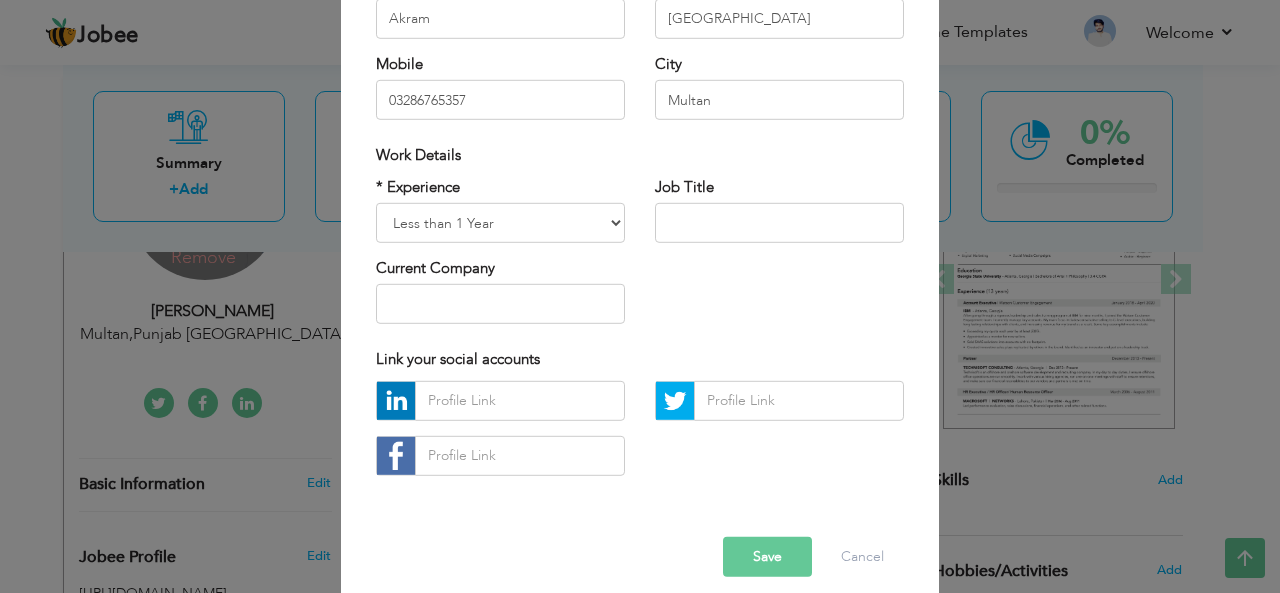 scroll, scrollTop: 300, scrollLeft: 0, axis: vertical 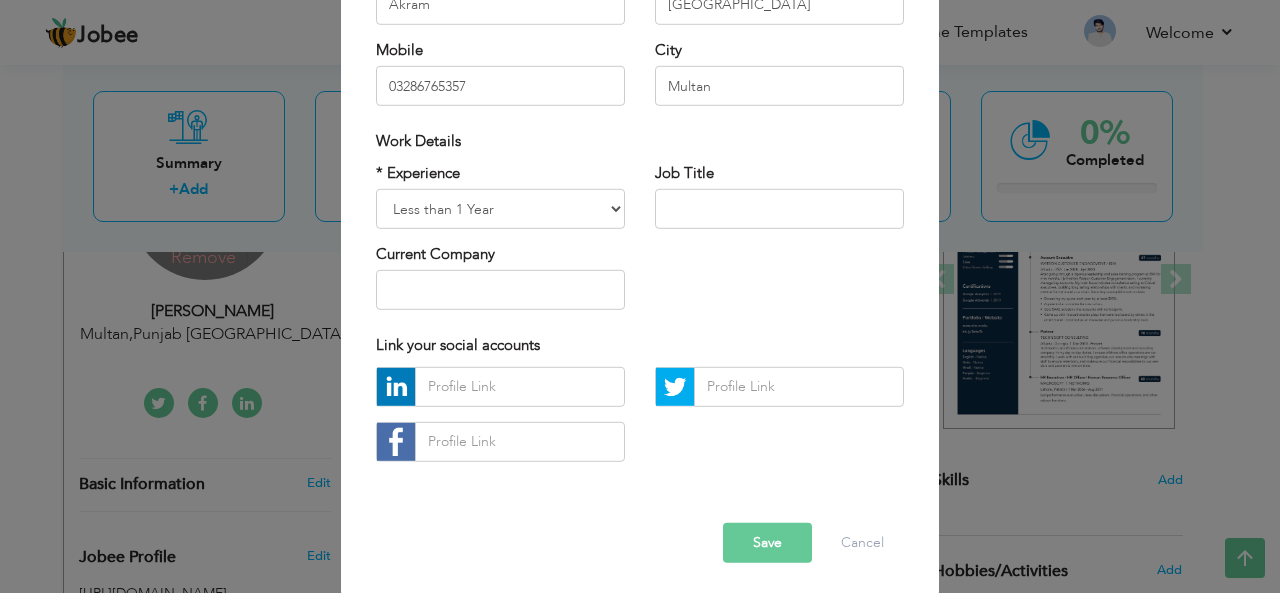 click on "Save" at bounding box center (767, 543) 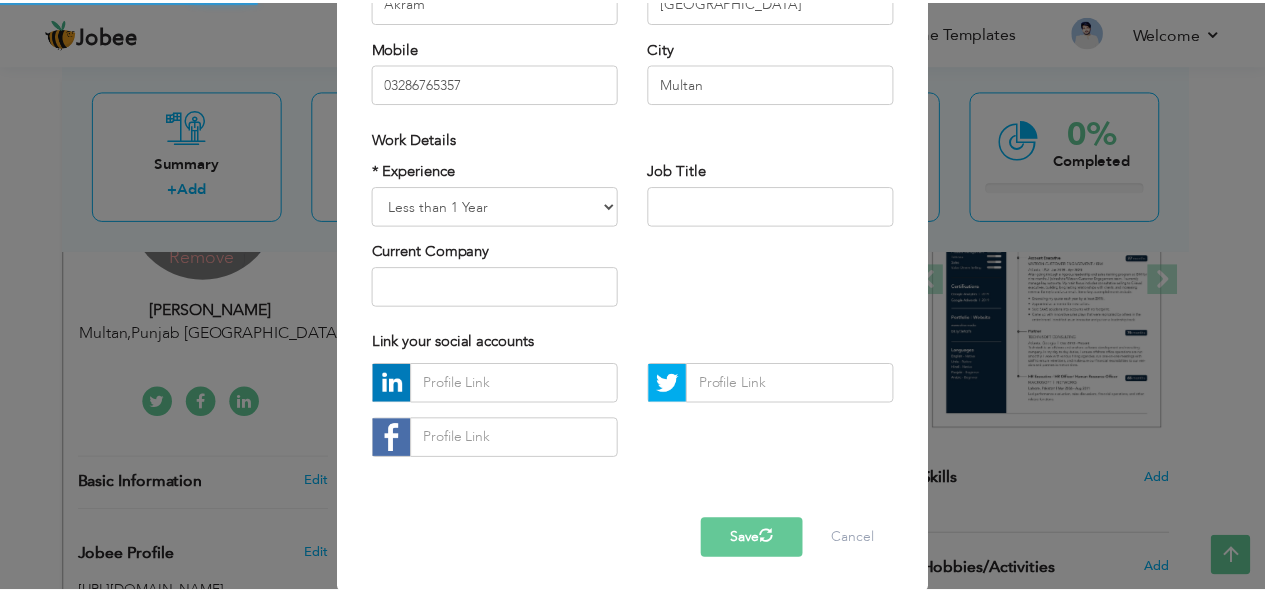 scroll, scrollTop: 304, scrollLeft: 0, axis: vertical 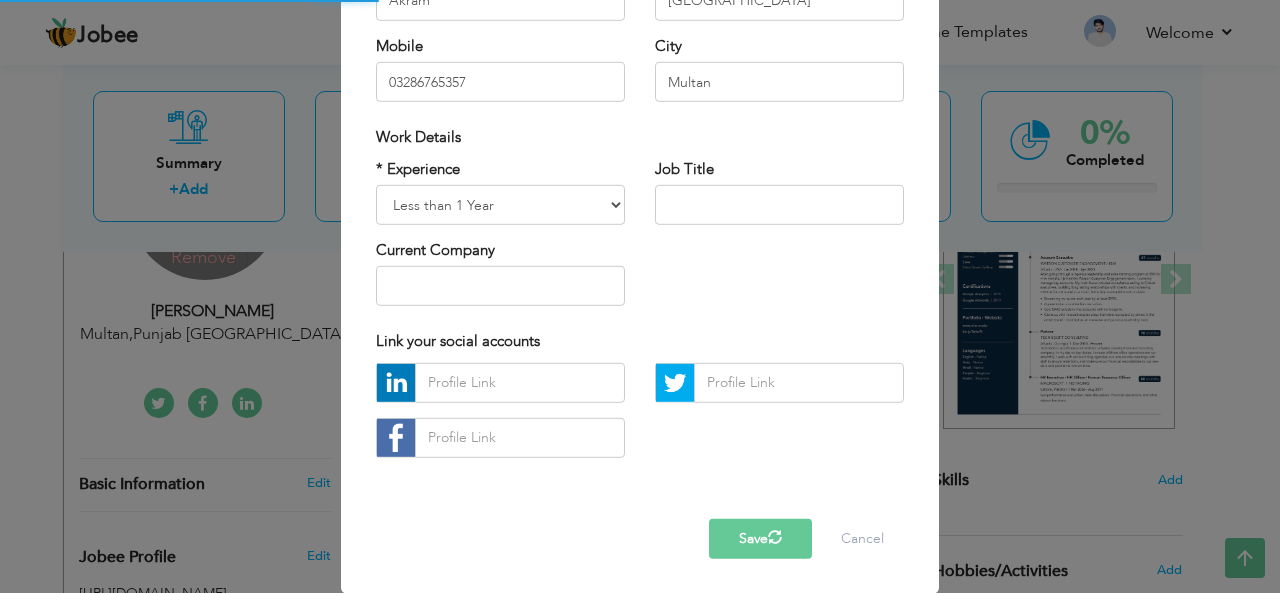click on "×
Profile
Contact Information
* First Name
Kashif
* Last Name
Akram" at bounding box center [640, 296] 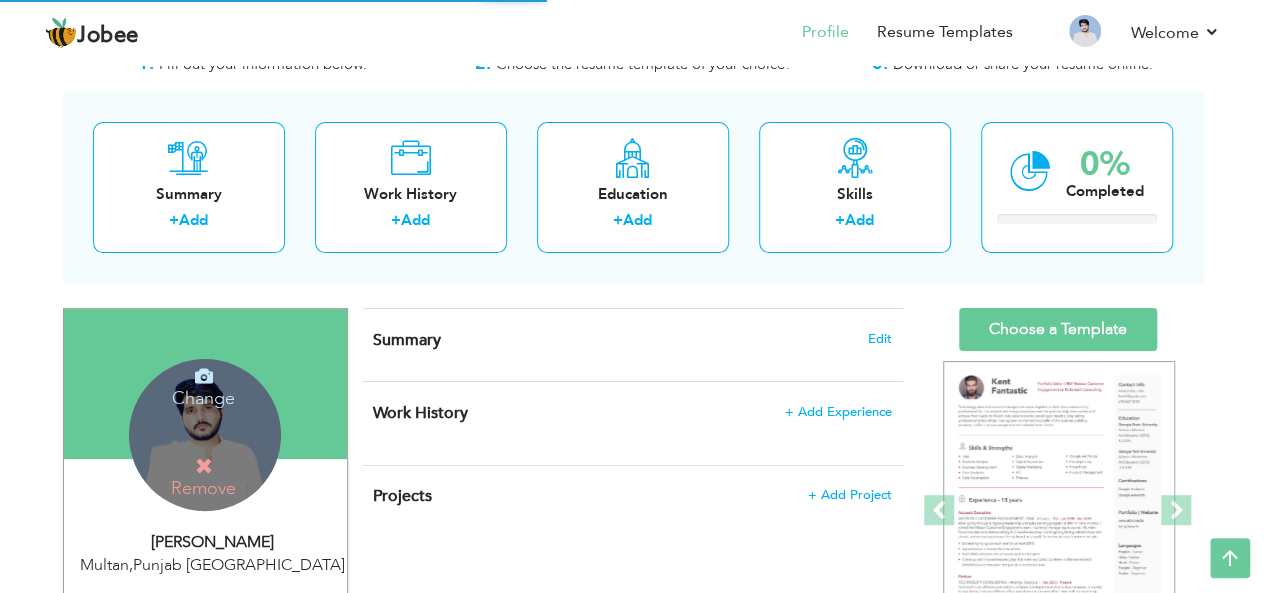 scroll, scrollTop: 0, scrollLeft: 0, axis: both 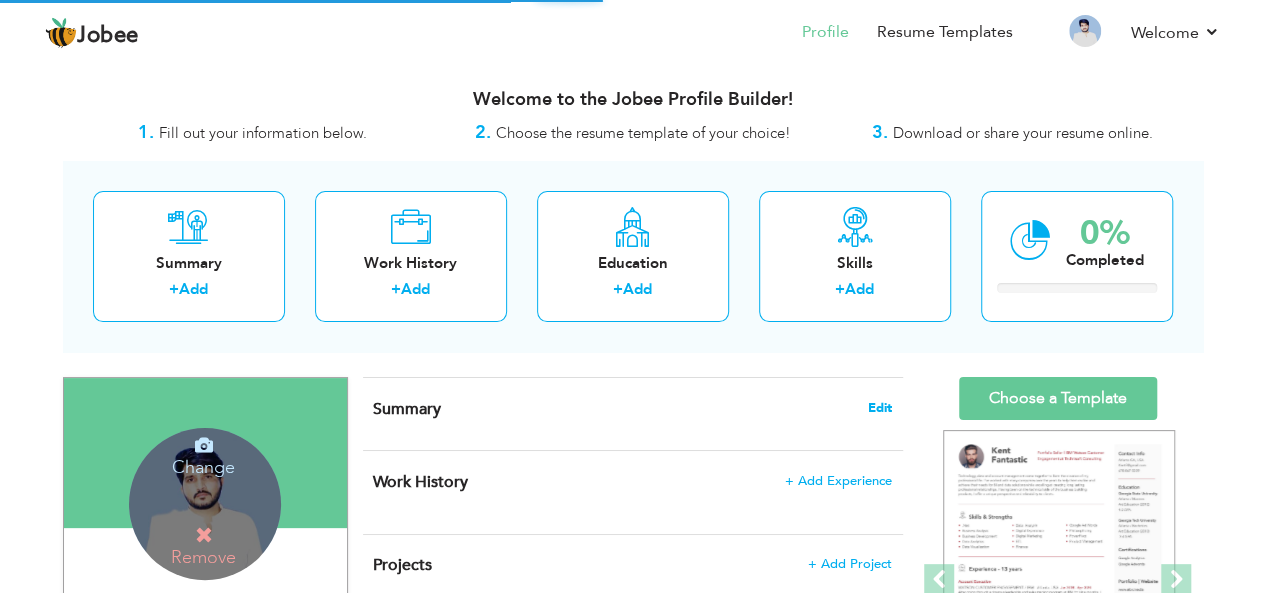 click on "Edit" at bounding box center (880, 408) 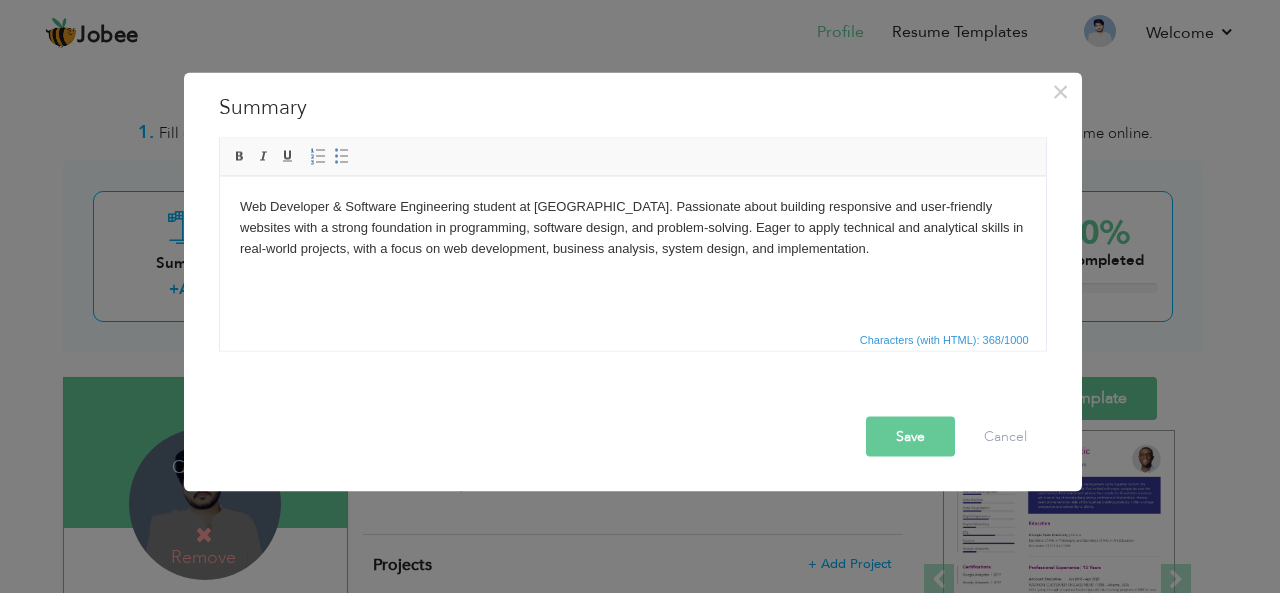 click on "Save" at bounding box center (910, 436) 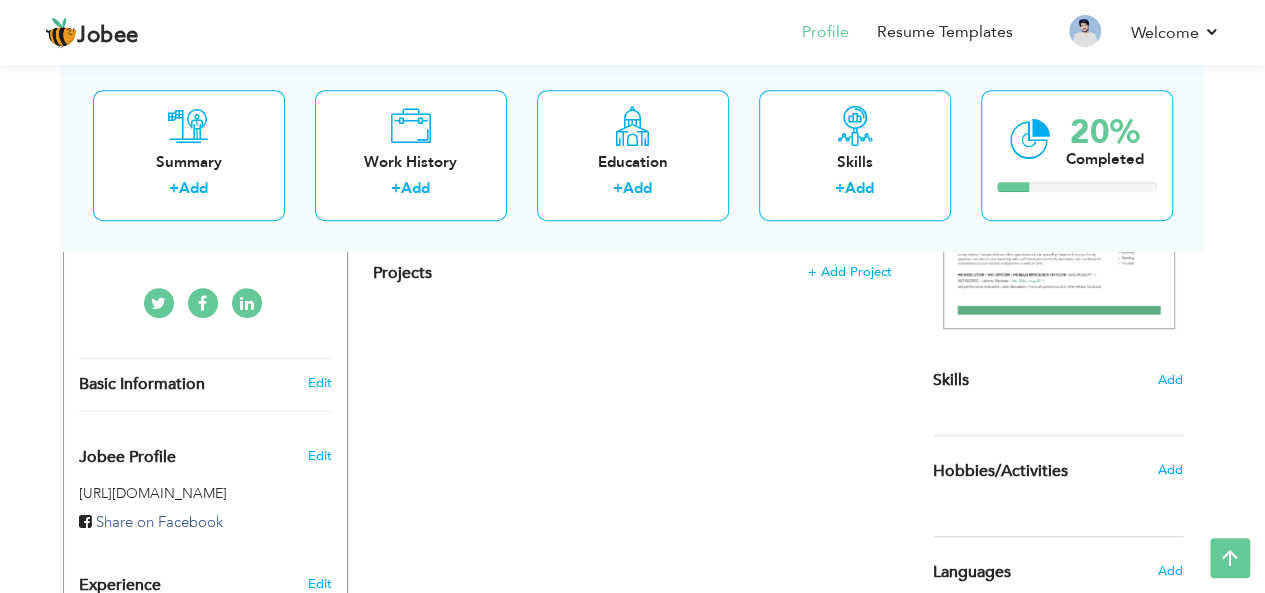 scroll, scrollTop: 300, scrollLeft: 0, axis: vertical 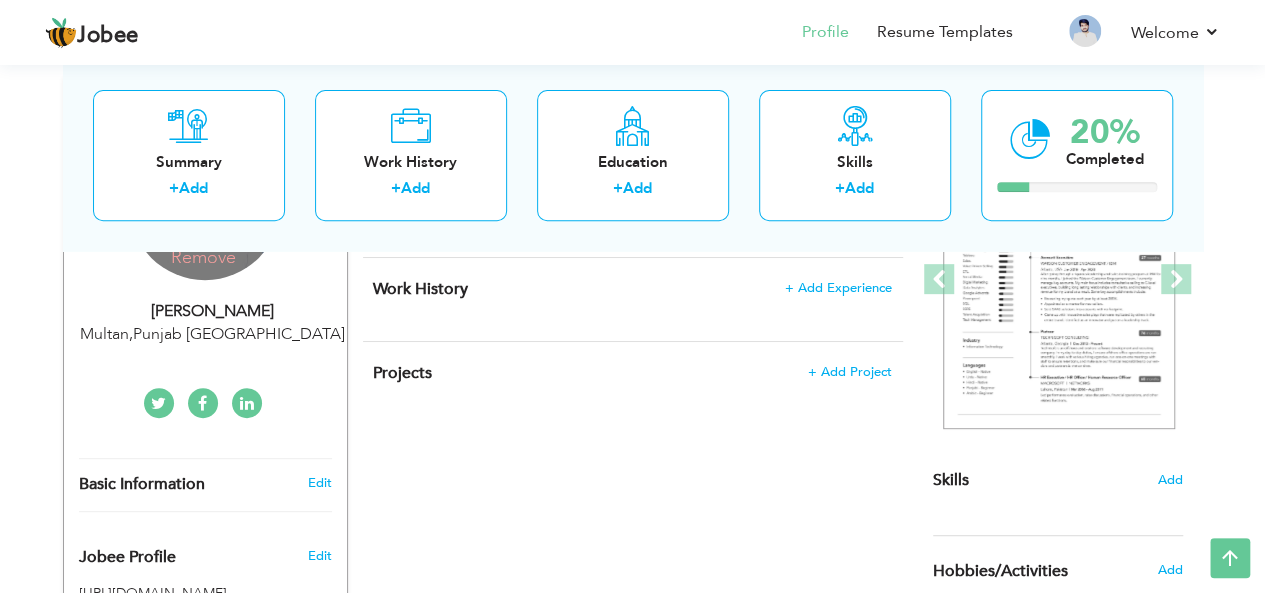 click on "Choose a Template
‹" at bounding box center (1060, 544) 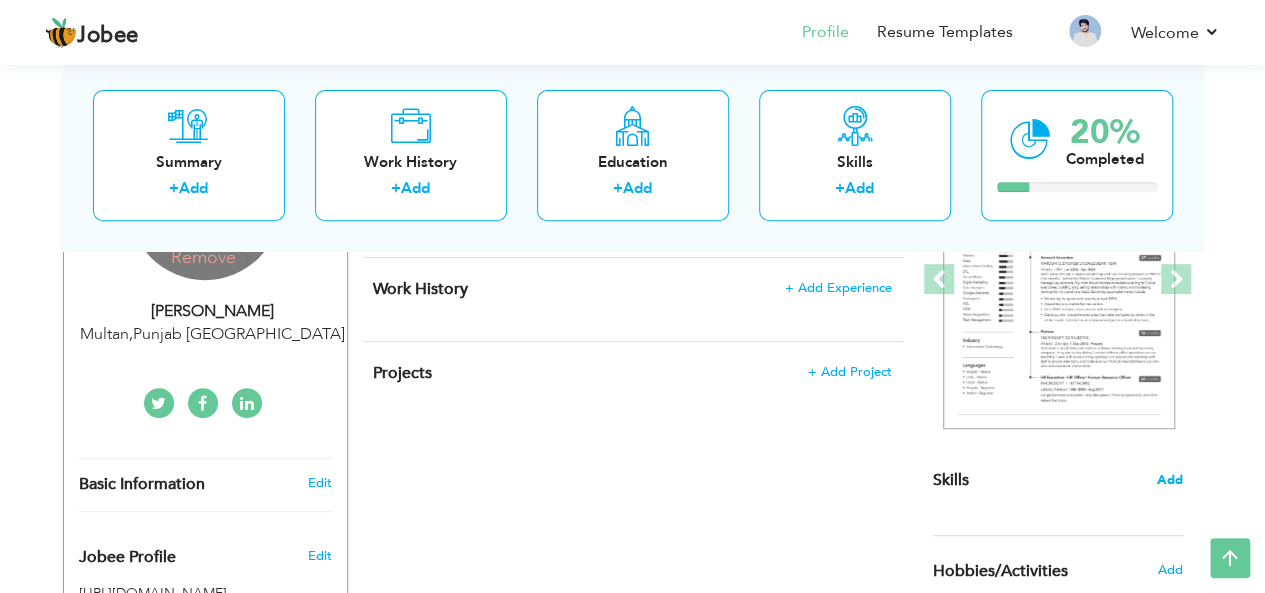 click on "Add" at bounding box center (1170, 480) 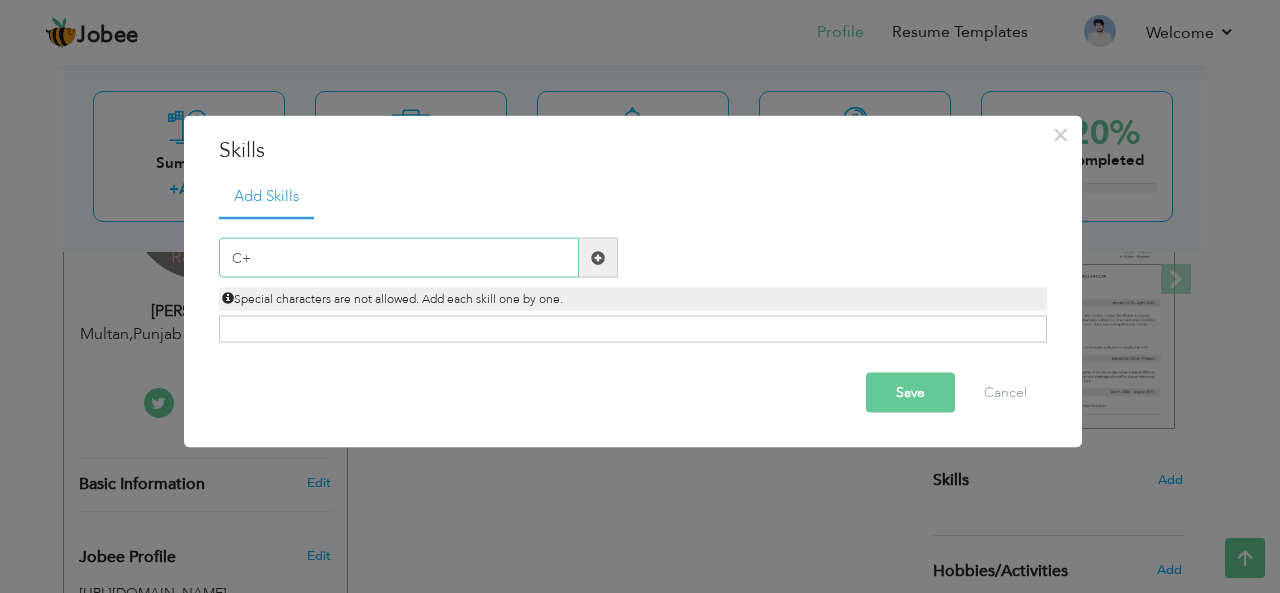 type on "C++" 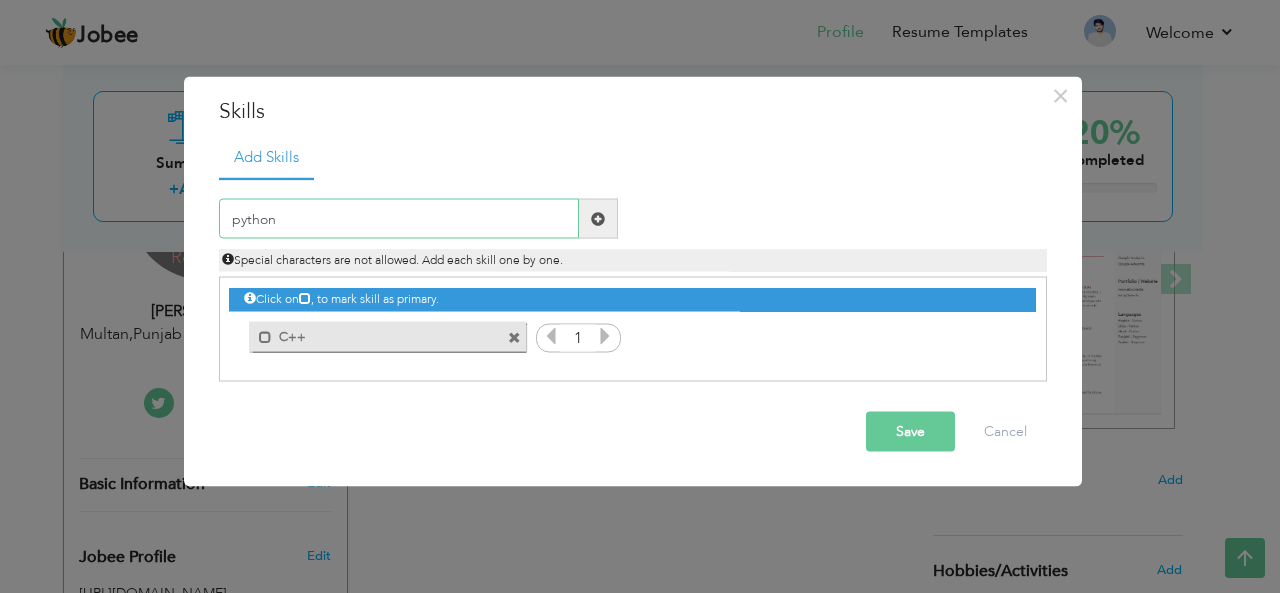 click on "python" at bounding box center [399, 219] 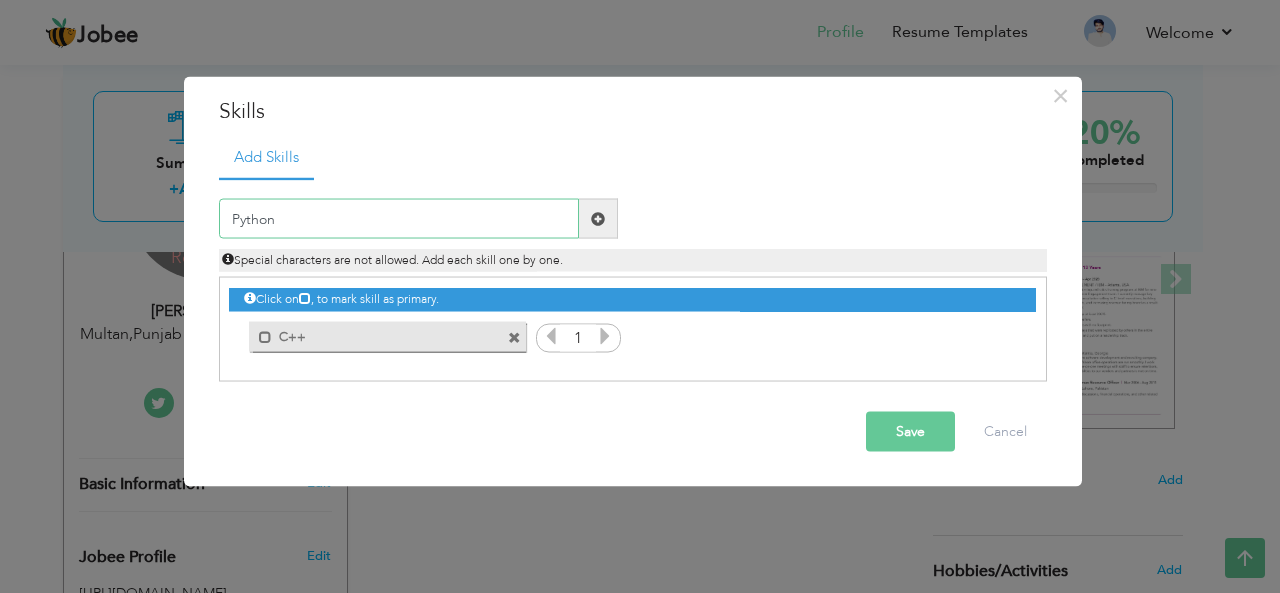 type on "Python" 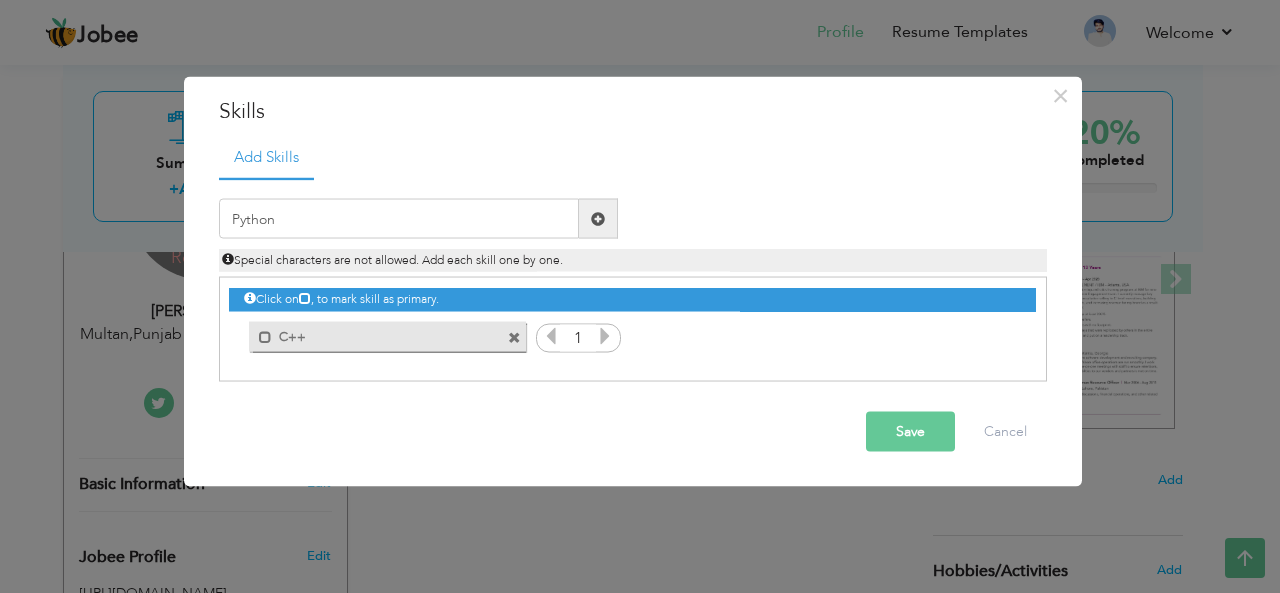 click at bounding box center (598, 218) 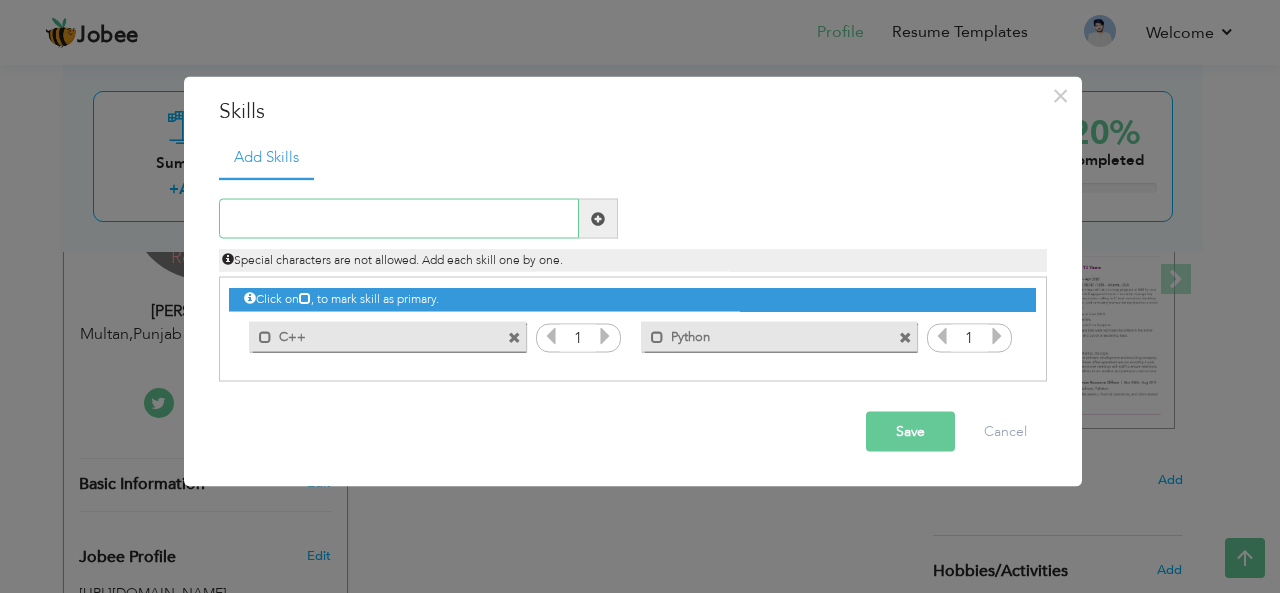 click at bounding box center (399, 219) 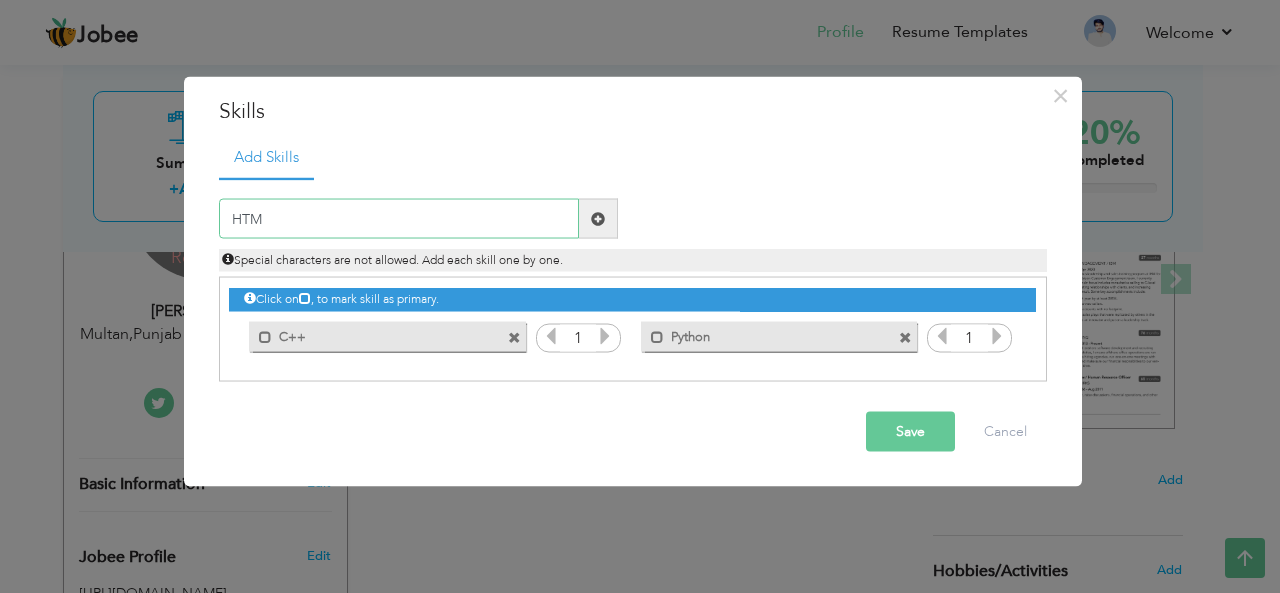 type on "HTML" 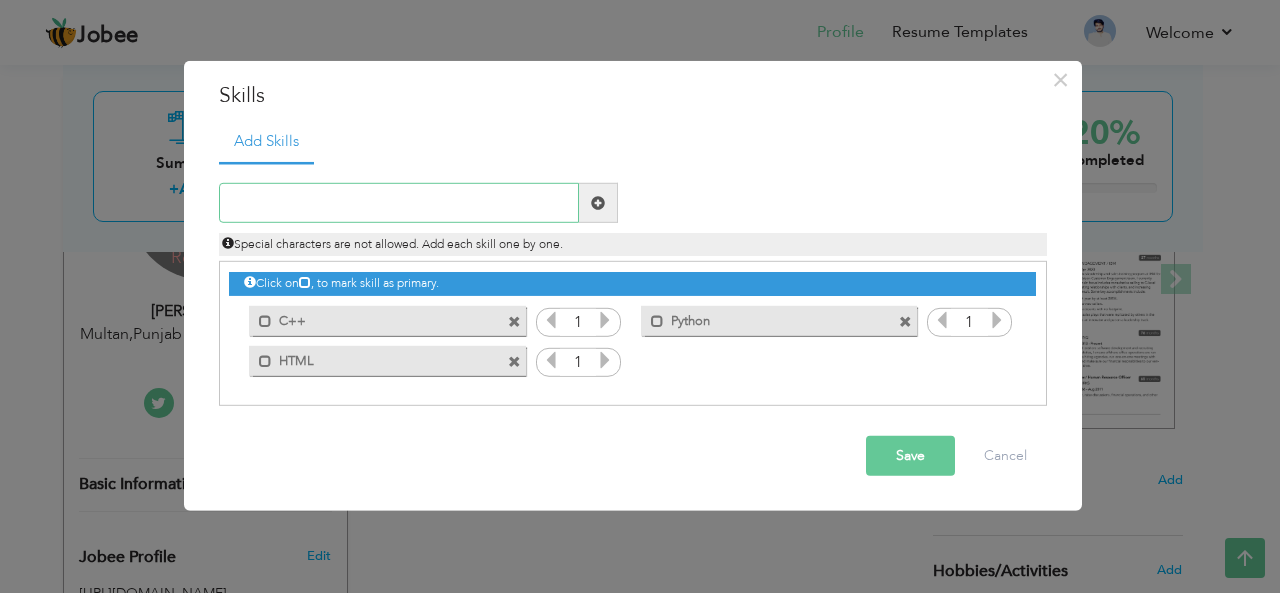 click at bounding box center (399, 203) 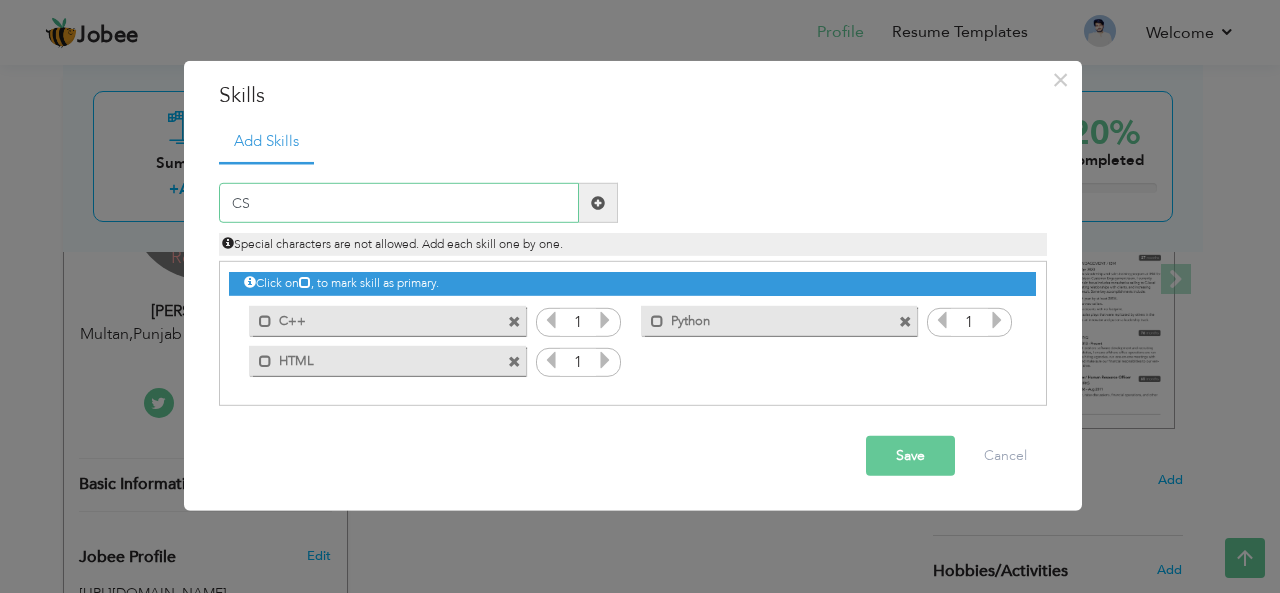 type on "CSS" 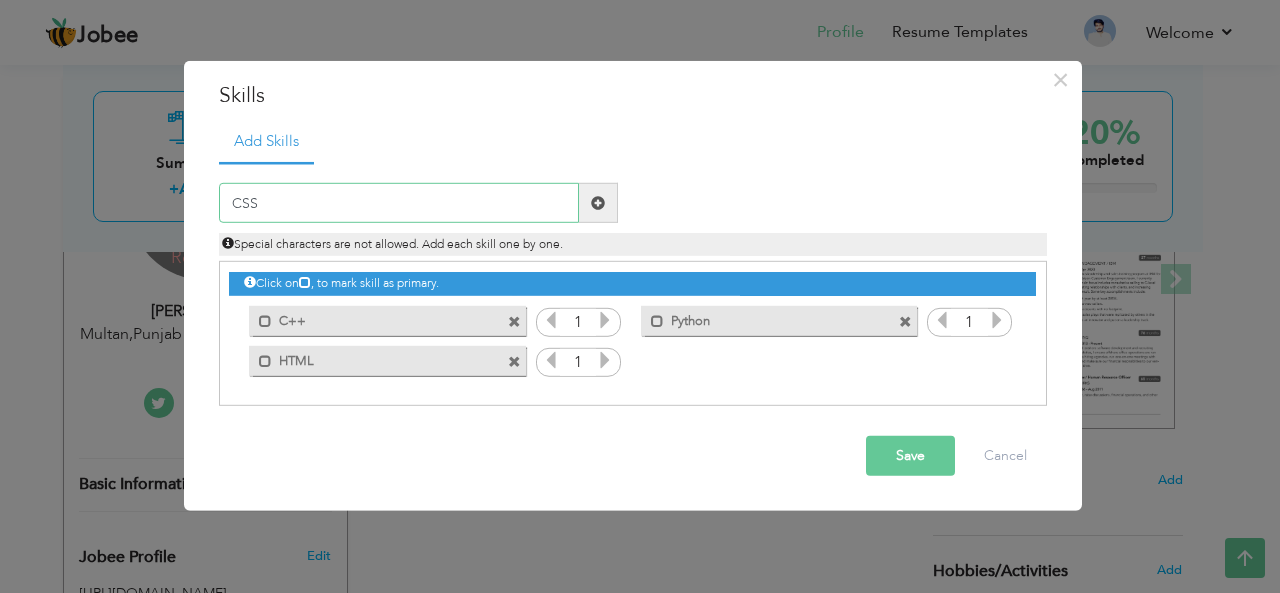 type 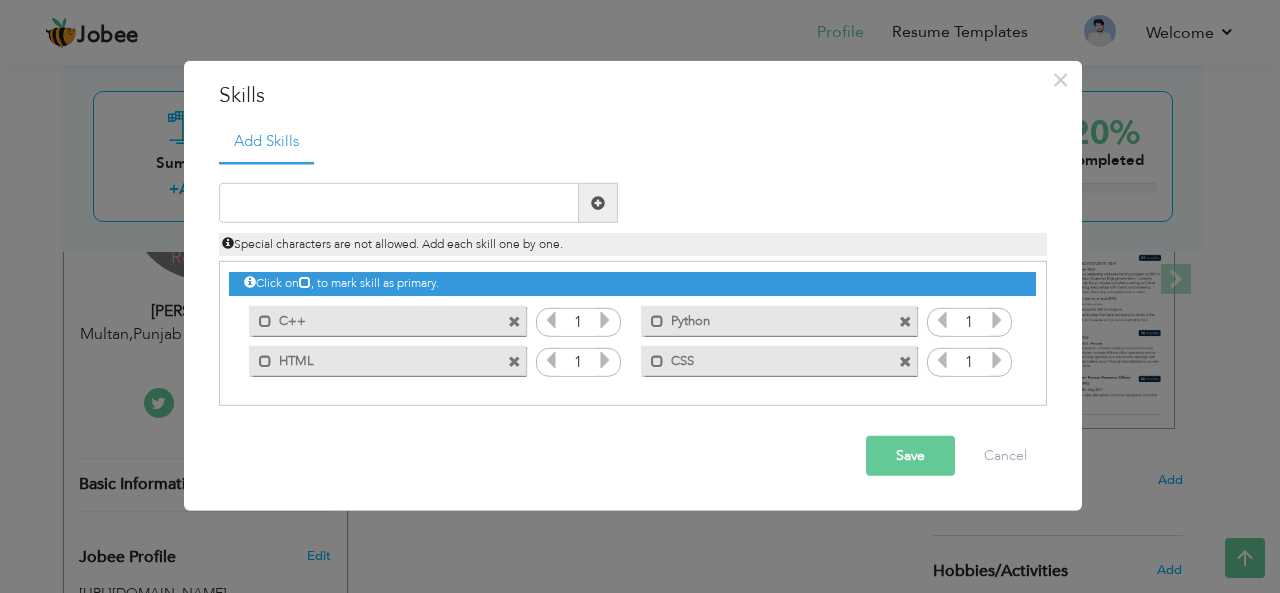 click at bounding box center [605, 320] 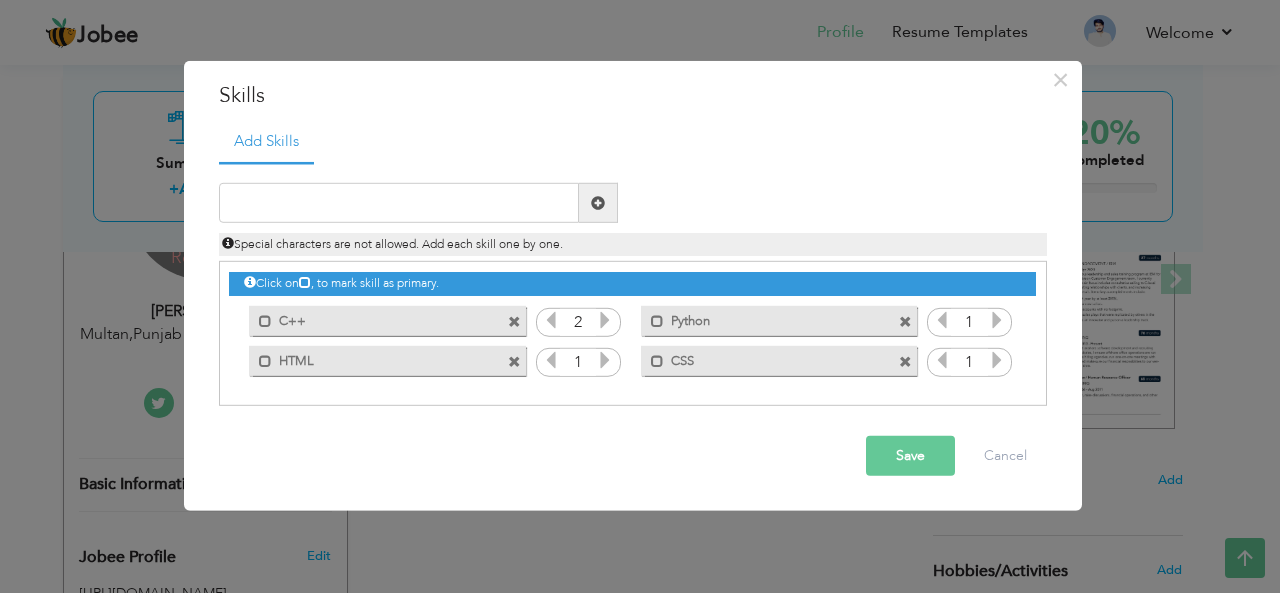 click at bounding box center (605, 320) 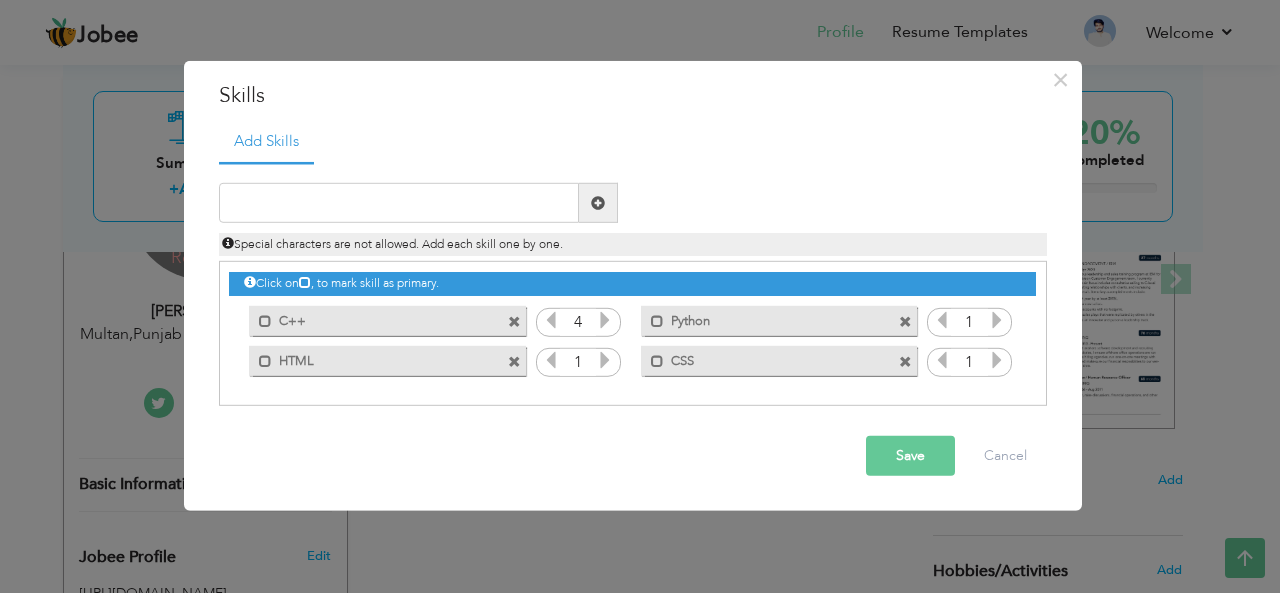 click at bounding box center (605, 320) 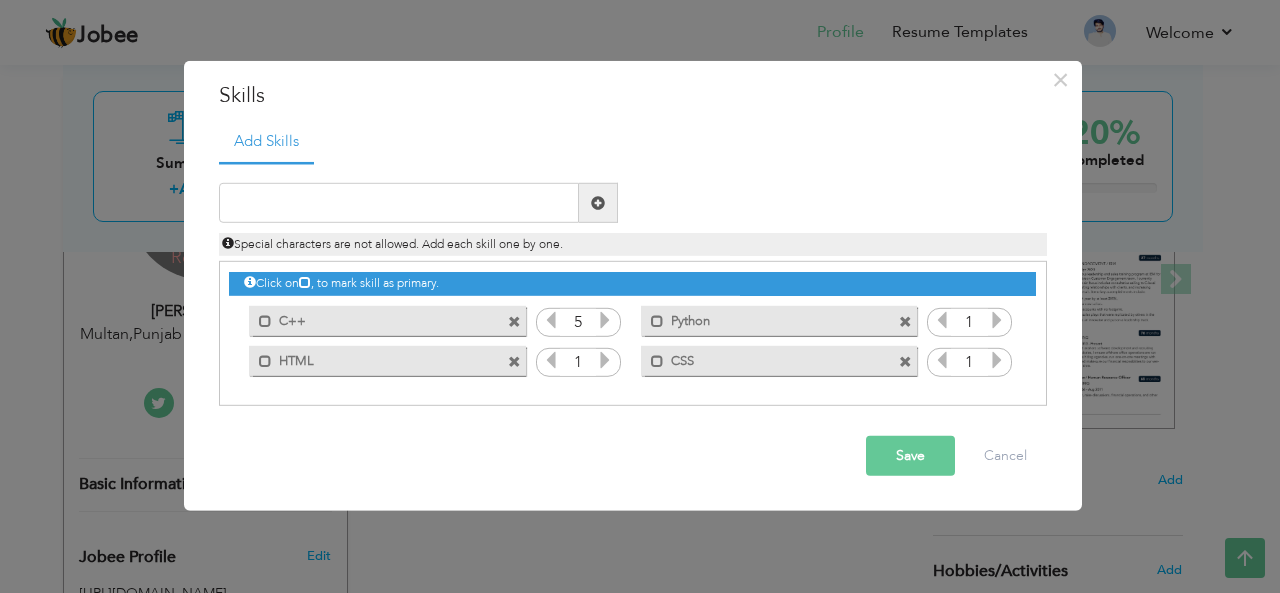 click at bounding box center [551, 320] 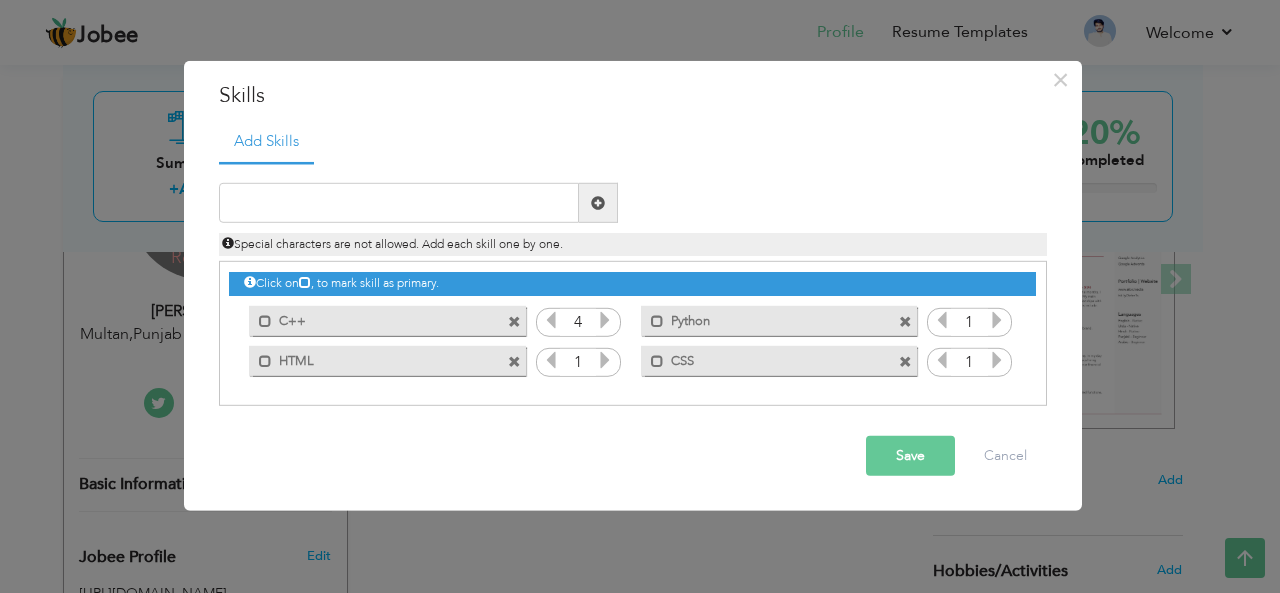 click at bounding box center [997, 320] 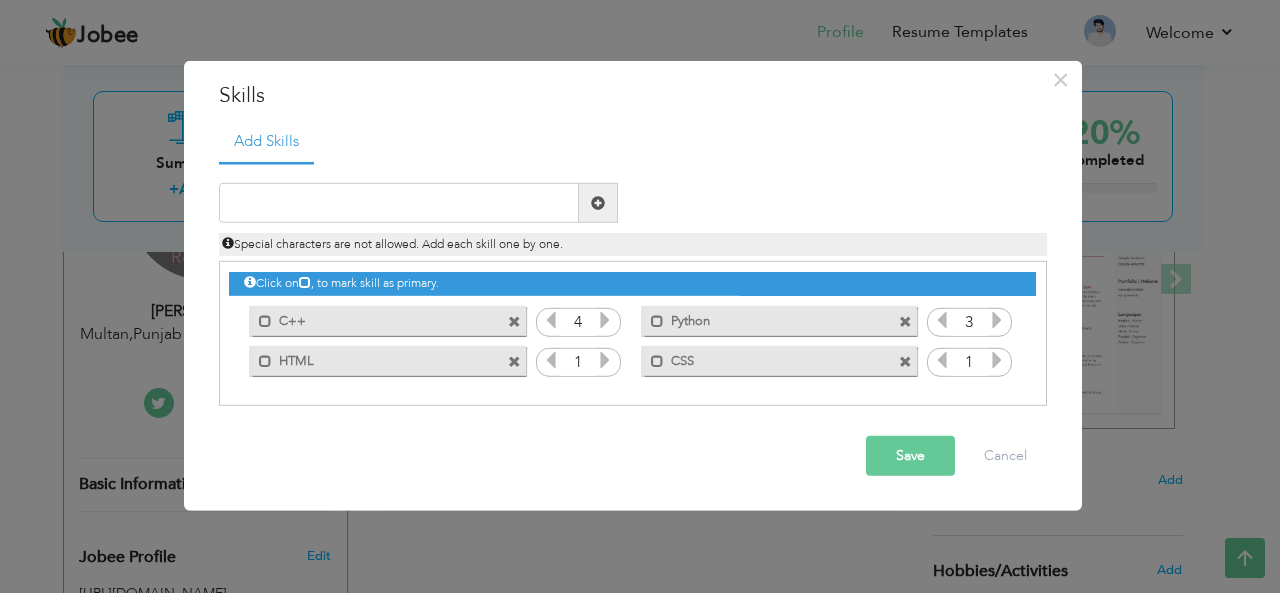 click at bounding box center (605, 360) 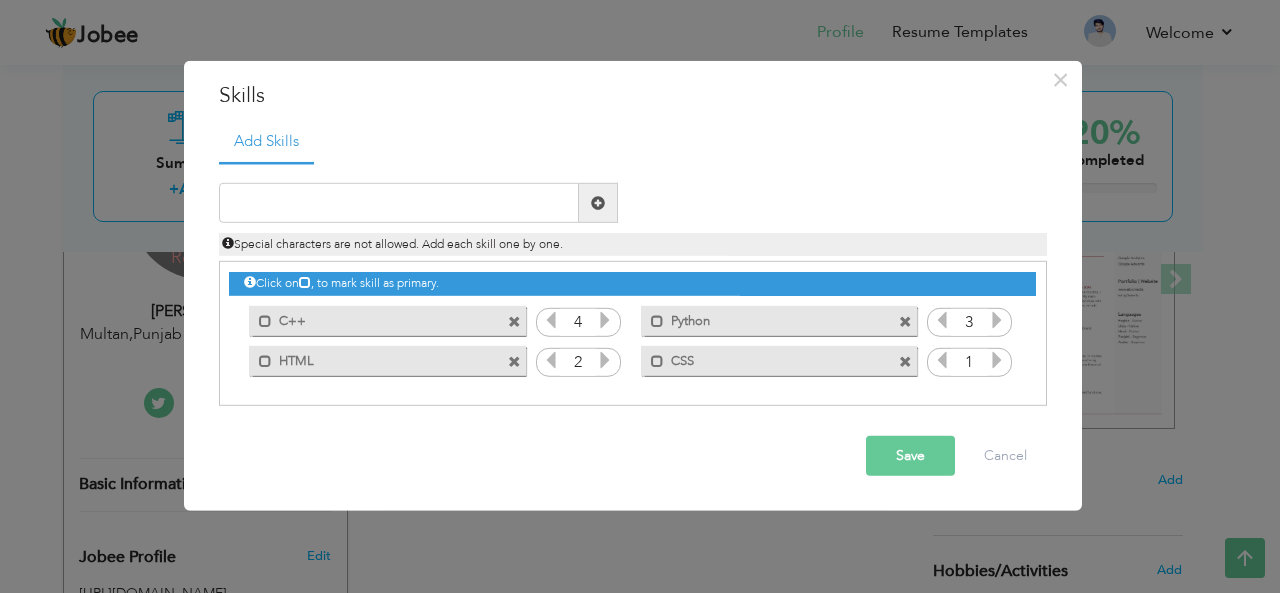 click at bounding box center [605, 360] 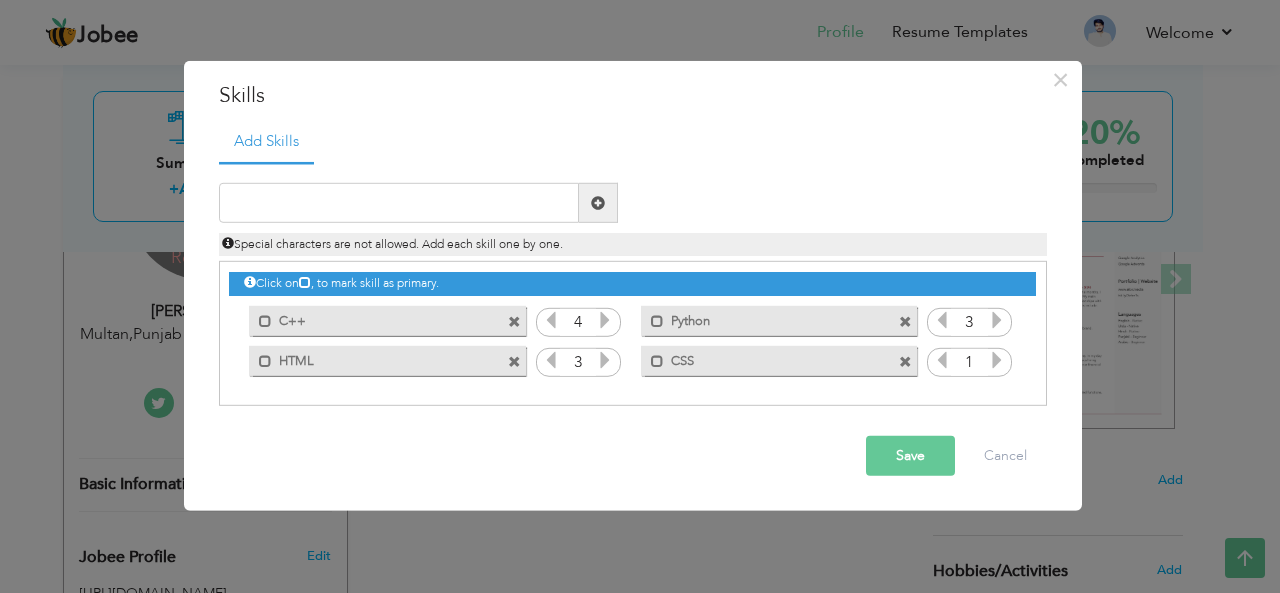 click at bounding box center (605, 360) 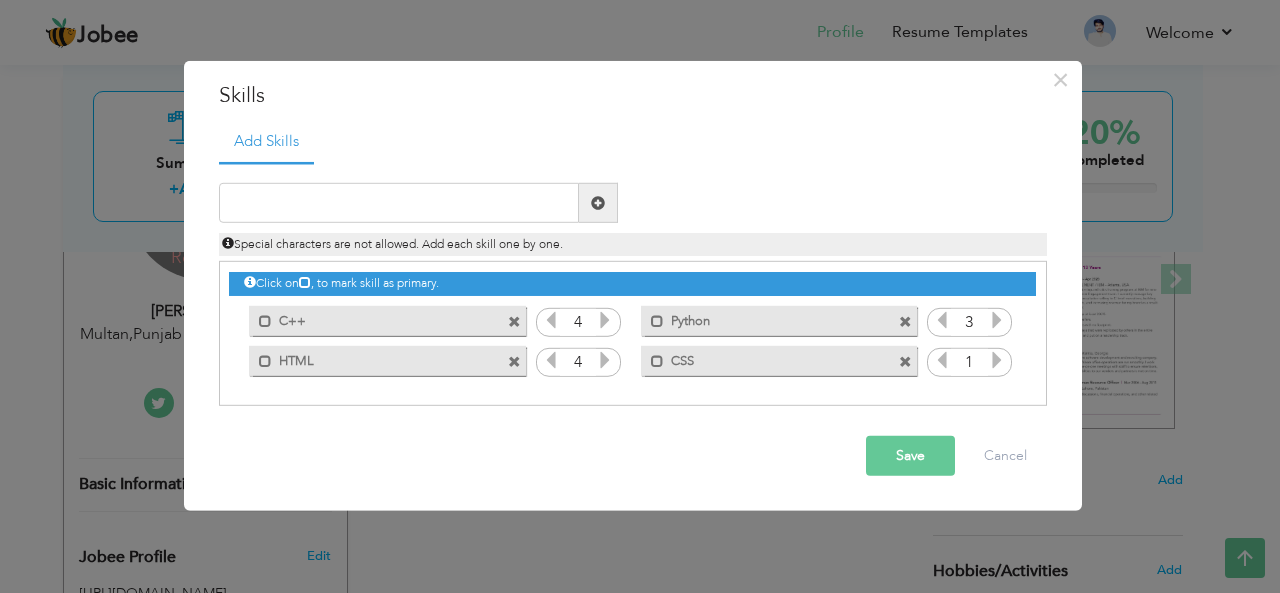 click at bounding box center [997, 360] 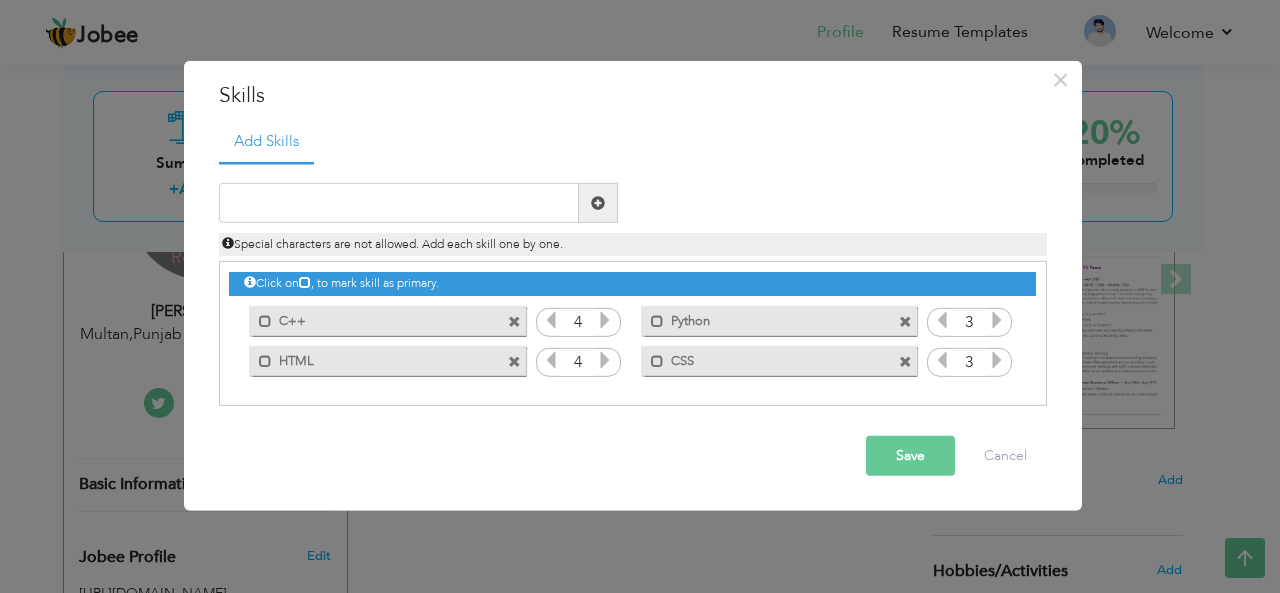 click on "Save" at bounding box center (910, 456) 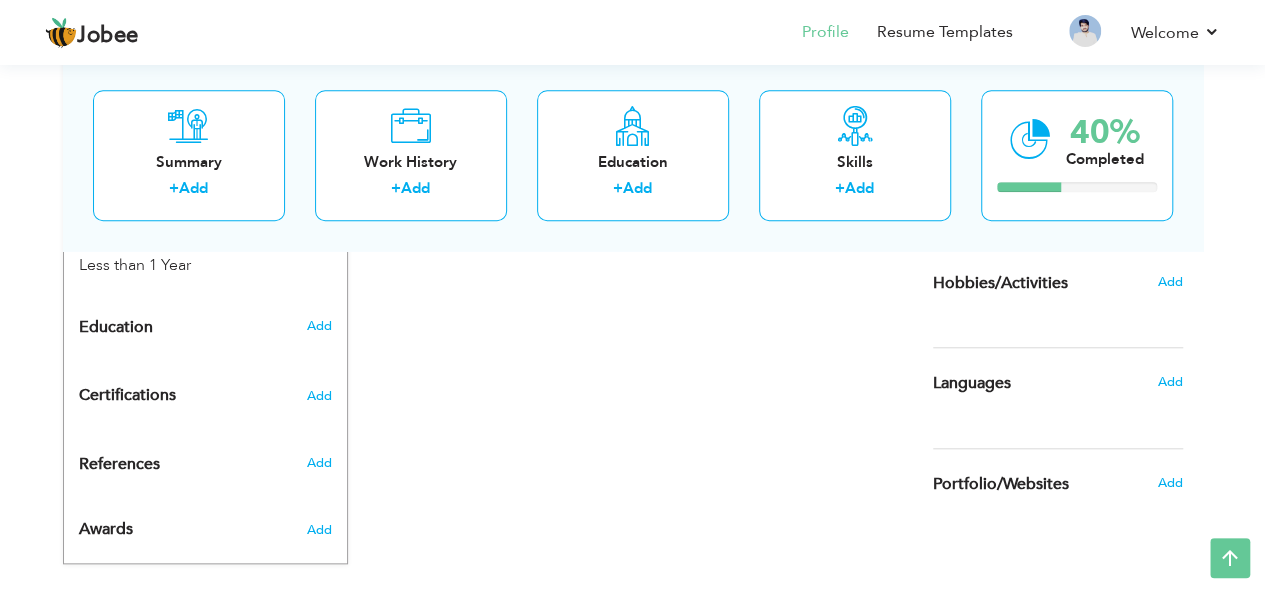 scroll, scrollTop: 772, scrollLeft: 0, axis: vertical 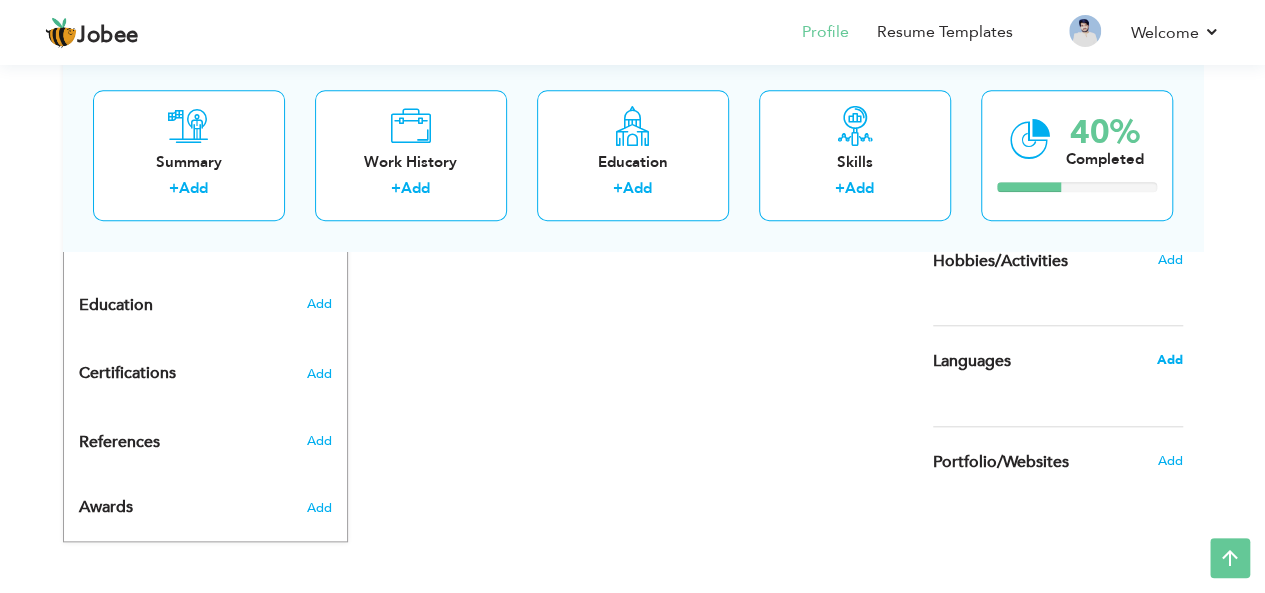 click on "Add" at bounding box center (1169, 360) 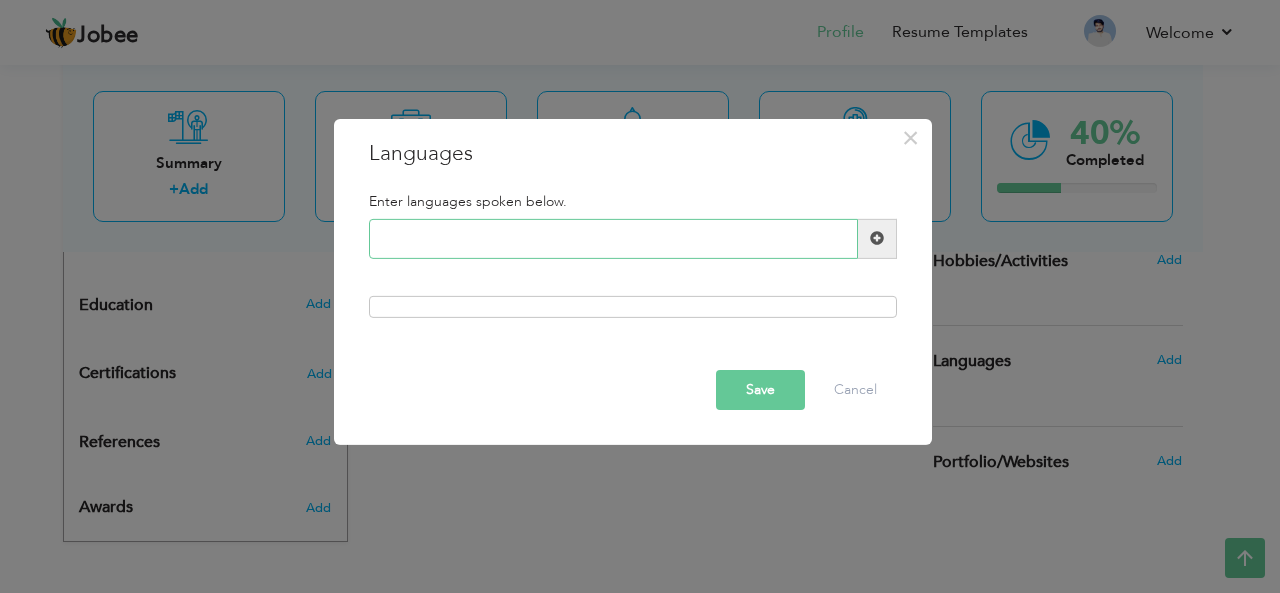 click at bounding box center (613, 239) 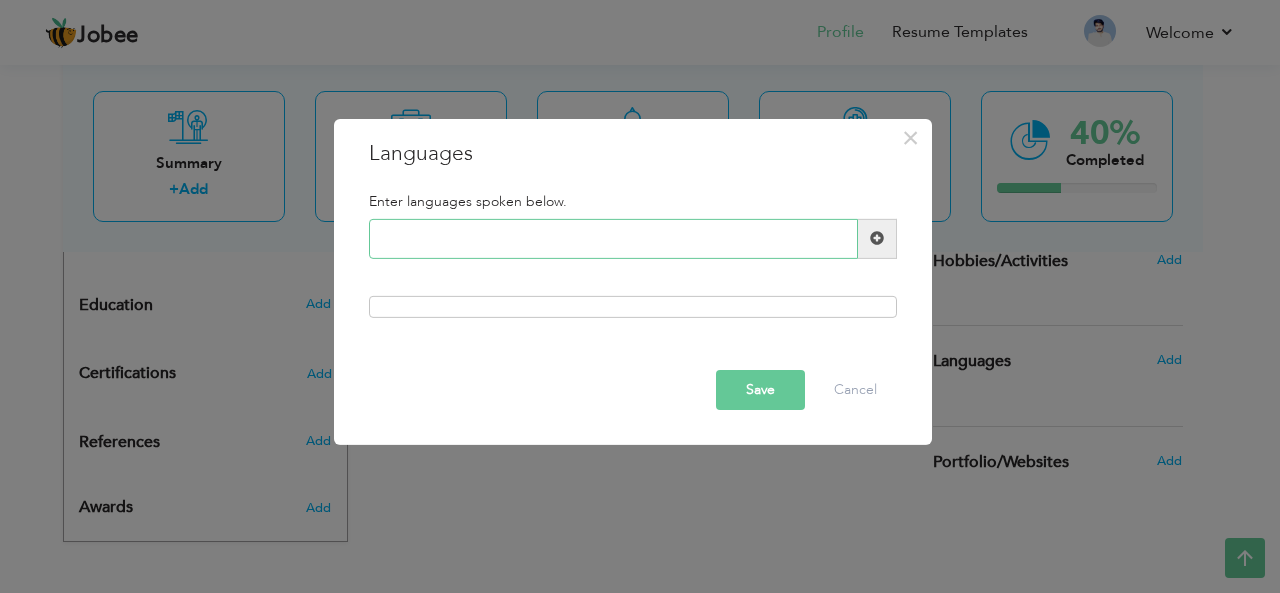 type on "u" 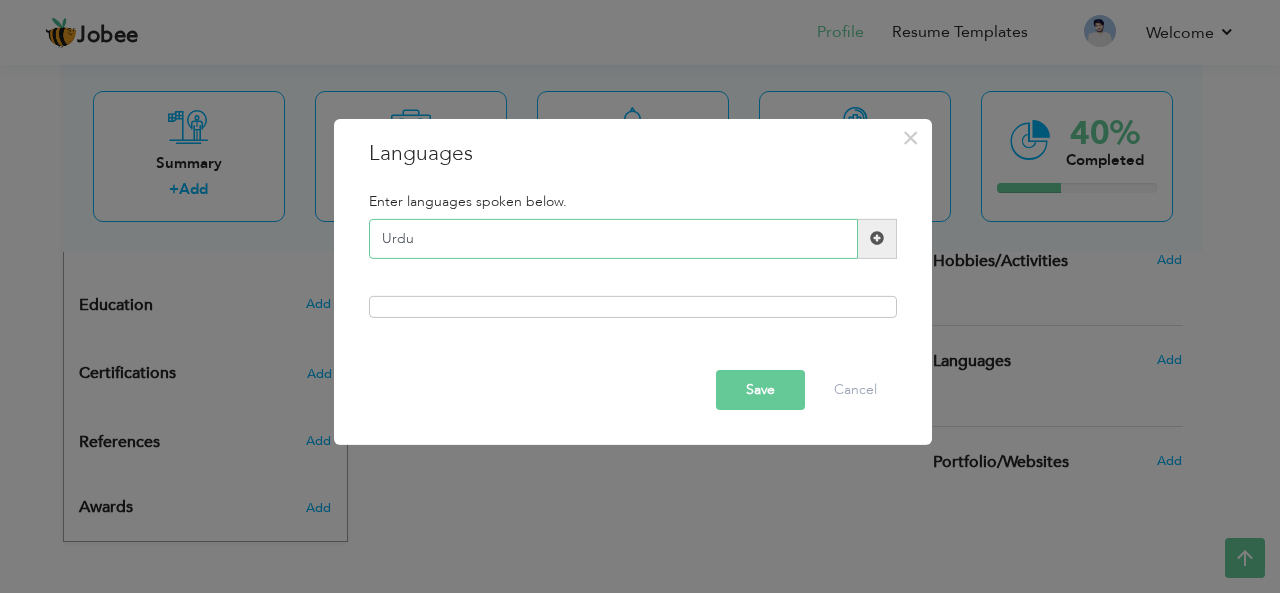 type on "Urdu" 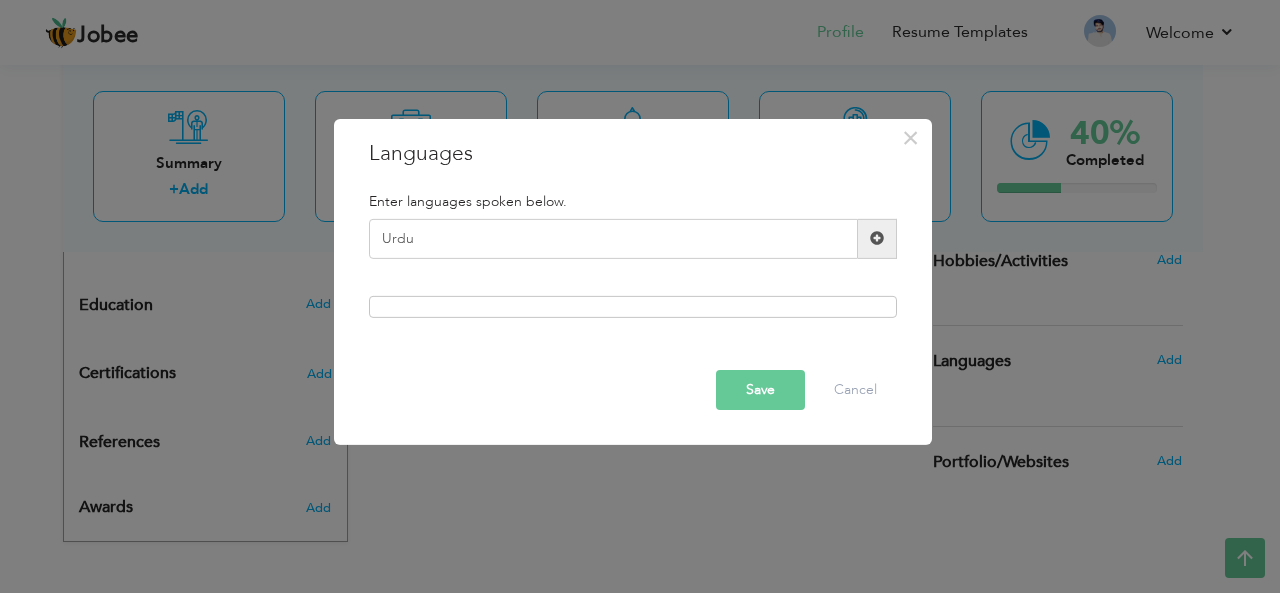click at bounding box center (877, 238) 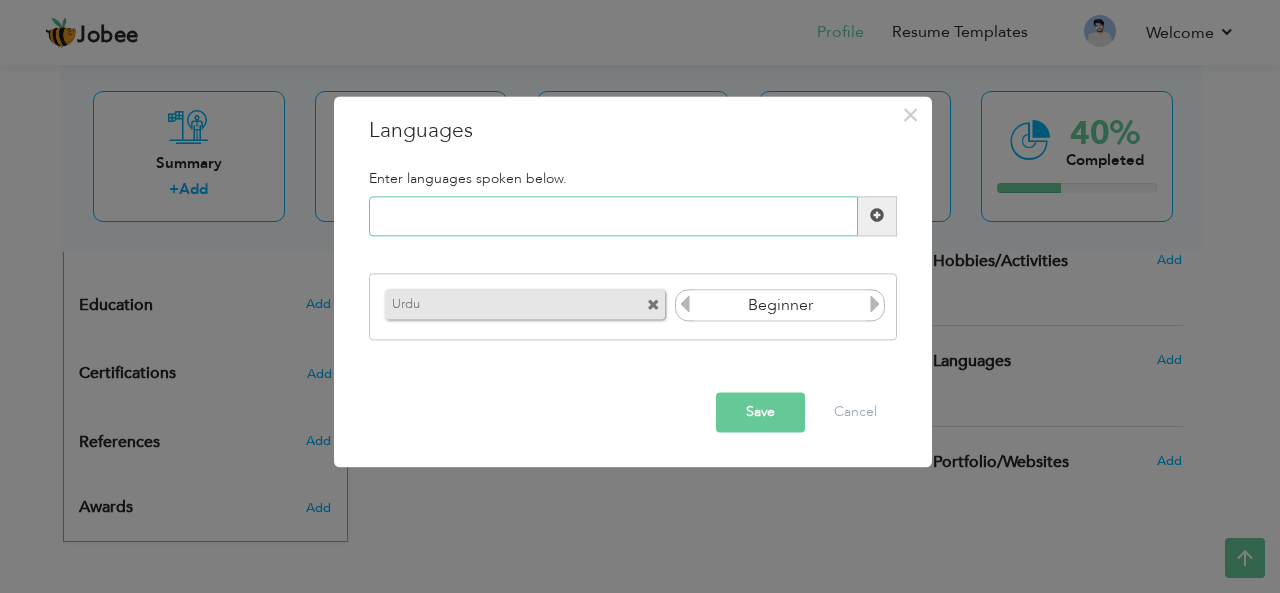 click at bounding box center (613, 216) 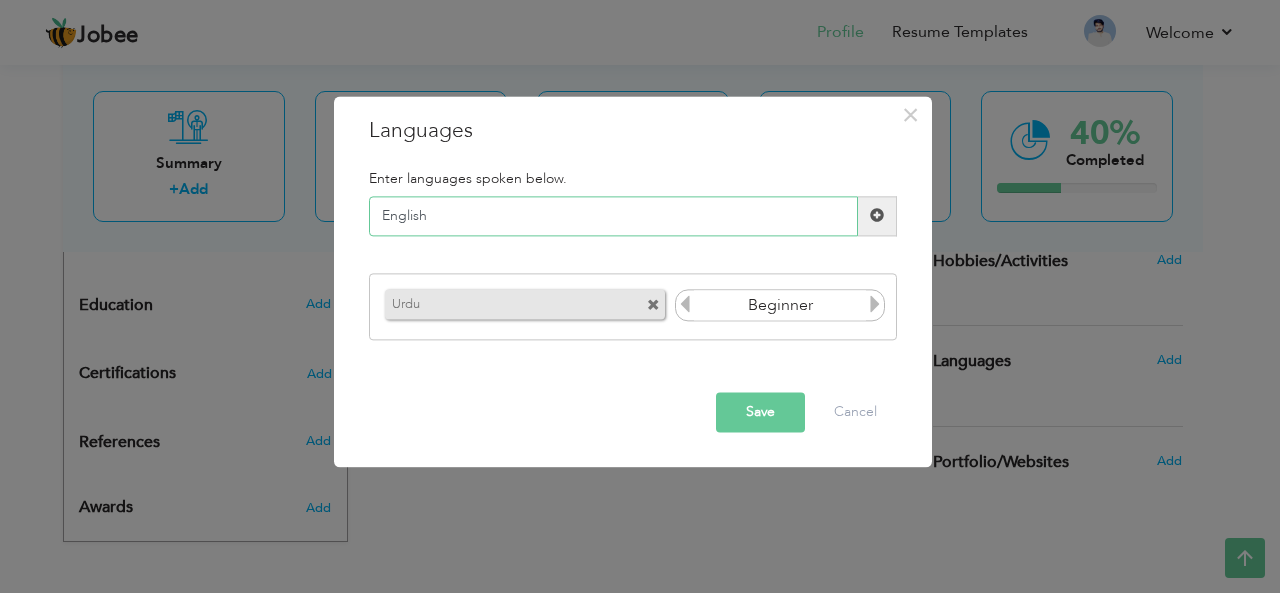 type on "English" 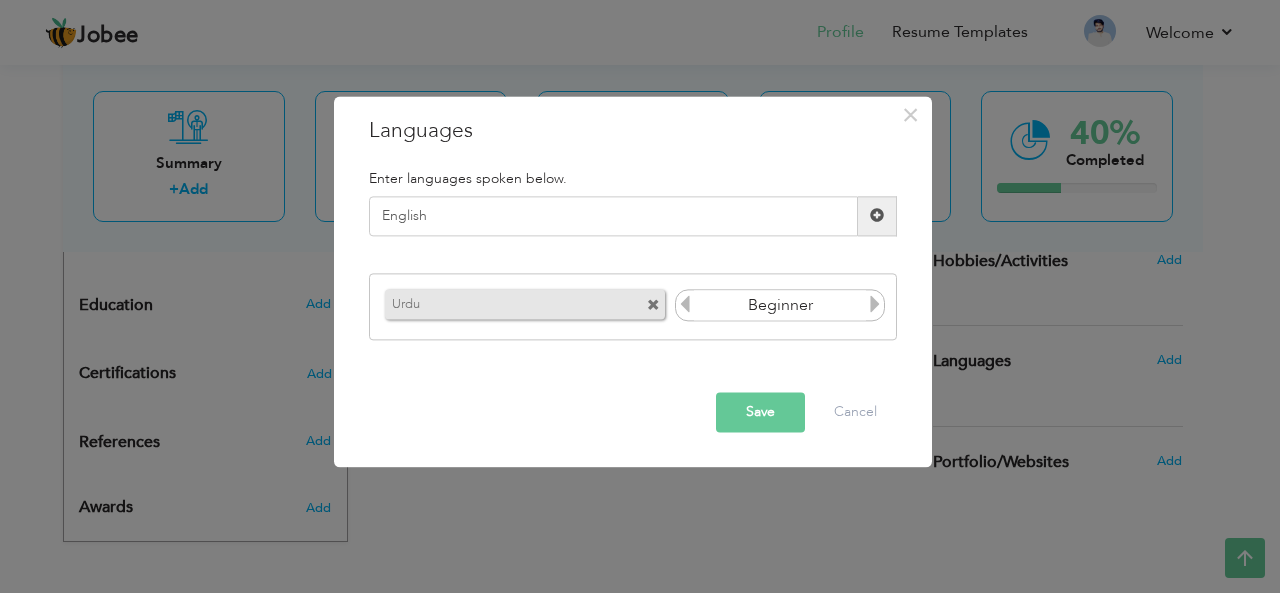 click at bounding box center [875, 305] 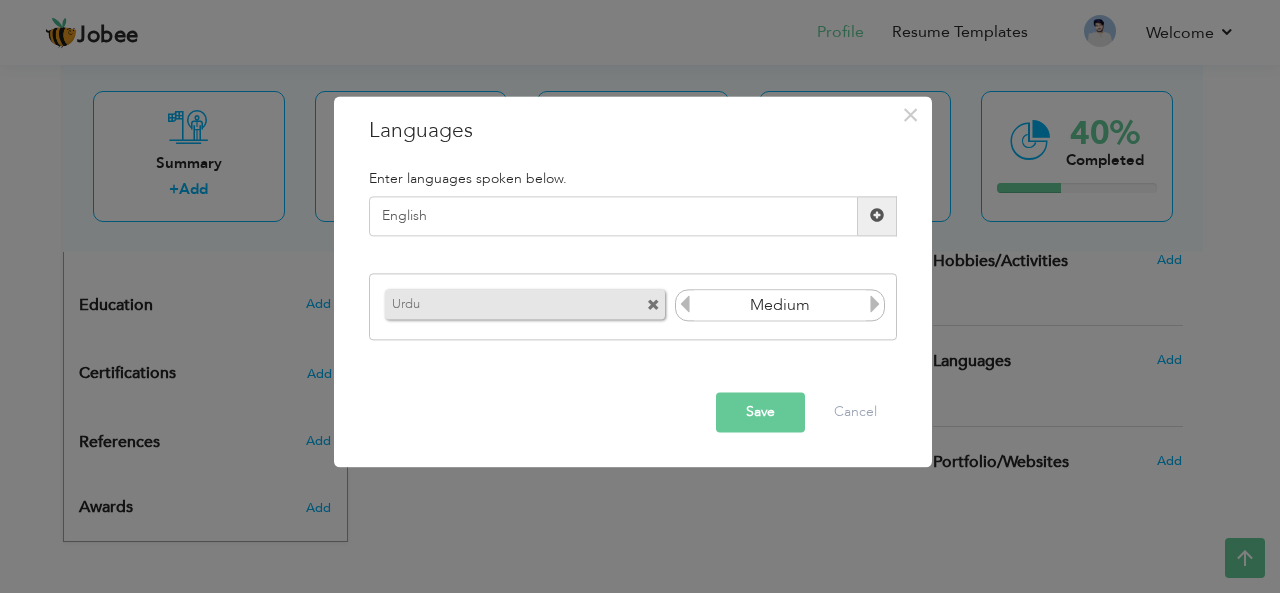 click at bounding box center [875, 305] 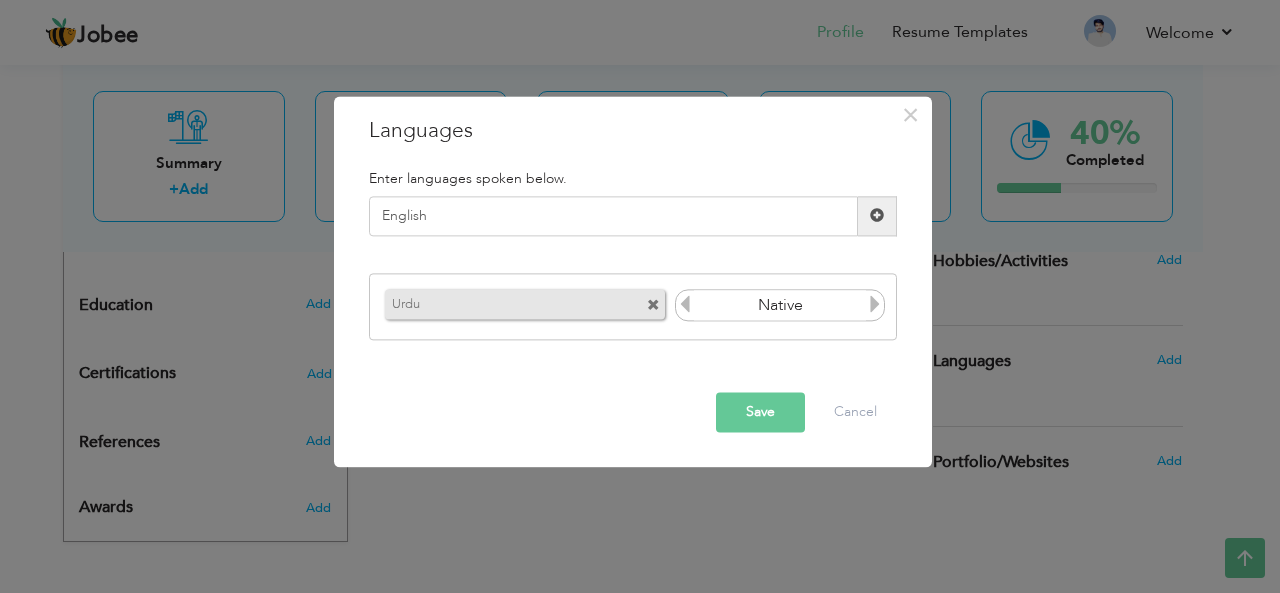 click at bounding box center (875, 305) 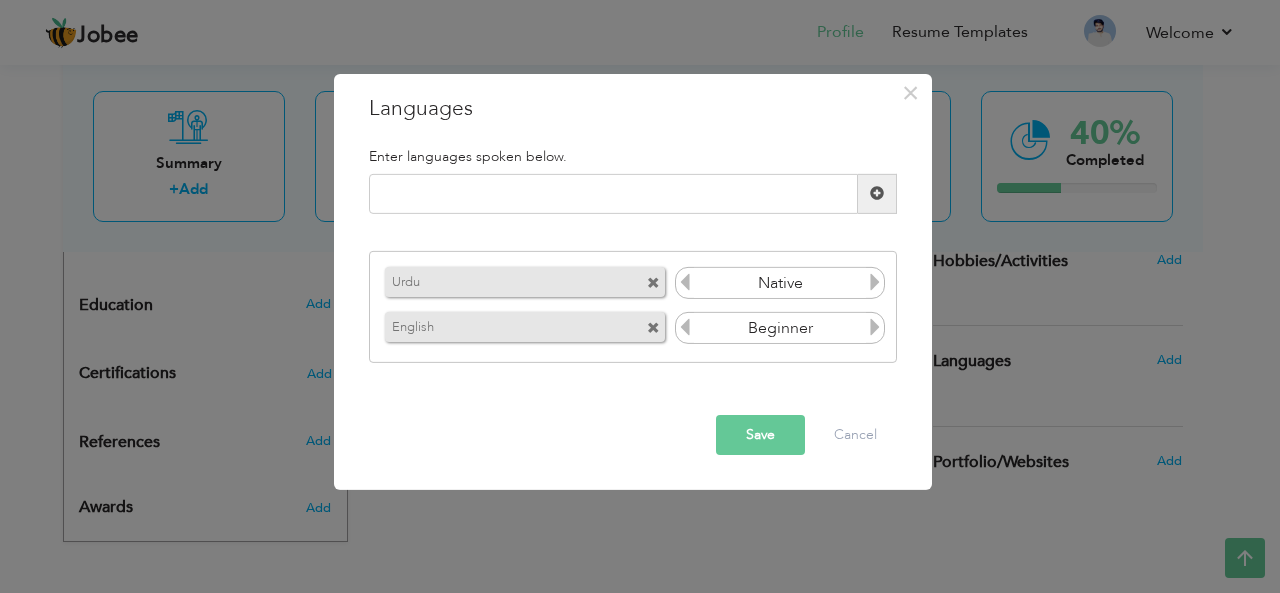 click at bounding box center (875, 327) 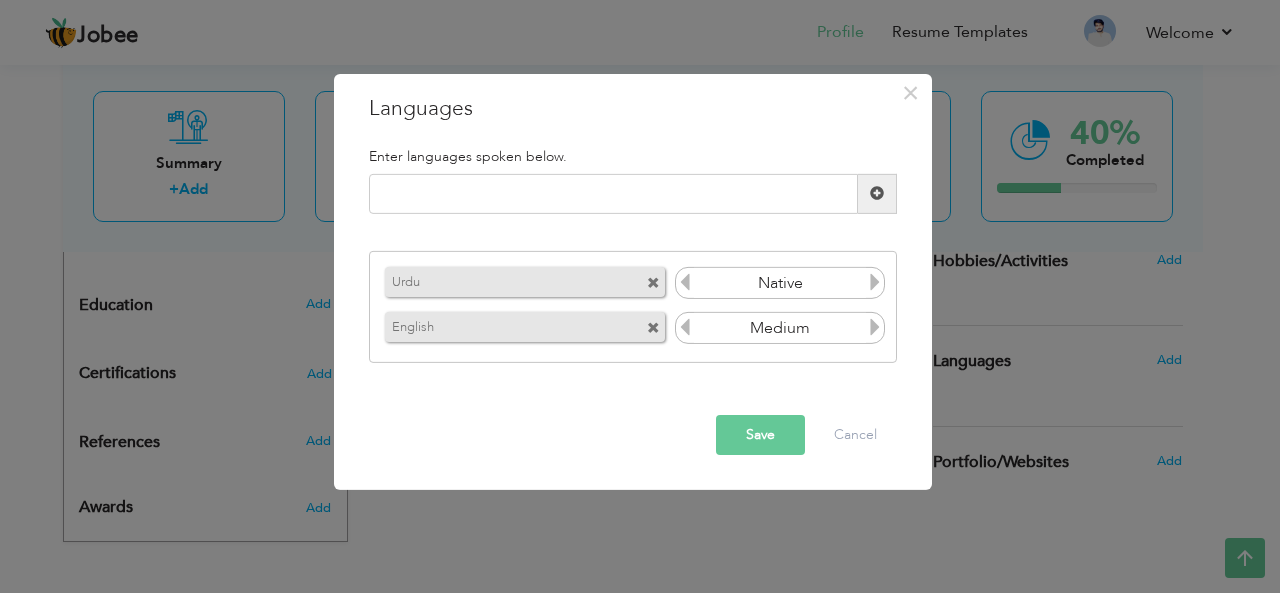 click on "Save" at bounding box center (760, 435) 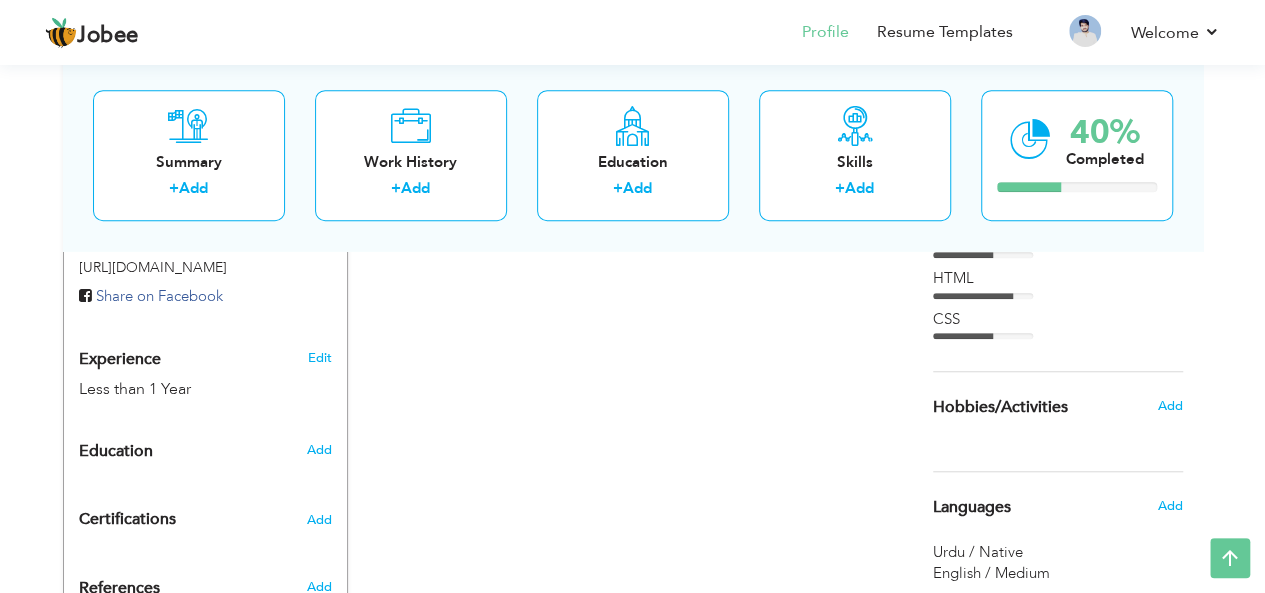 scroll, scrollTop: 672, scrollLeft: 0, axis: vertical 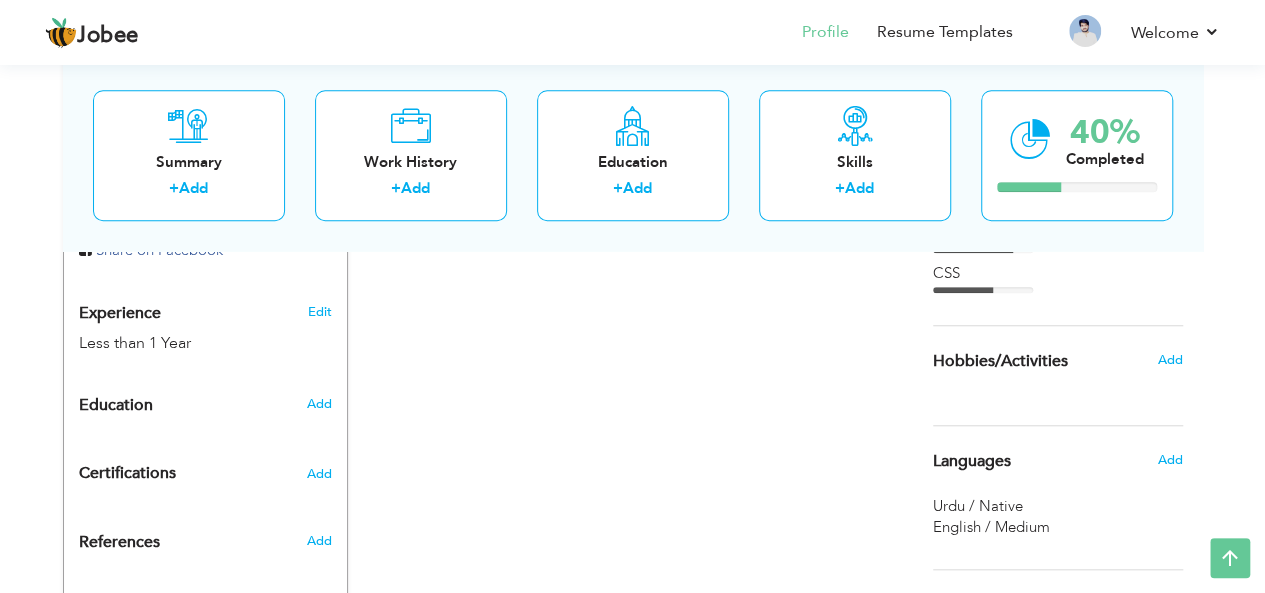 click on "Add" at bounding box center (322, 404) 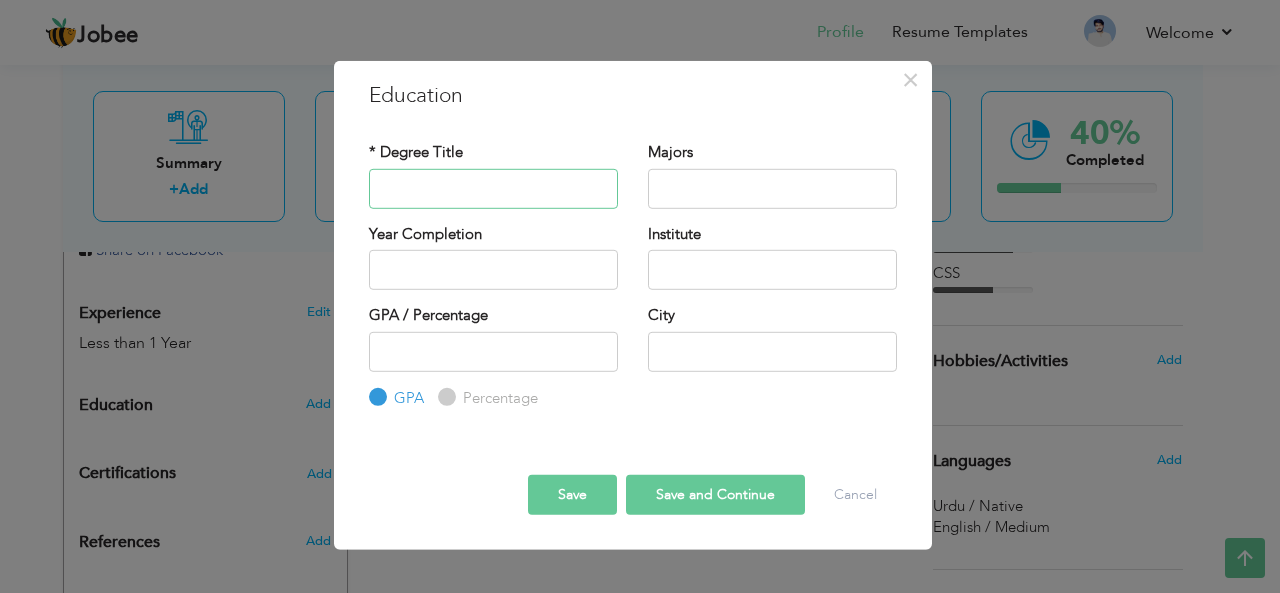 click at bounding box center (493, 188) 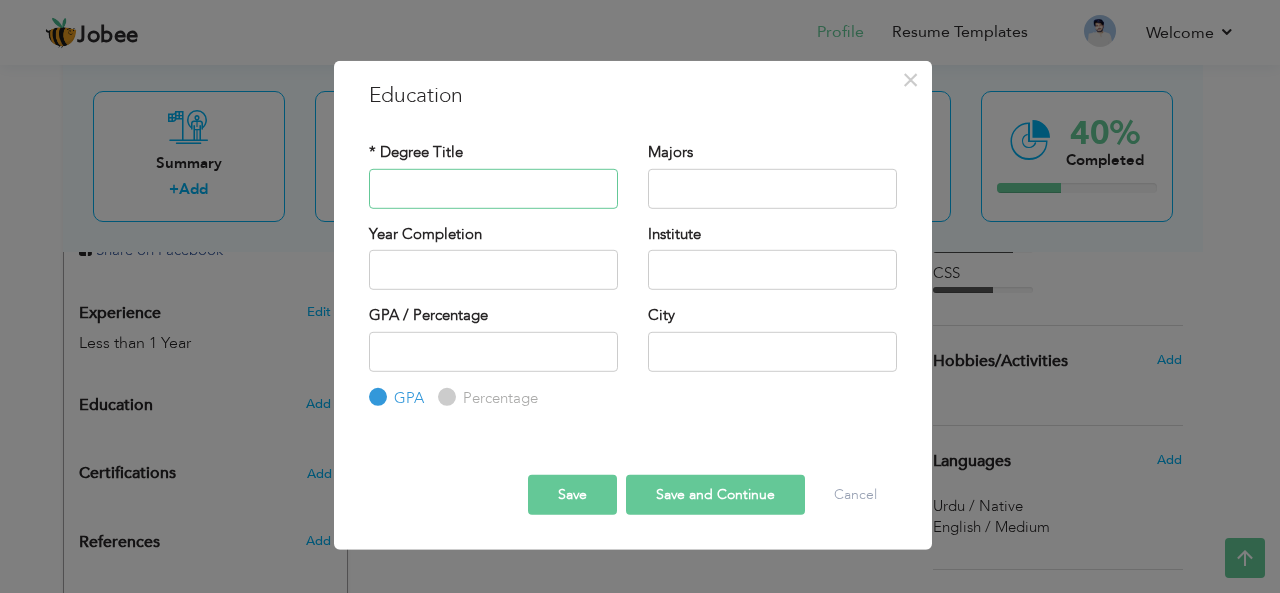 paste on "Matric" 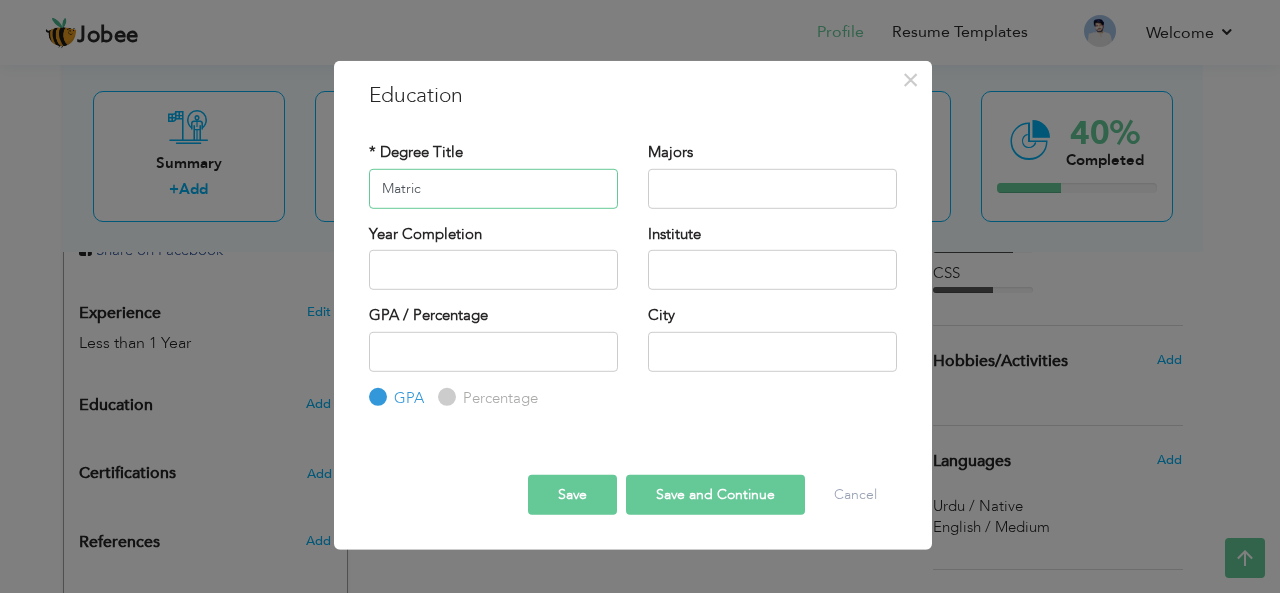 type on "Matric" 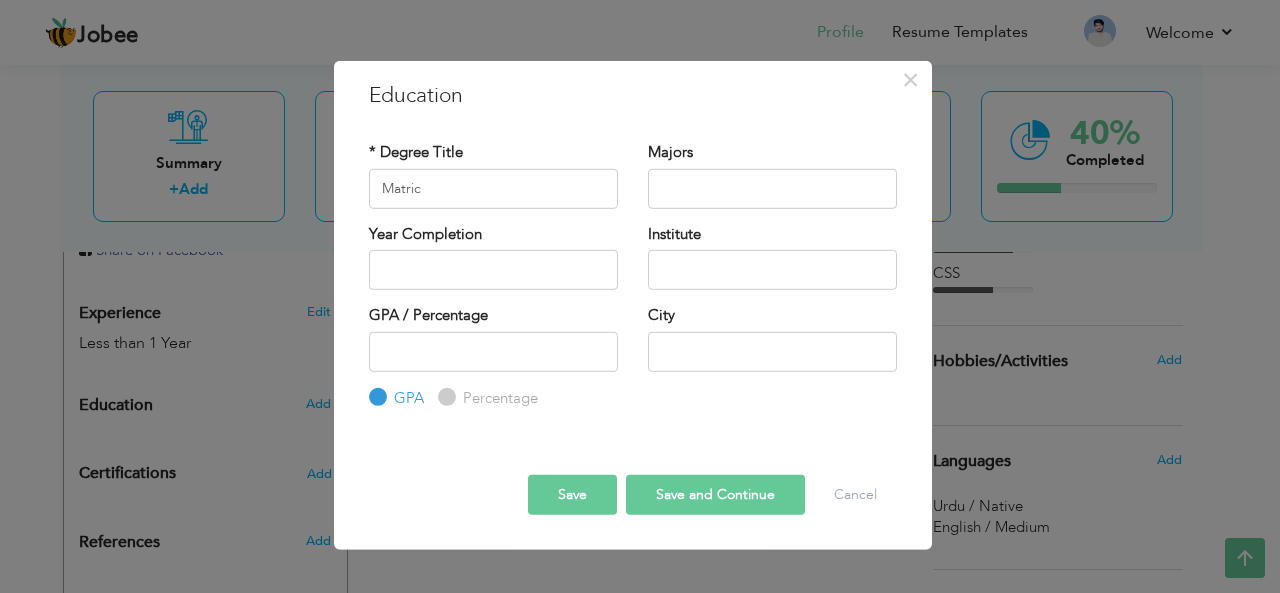 click on "Year Completion" at bounding box center (493, 263) 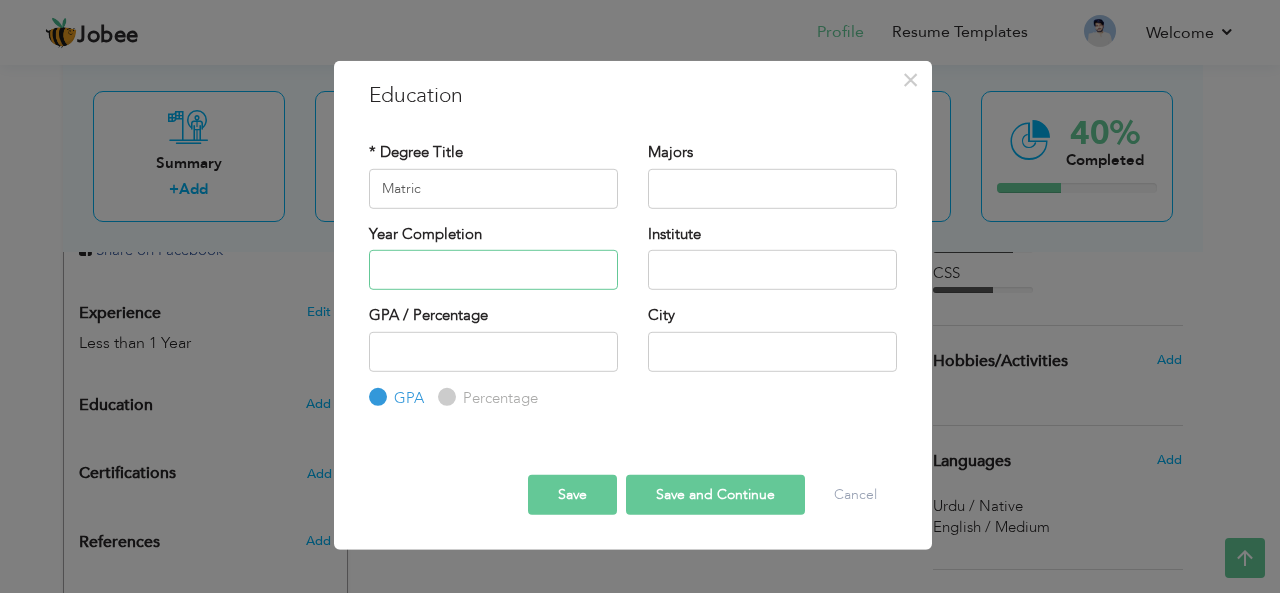 click at bounding box center [493, 270] 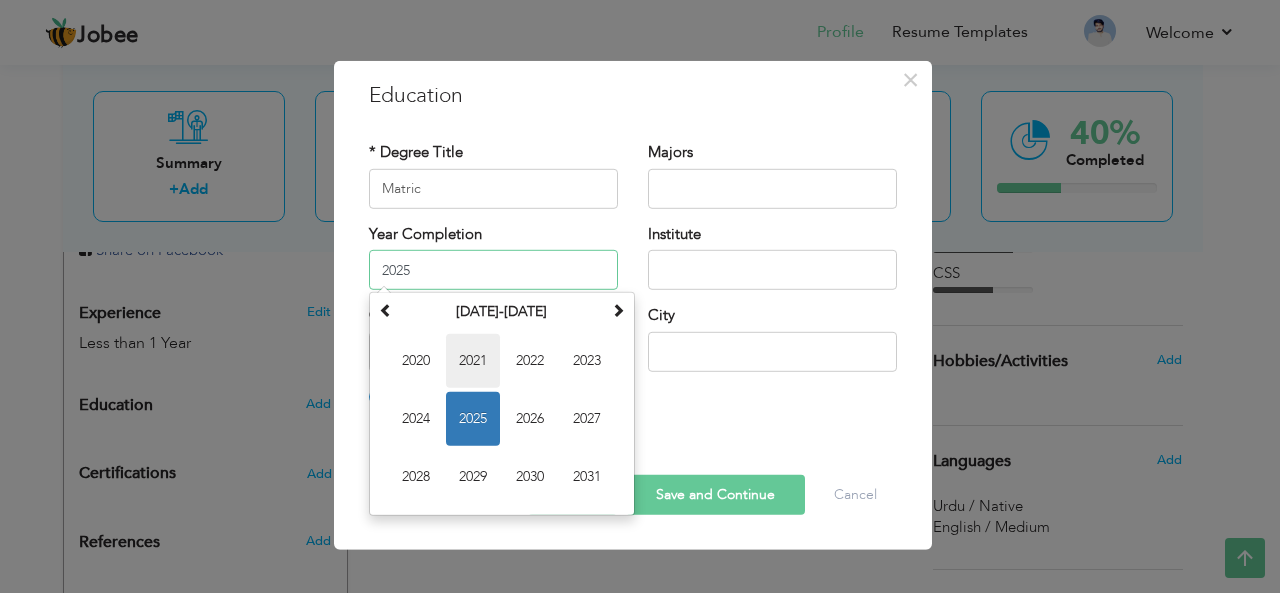 click on "2021" at bounding box center [473, 361] 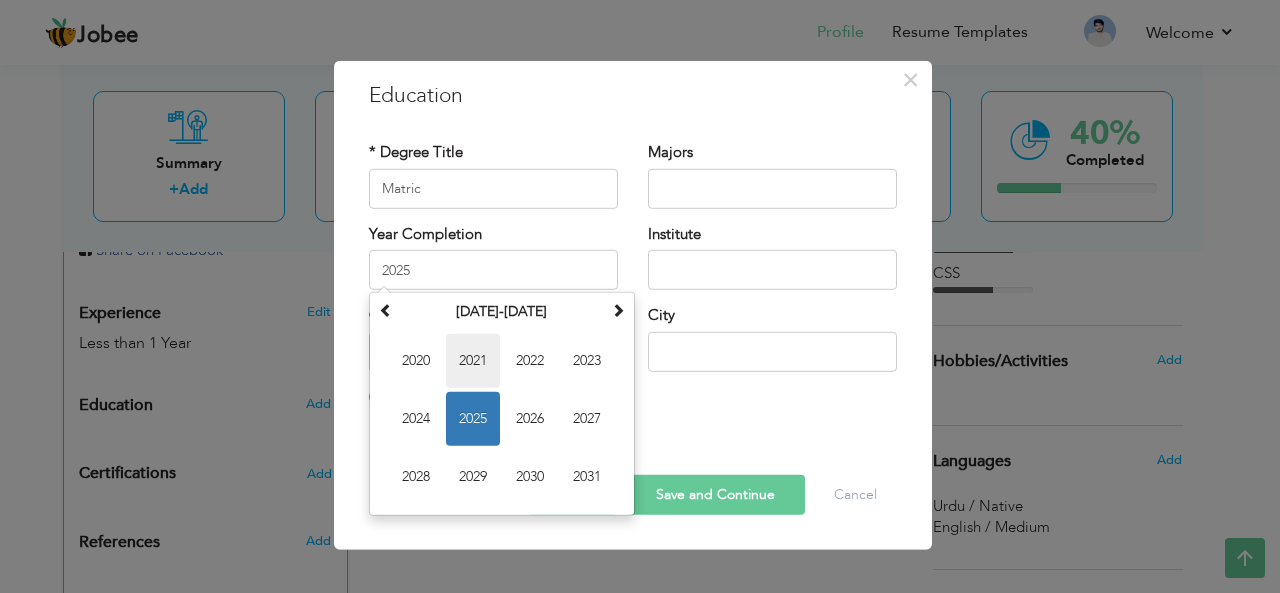 type on "2021" 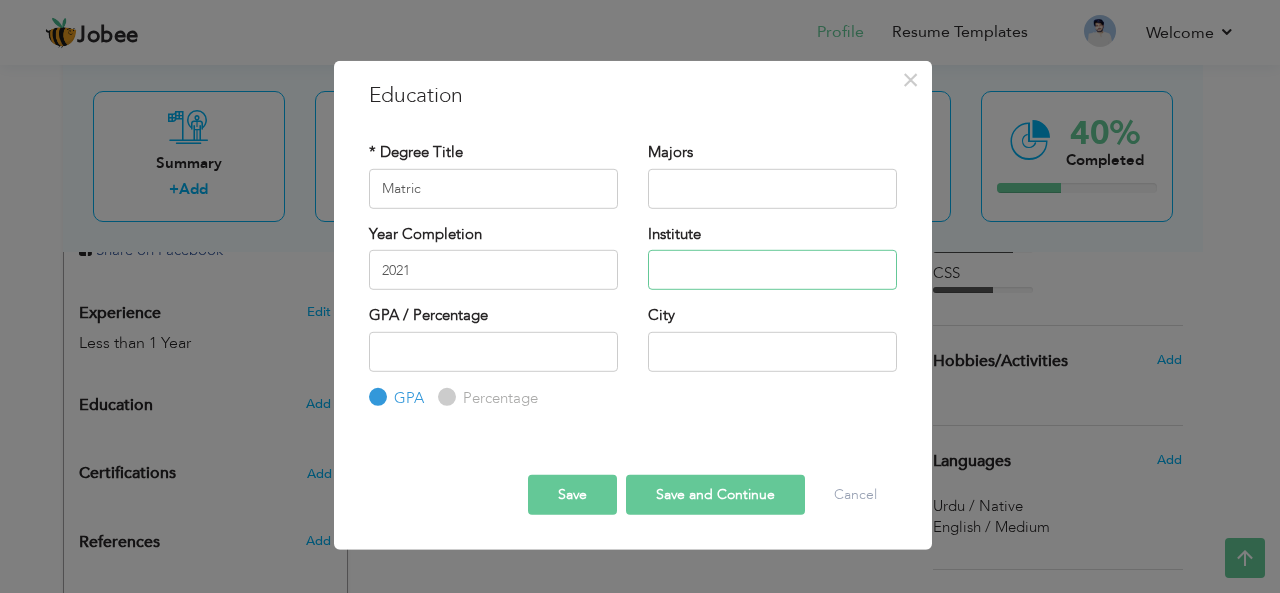 click at bounding box center (772, 270) 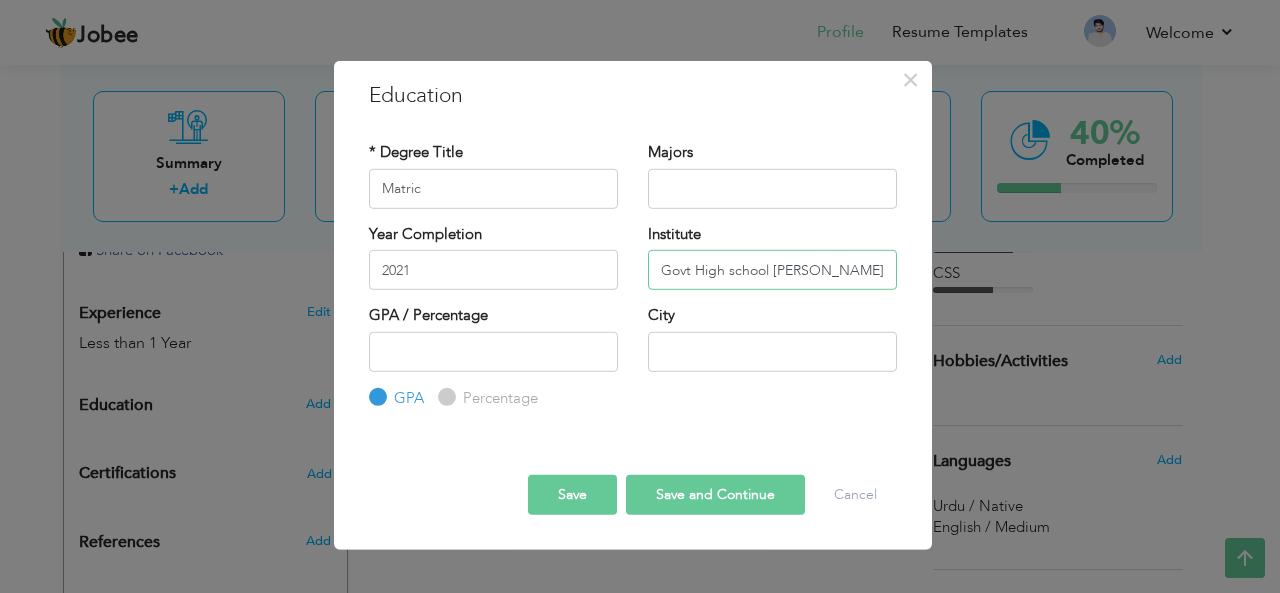 type on "Govt High school [PERSON_NAME]" 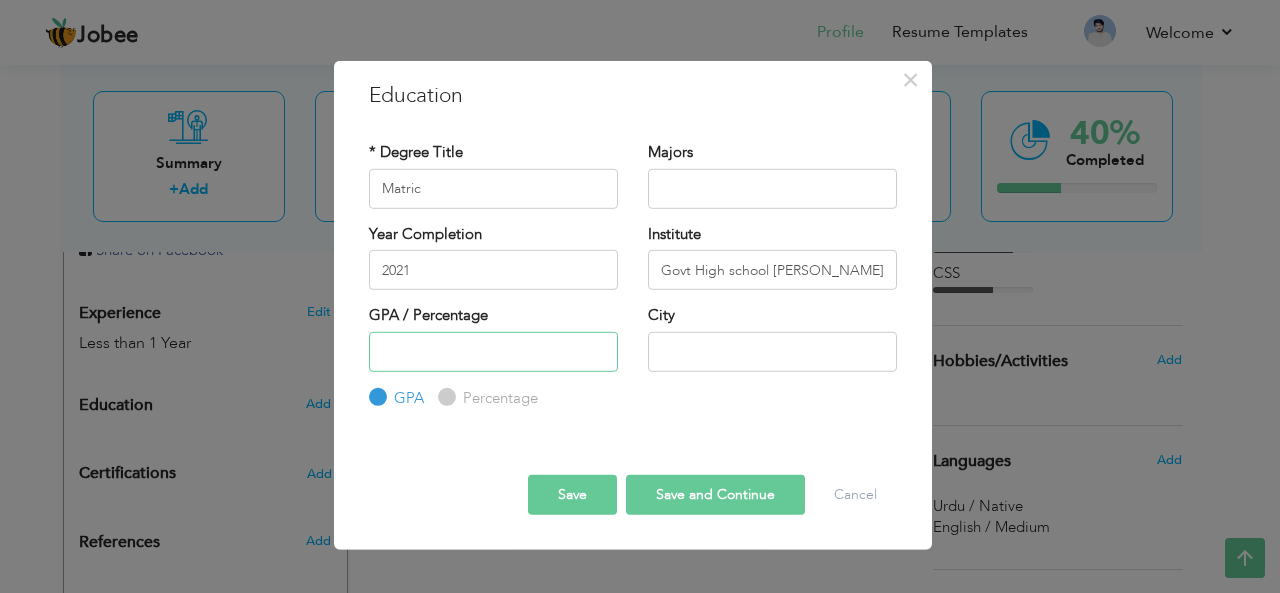 click at bounding box center [493, 351] 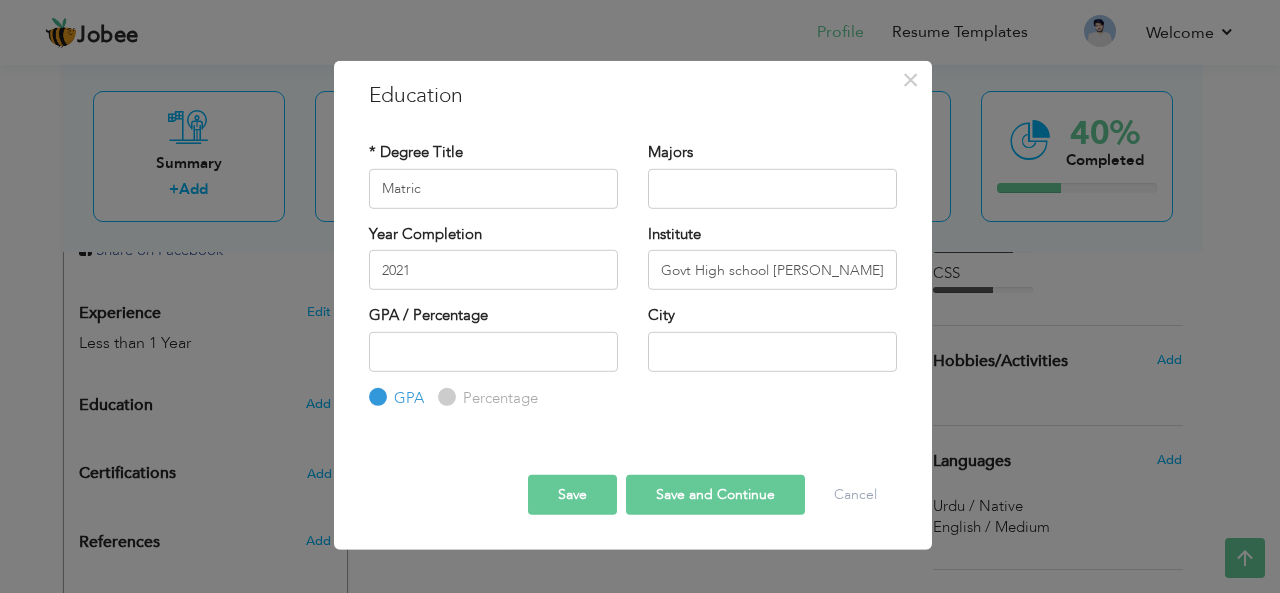 click on "Percentage" at bounding box center [498, 398] 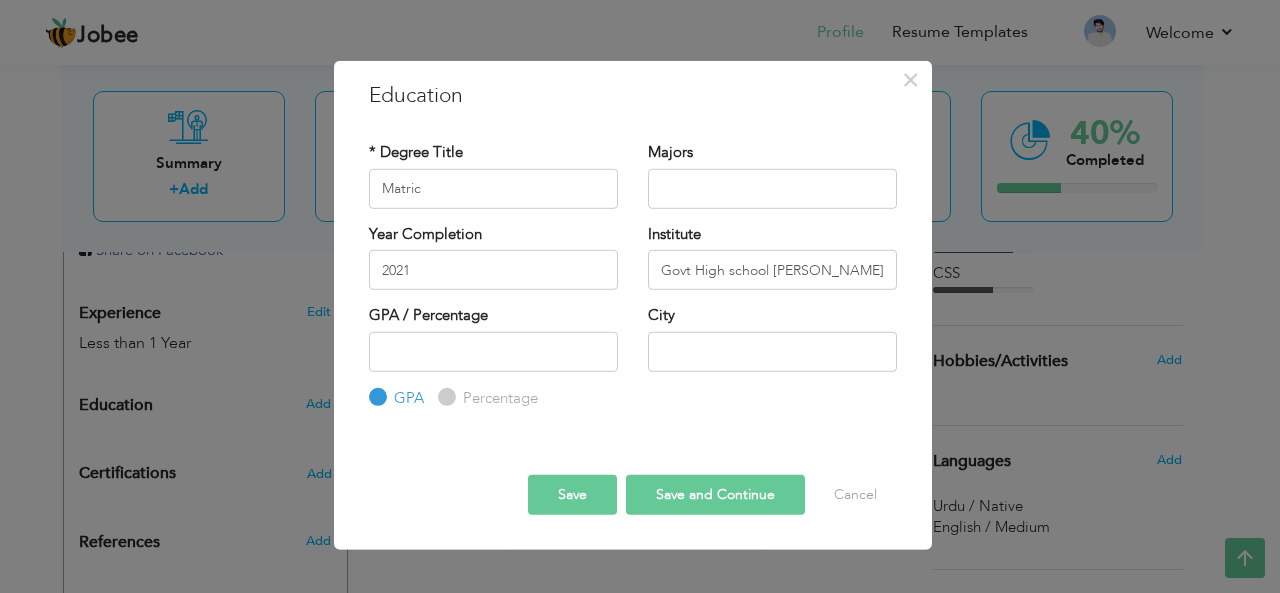 click on "Percentage" at bounding box center (444, 397) 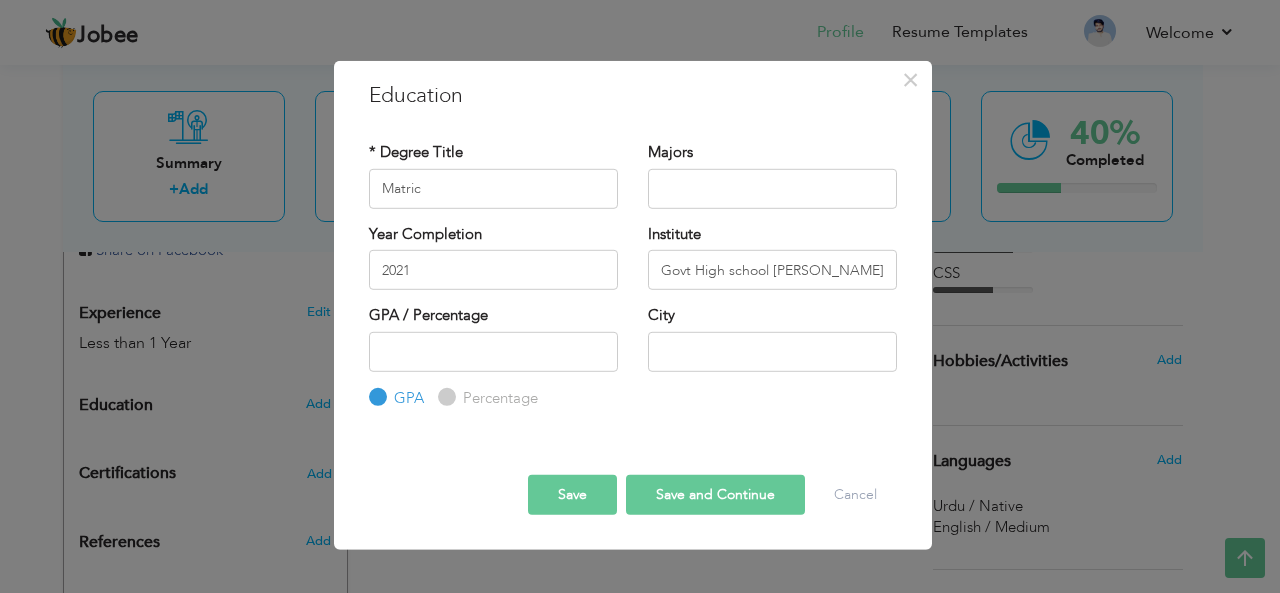 radio on "true" 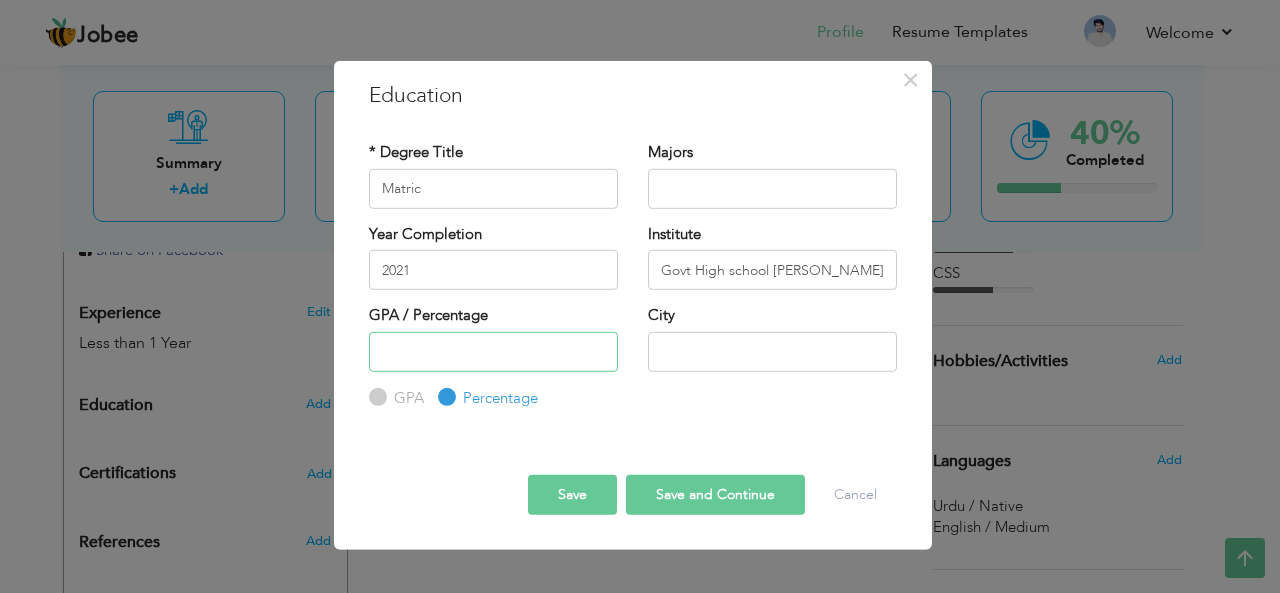 click at bounding box center [493, 351] 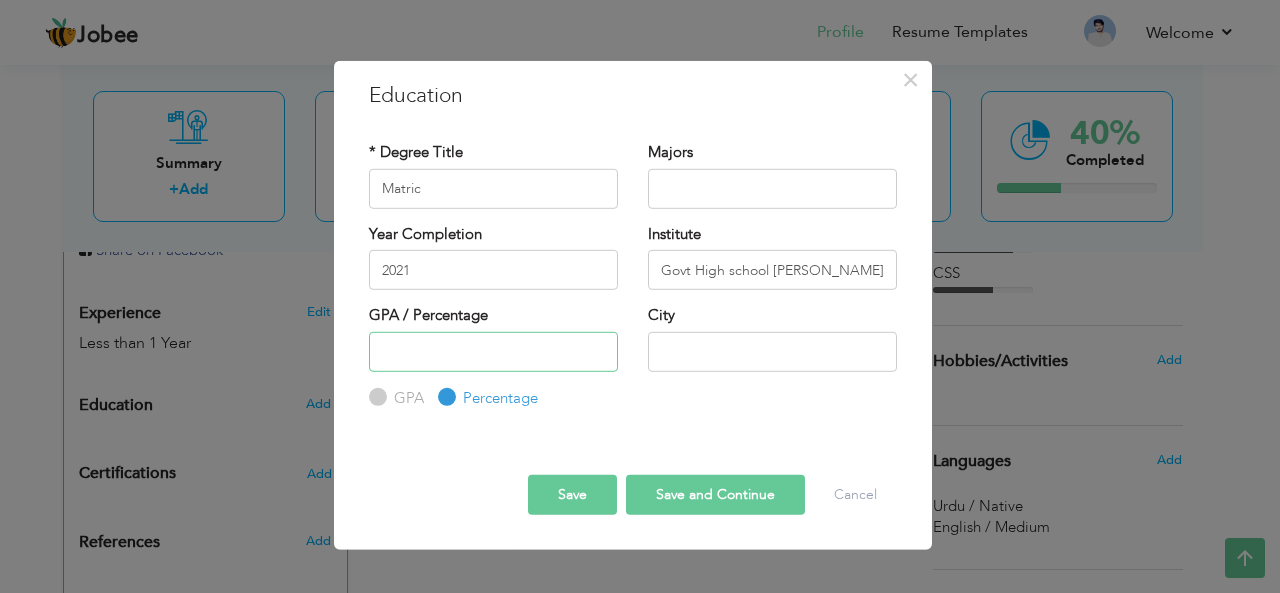 paste on "79" 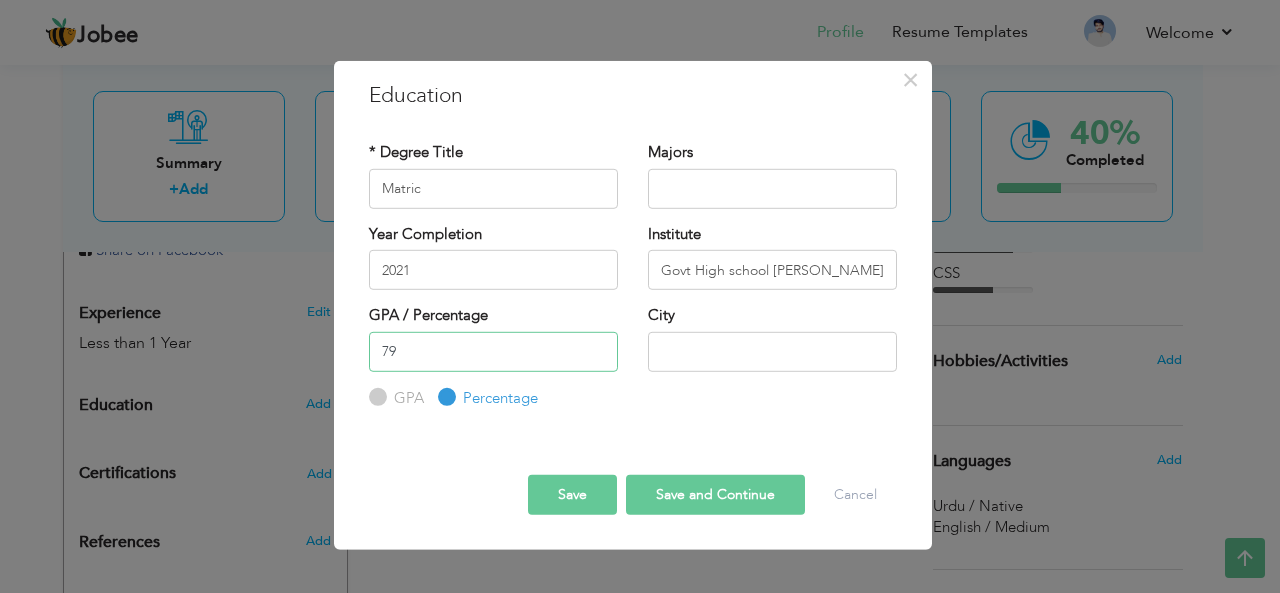 type on "79" 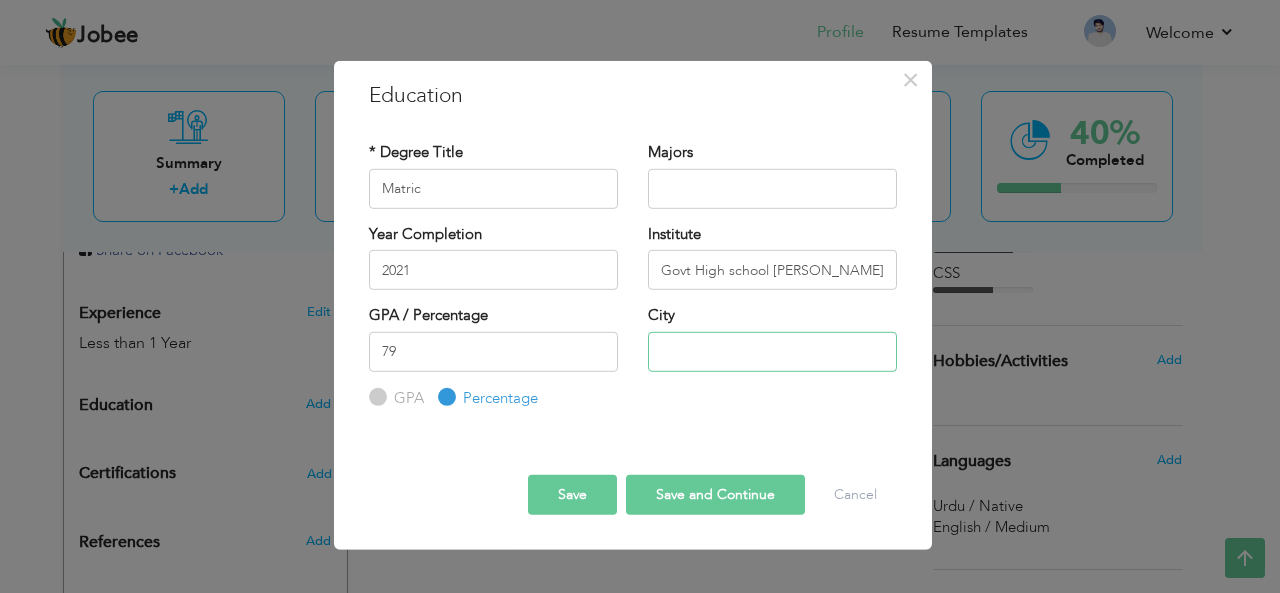 click at bounding box center [772, 351] 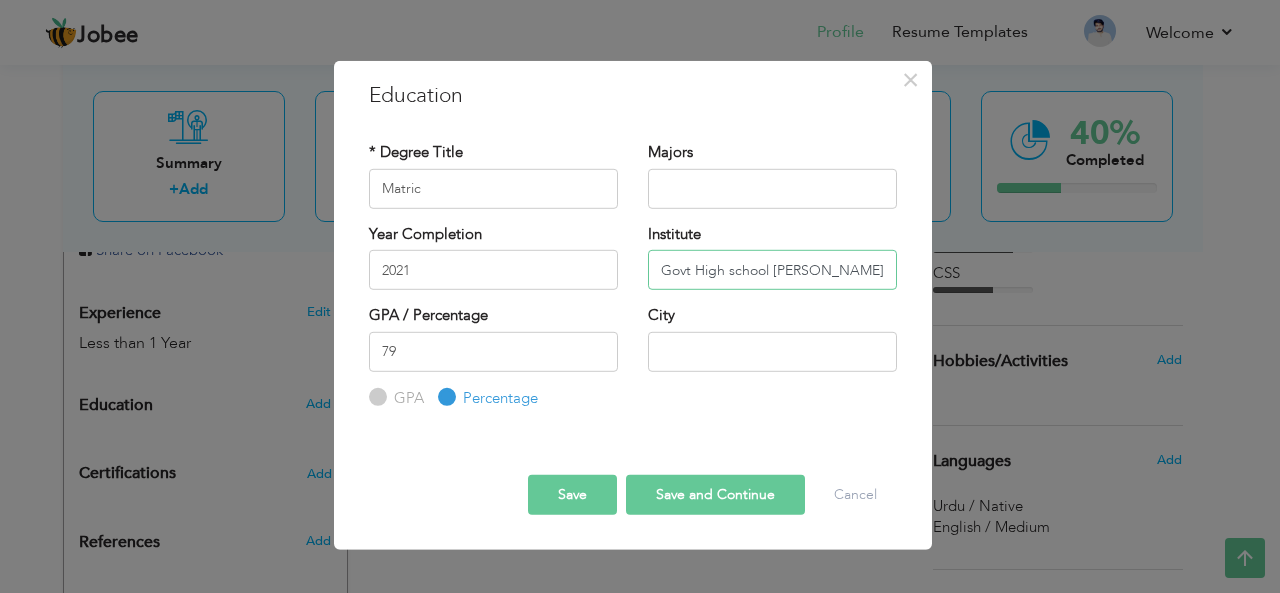 drag, startPoint x: 814, startPoint y: 275, endPoint x: 773, endPoint y: 270, distance: 41.303753 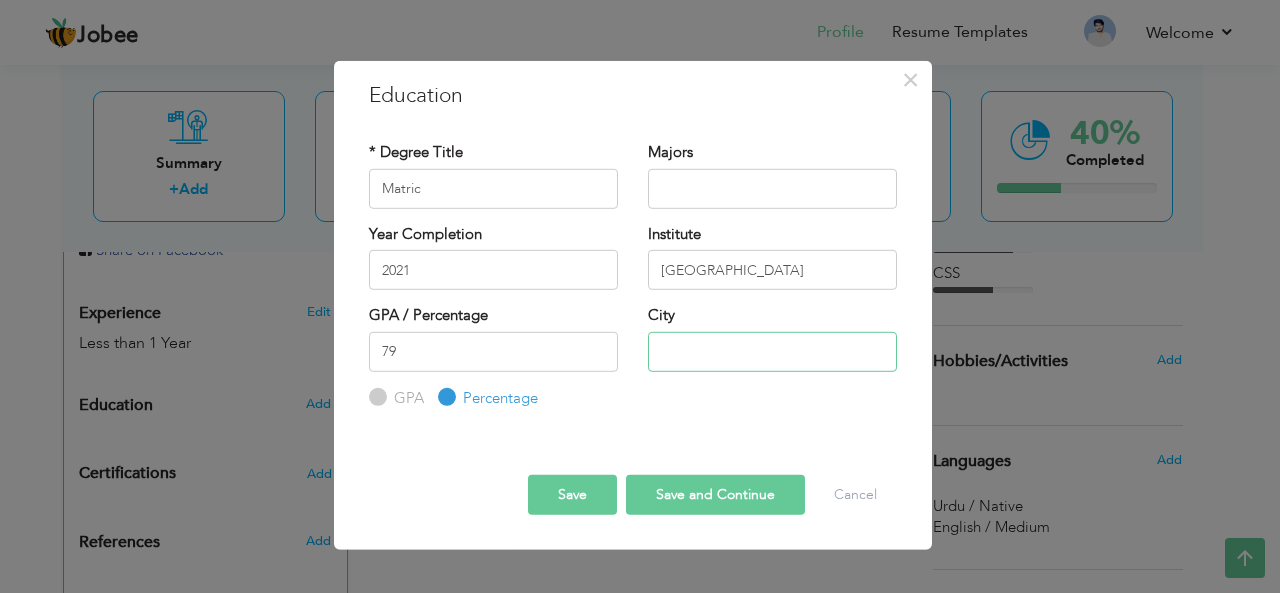 click at bounding box center [772, 351] 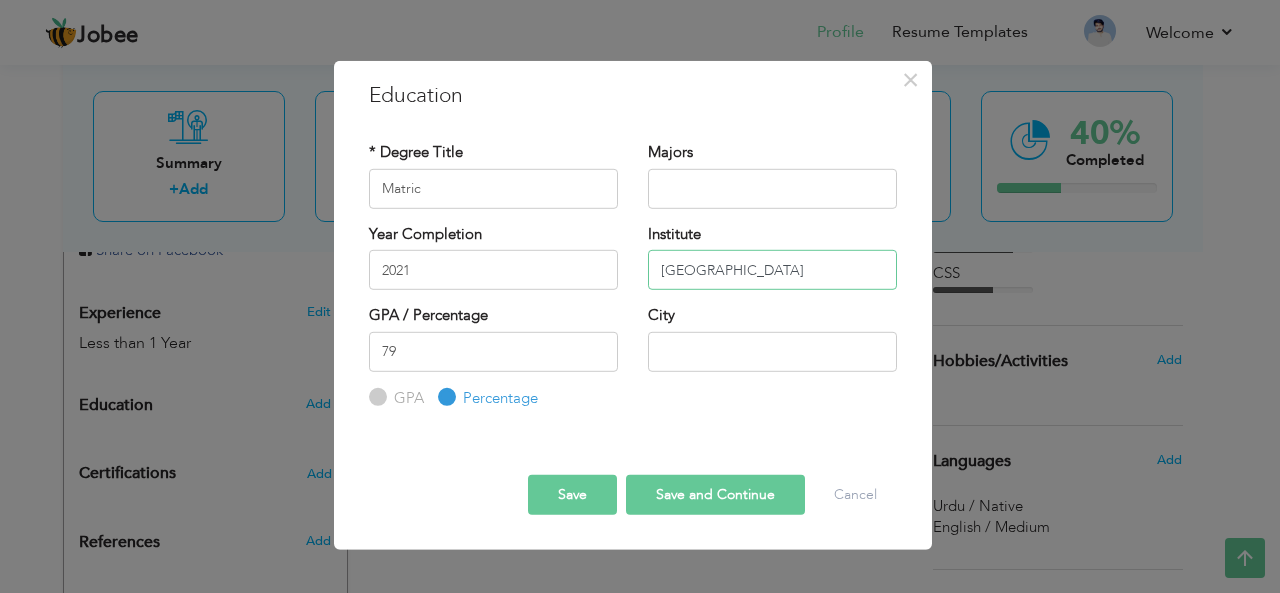 click on "Govt High school" at bounding box center [772, 270] 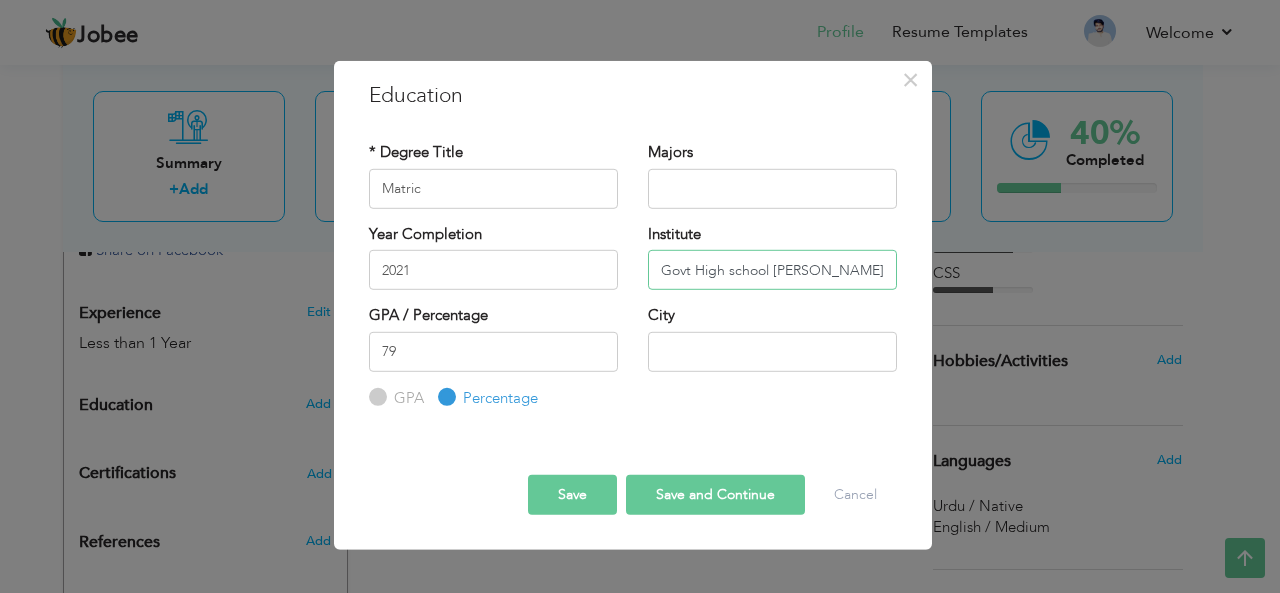 type on "Govt High school [PERSON_NAME]" 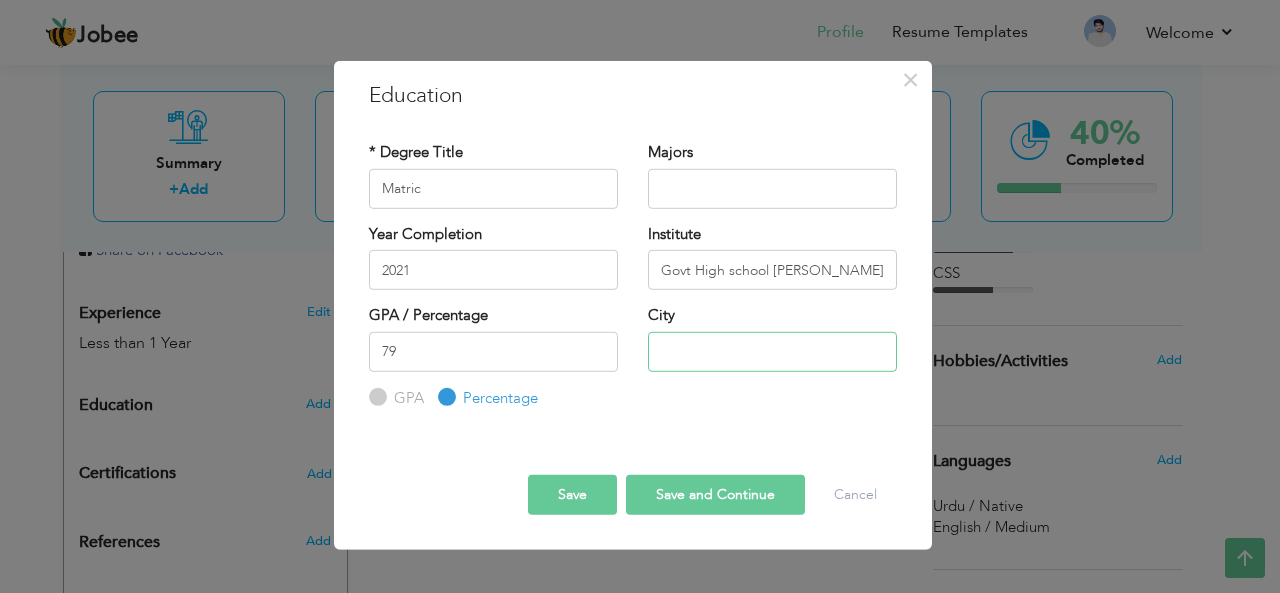 click at bounding box center [772, 351] 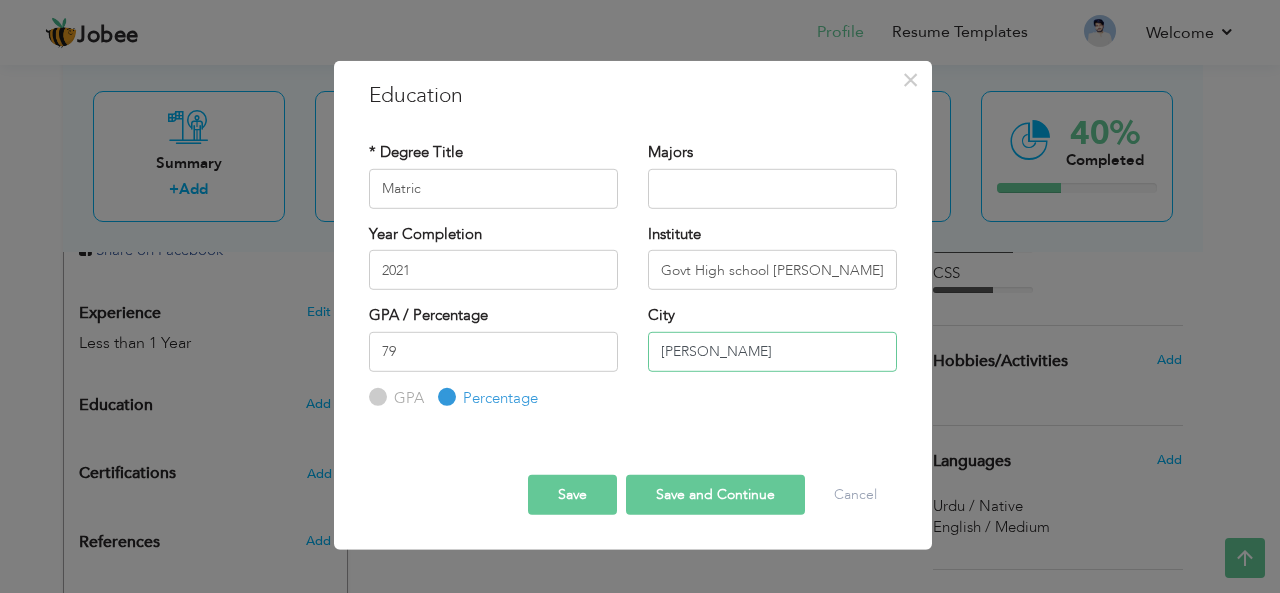type on "[PERSON_NAME]" 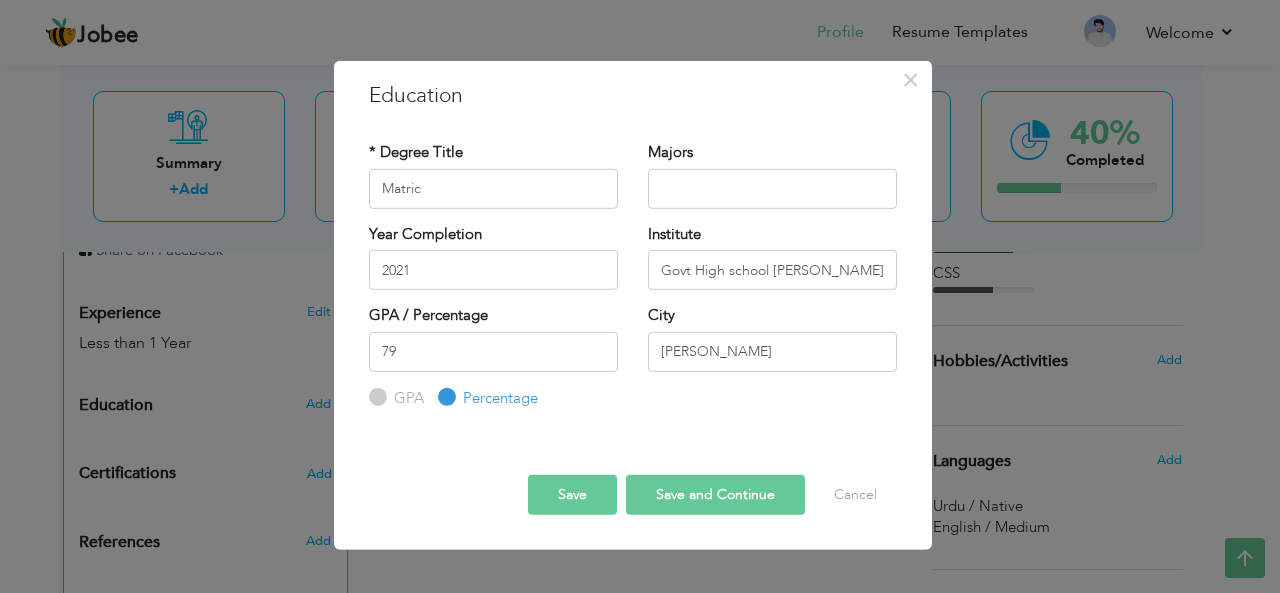 click on "Save and Continue" at bounding box center (715, 495) 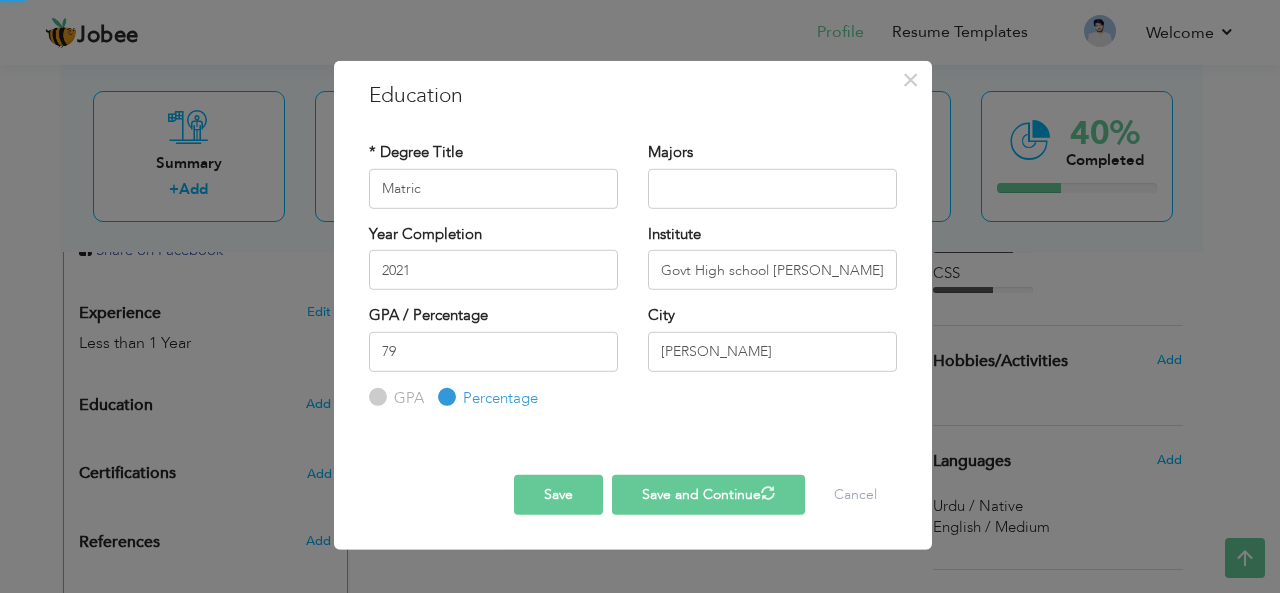 type 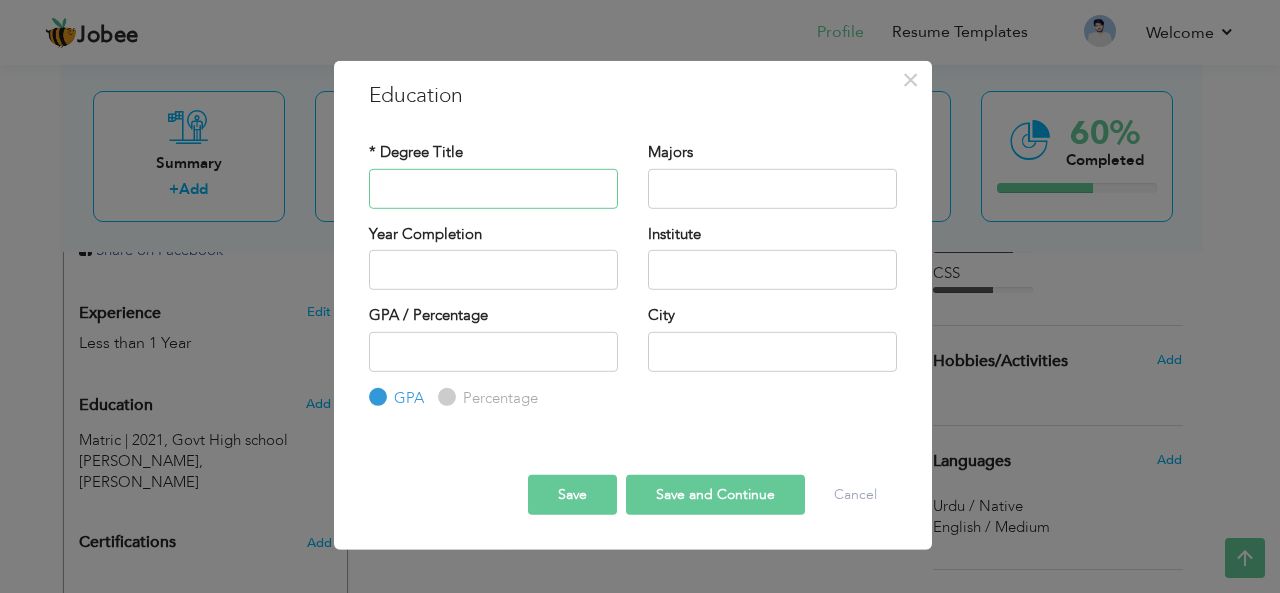 click at bounding box center (493, 188) 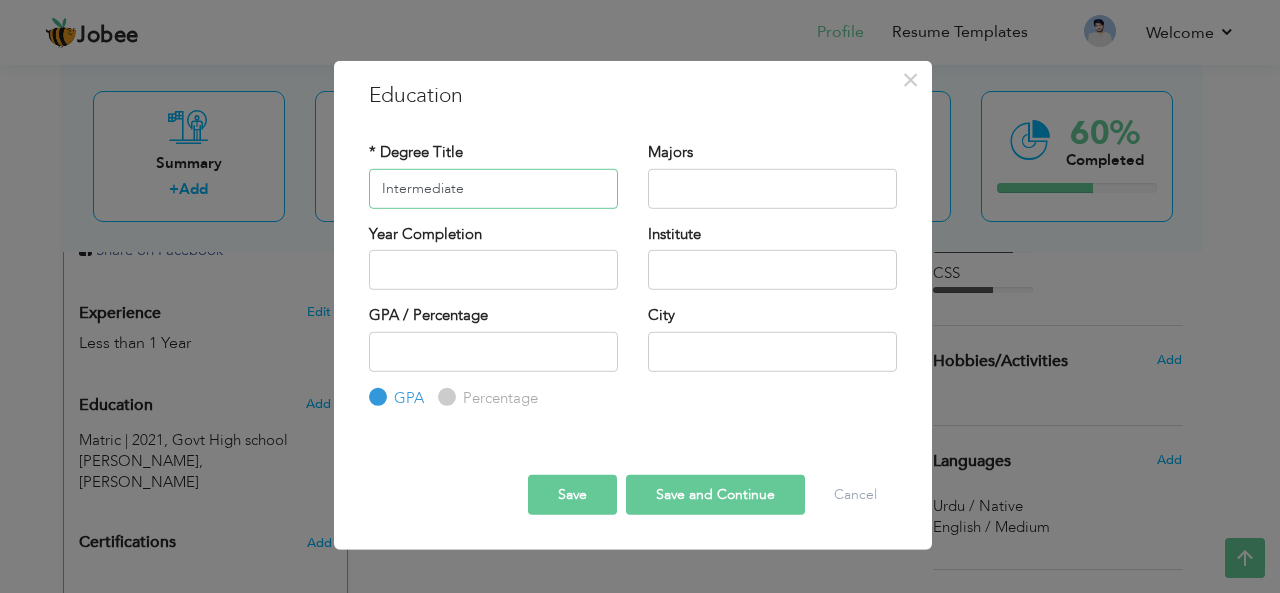 type on "Intermediate" 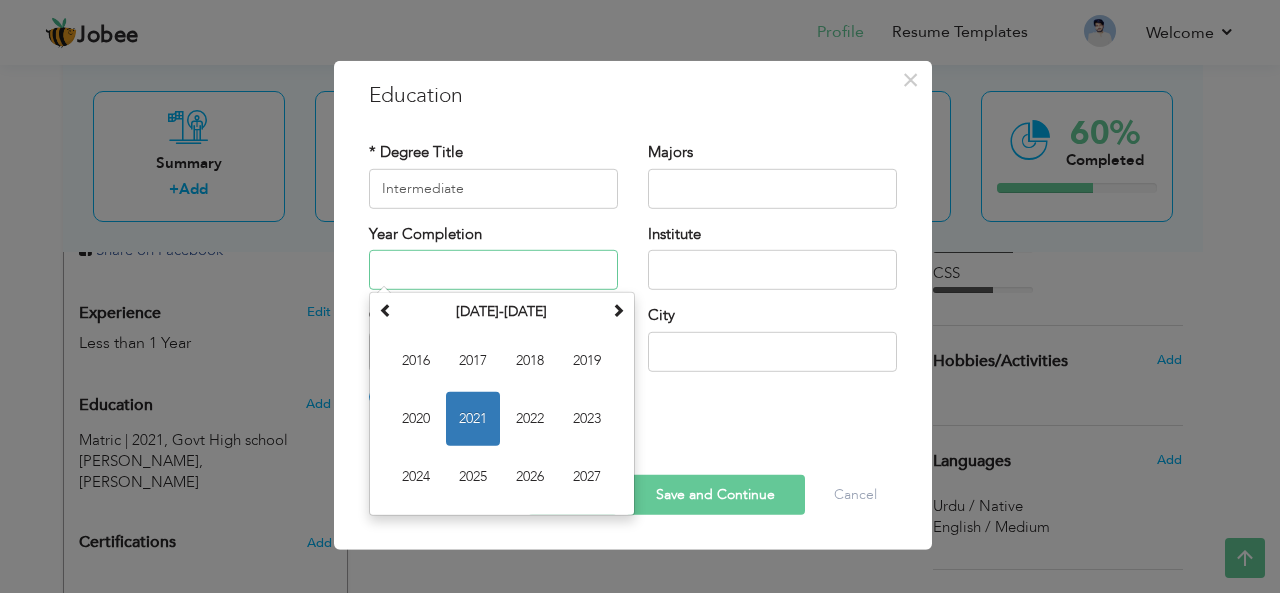 click at bounding box center [493, 270] 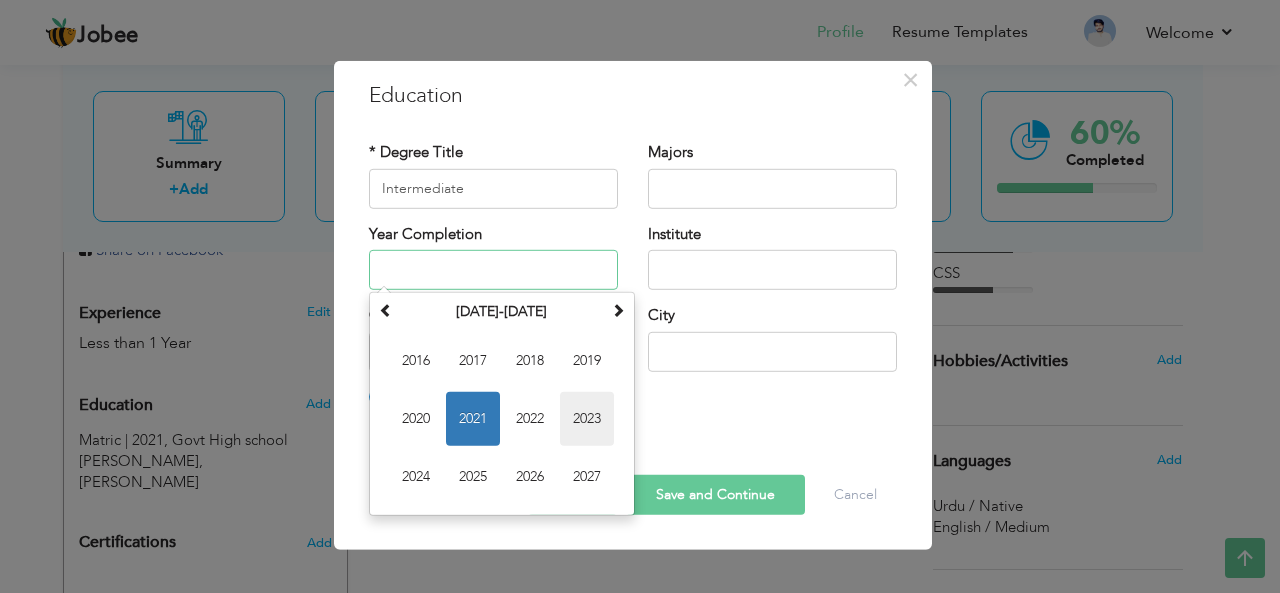 click on "2023" at bounding box center (587, 419) 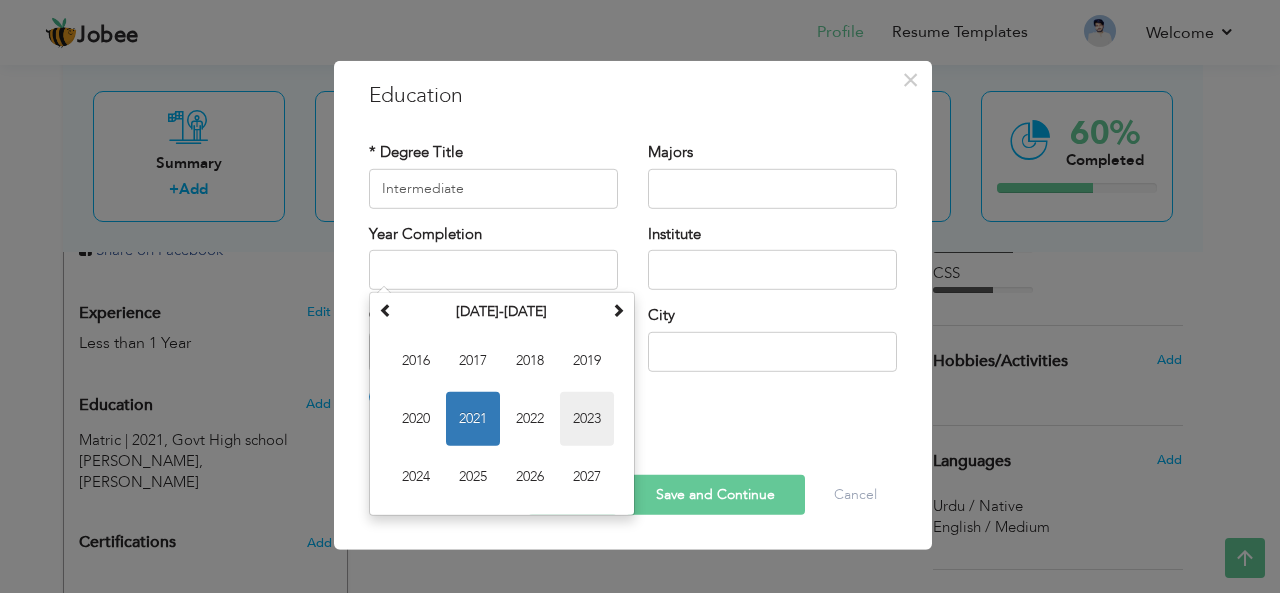type on "2023" 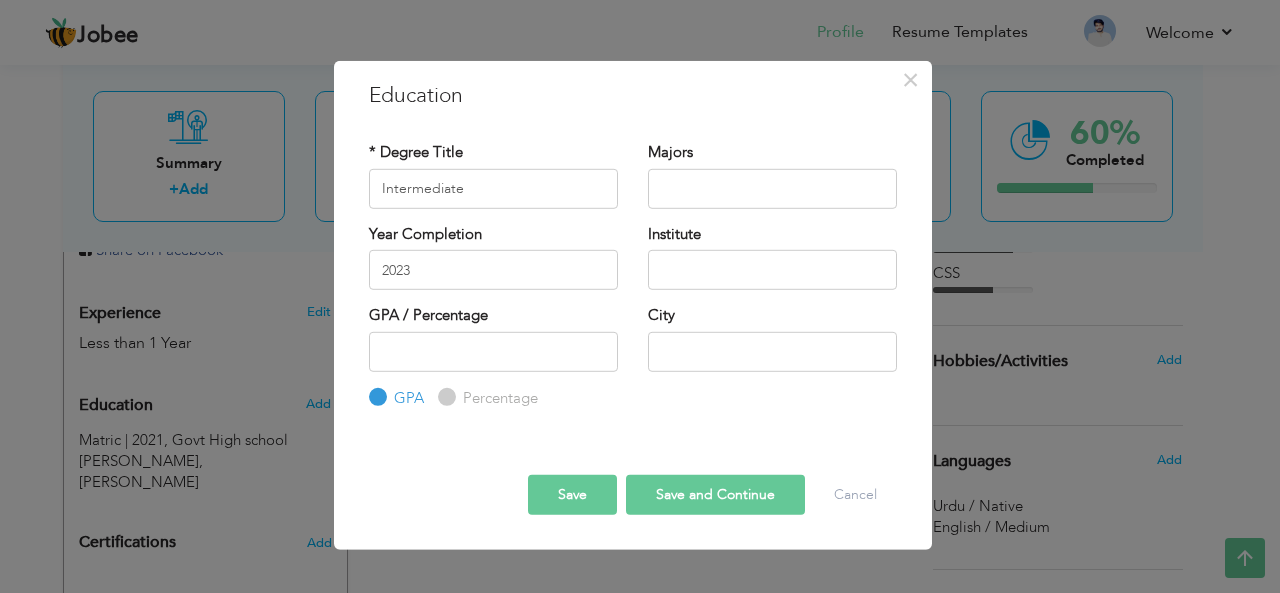 click on "Institute" at bounding box center (674, 233) 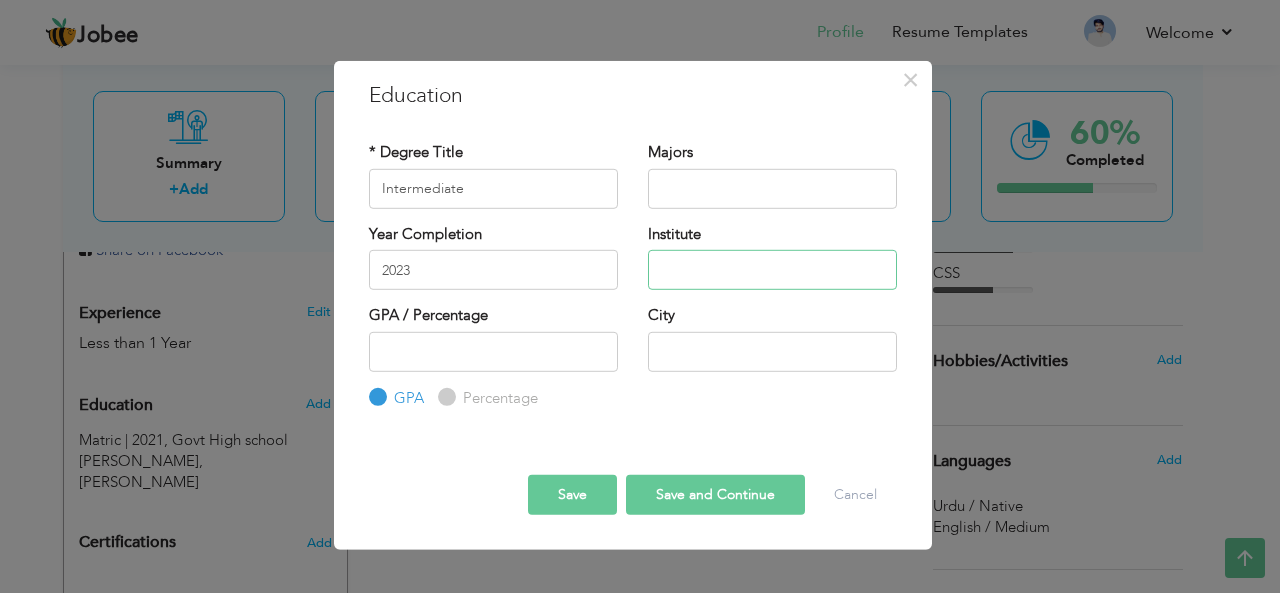 click at bounding box center (772, 270) 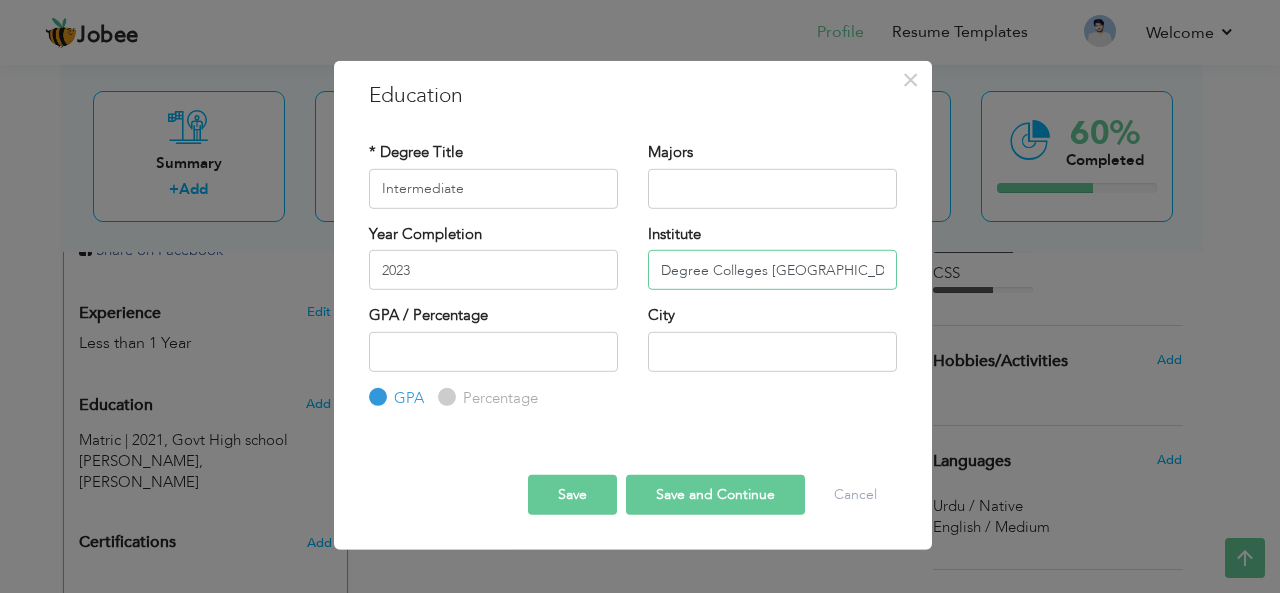 drag, startPoint x: 847, startPoint y: 273, endPoint x: 772, endPoint y: 267, distance: 75.23962 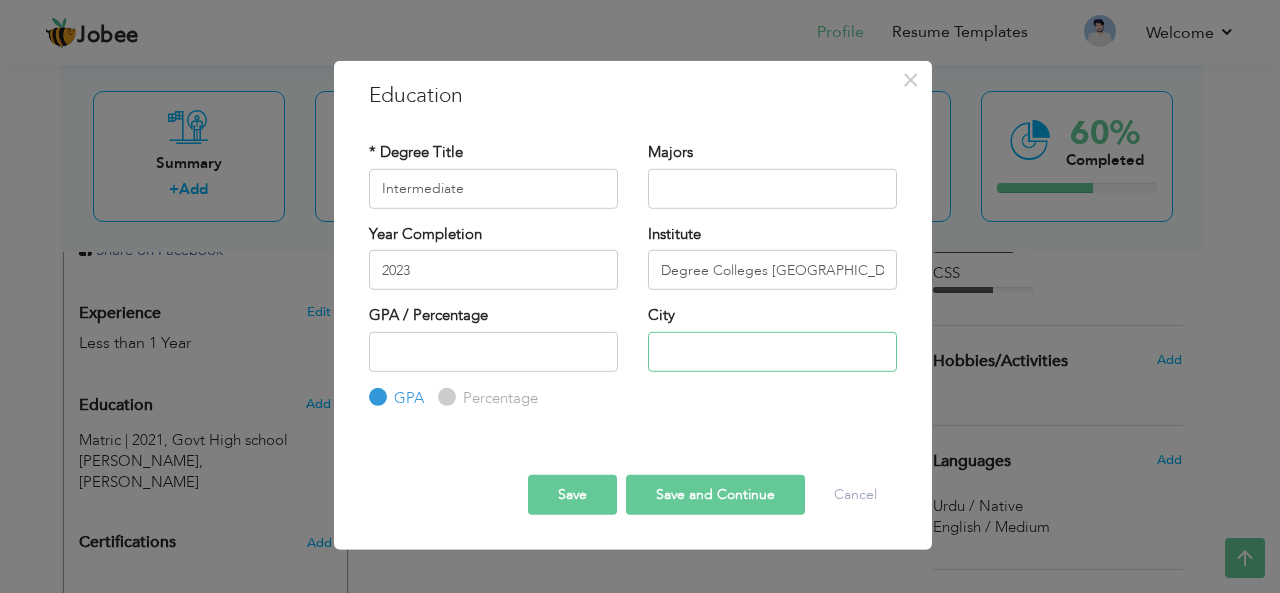 click at bounding box center [772, 351] 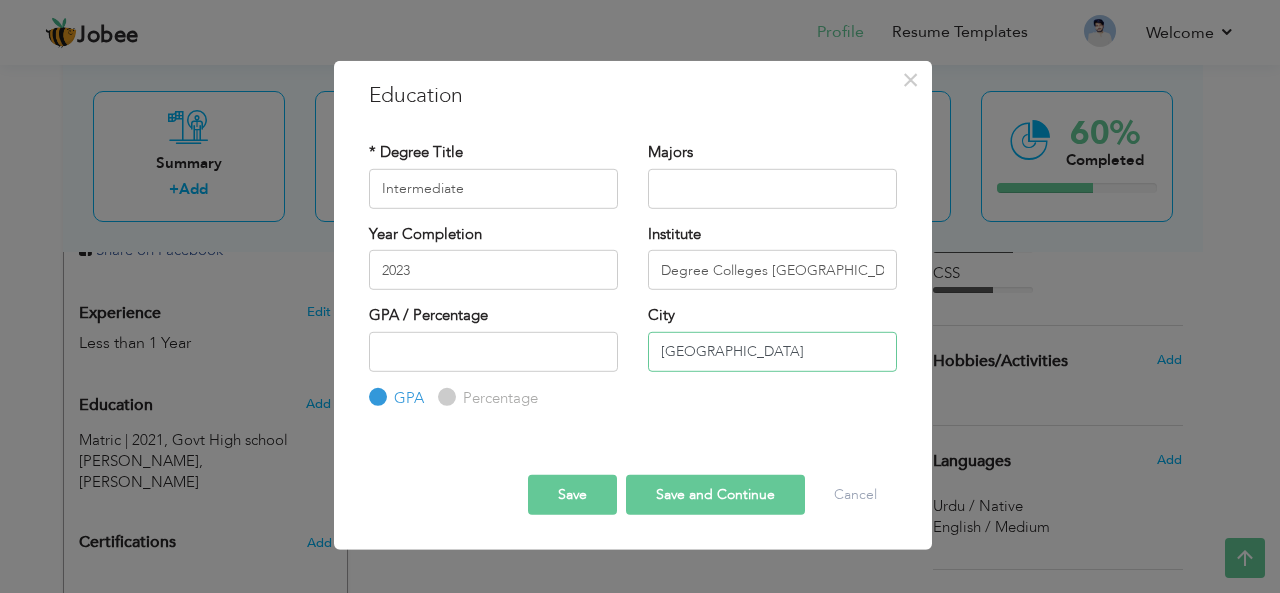 type on "[GEOGRAPHIC_DATA]" 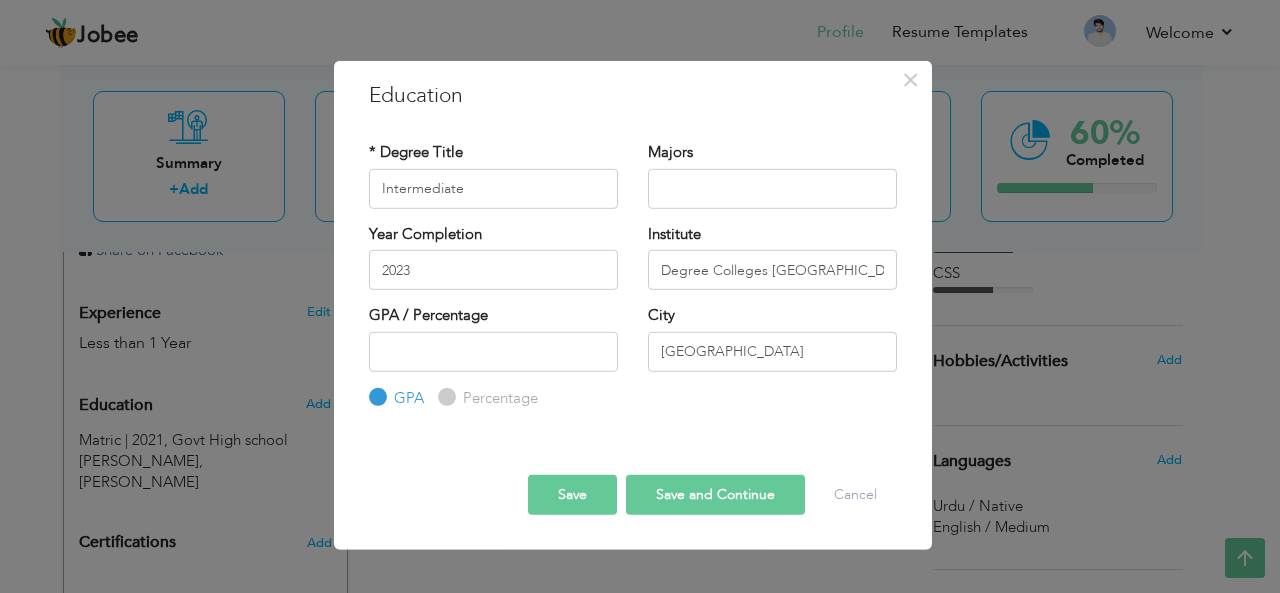 click on "Percentage" at bounding box center (444, 397) 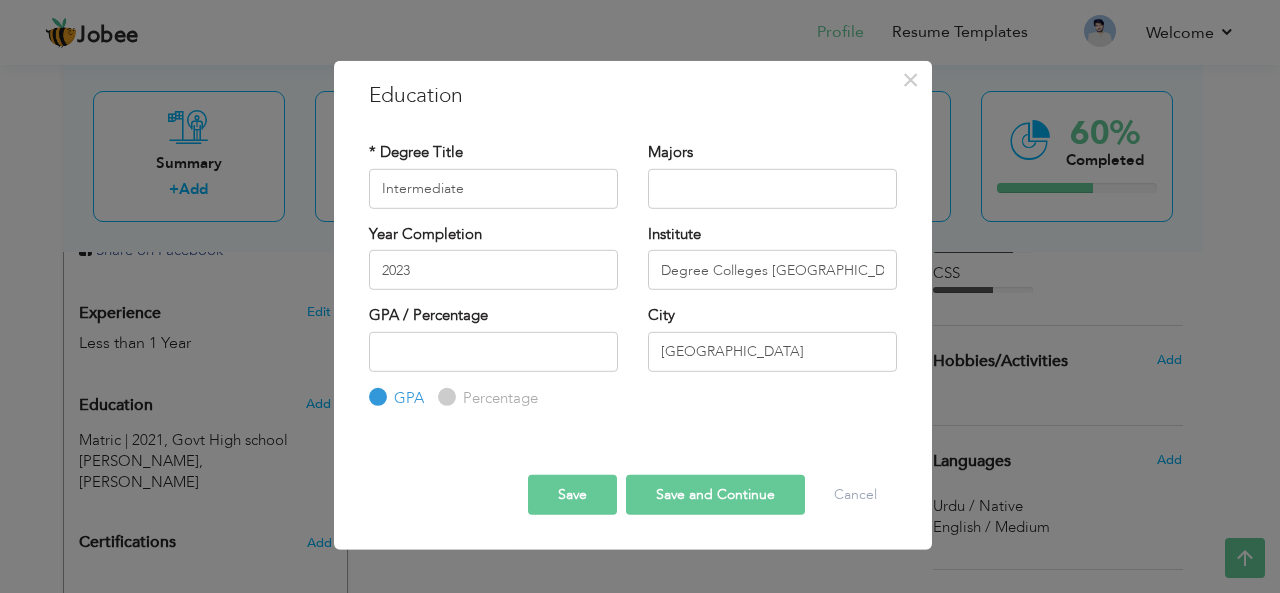 radio on "true" 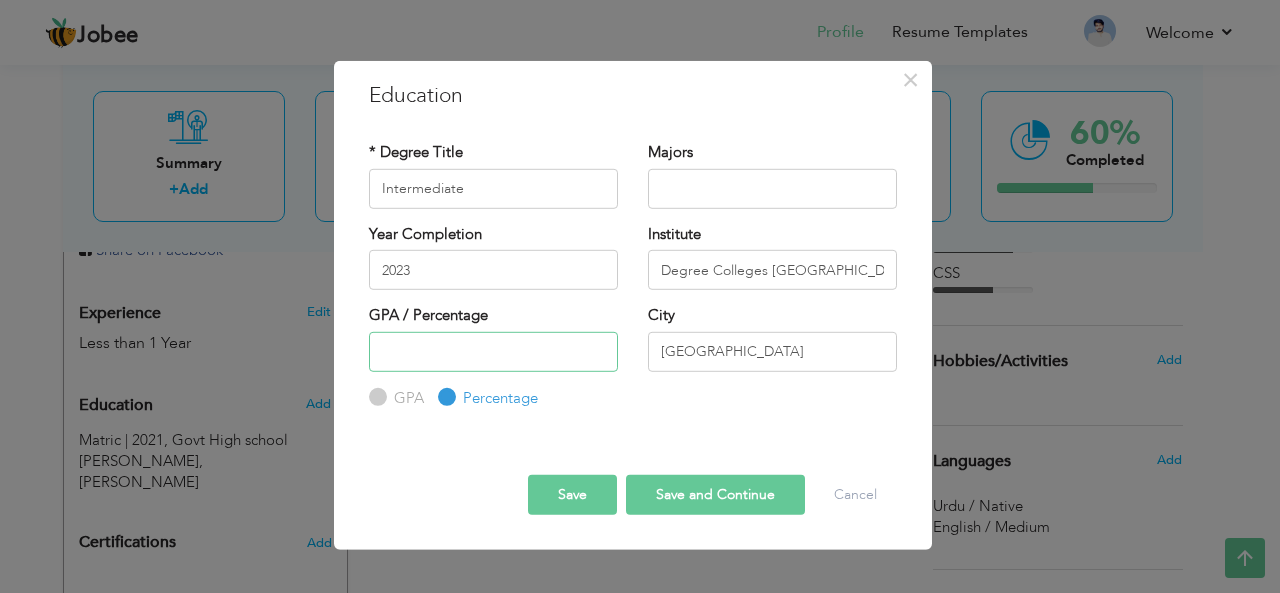 click at bounding box center (493, 351) 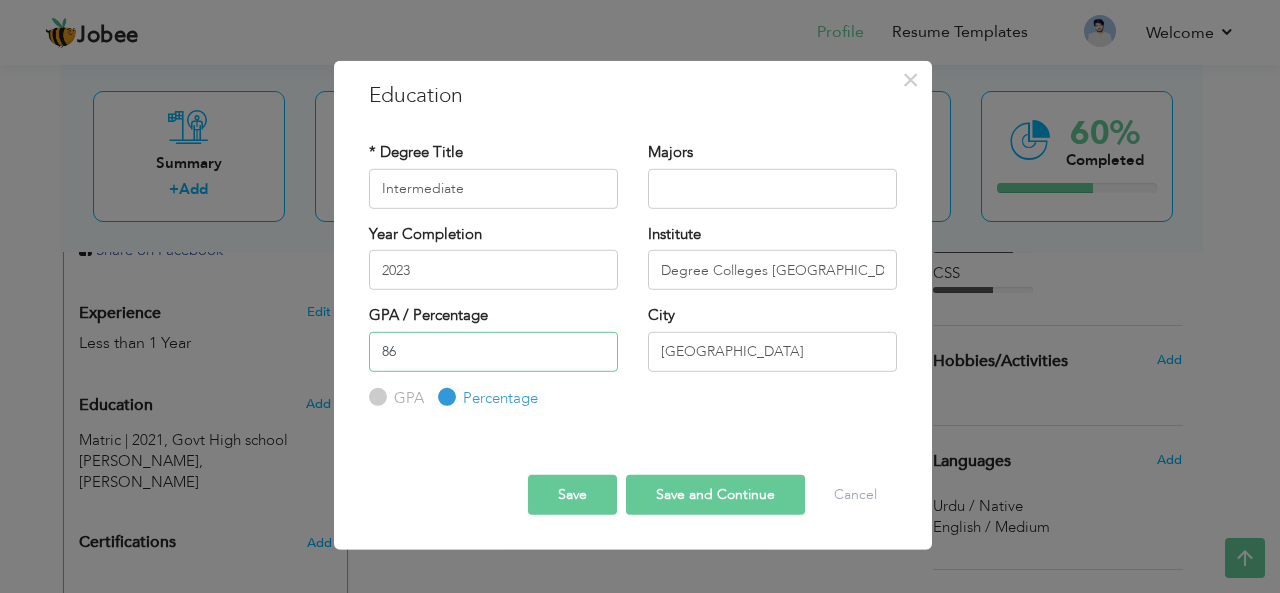 type on "86" 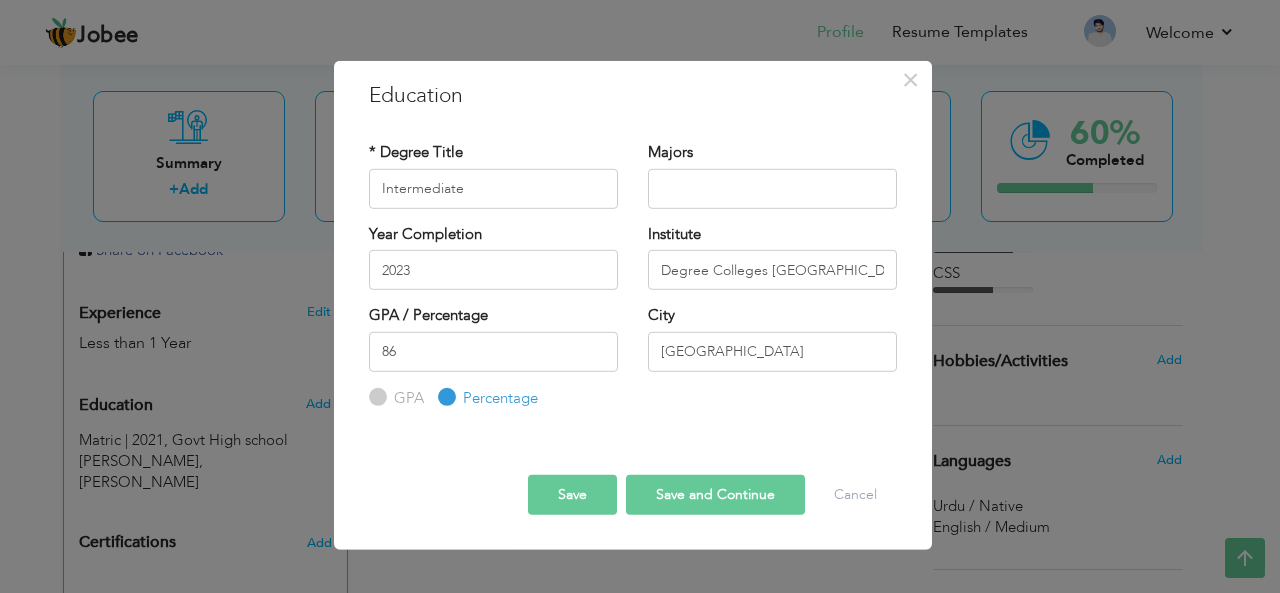 click on "Save" at bounding box center [572, 495] 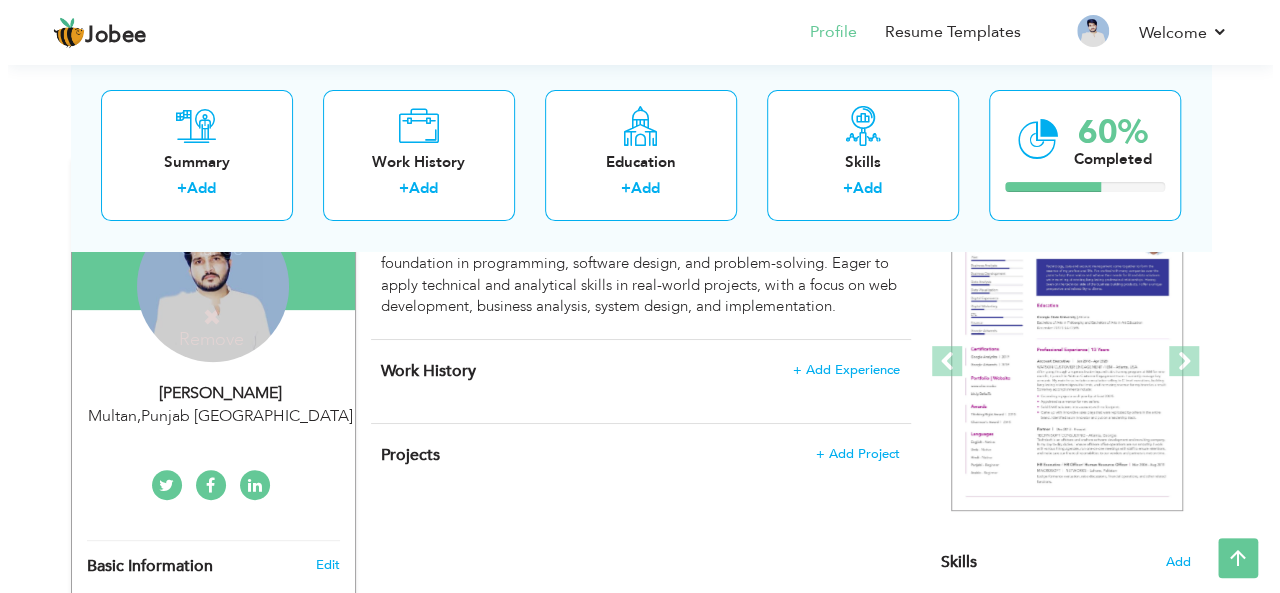 scroll, scrollTop: 200, scrollLeft: 0, axis: vertical 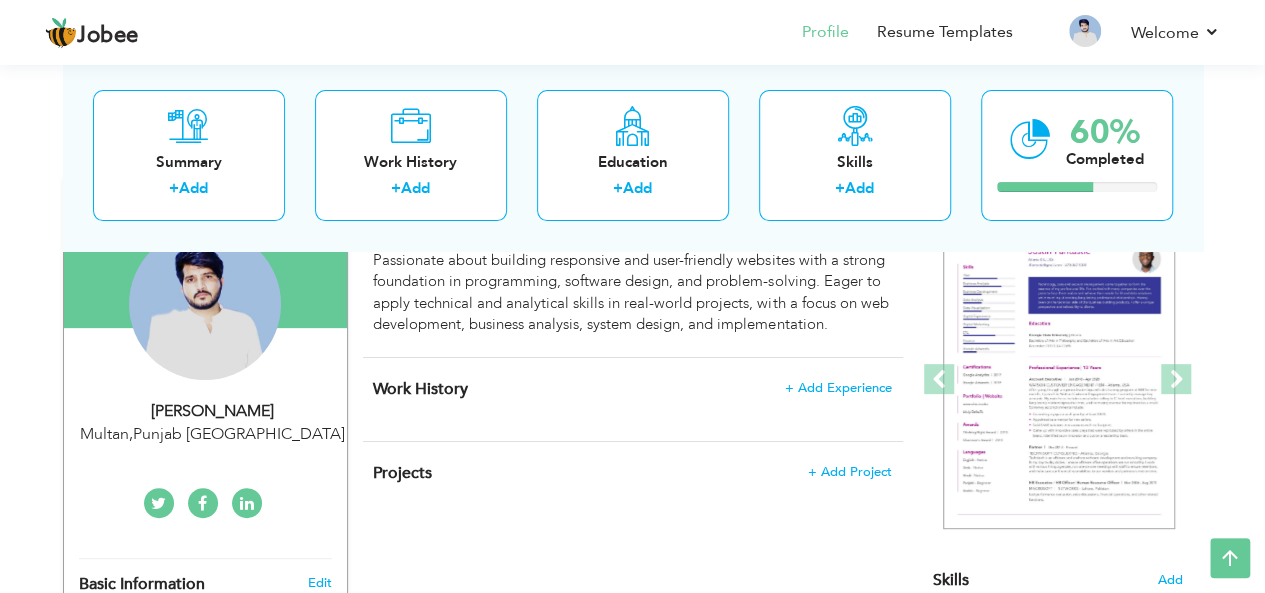 click on "Kashif Akram" at bounding box center (213, 411) 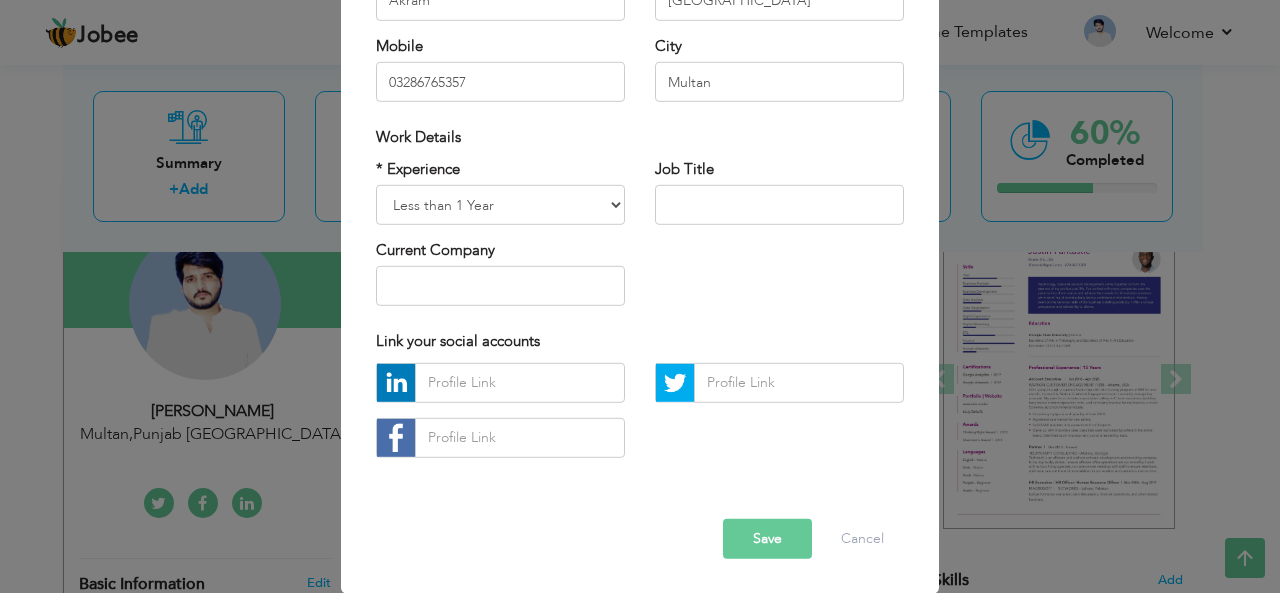 scroll, scrollTop: 0, scrollLeft: 0, axis: both 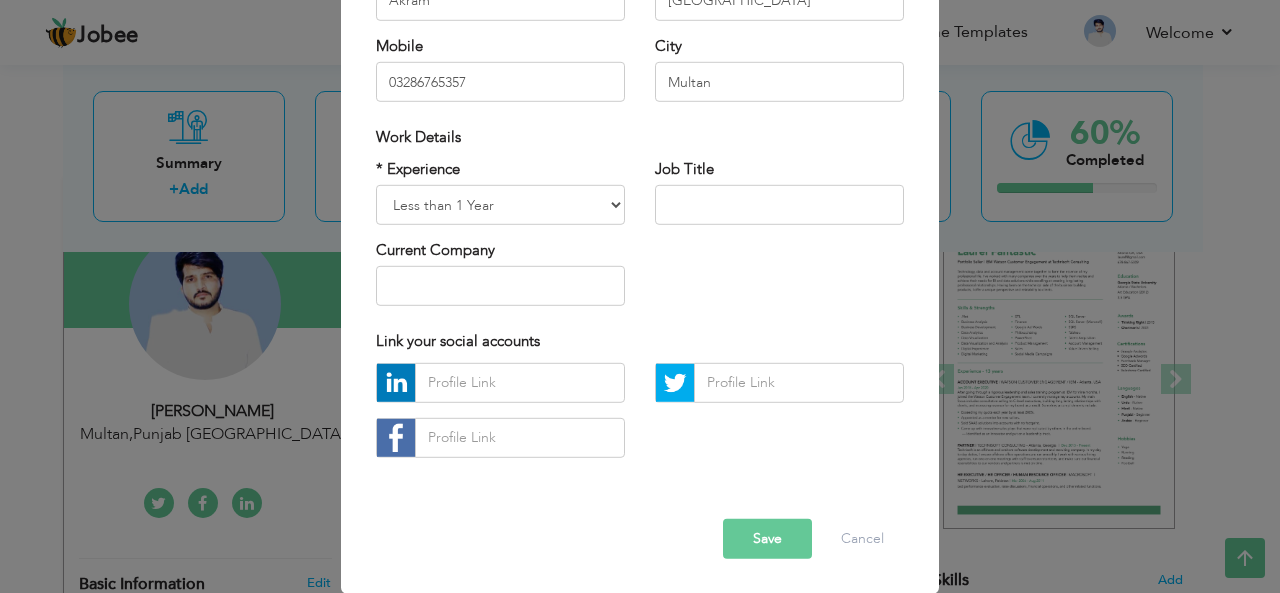 click on "Save" at bounding box center [767, 539] 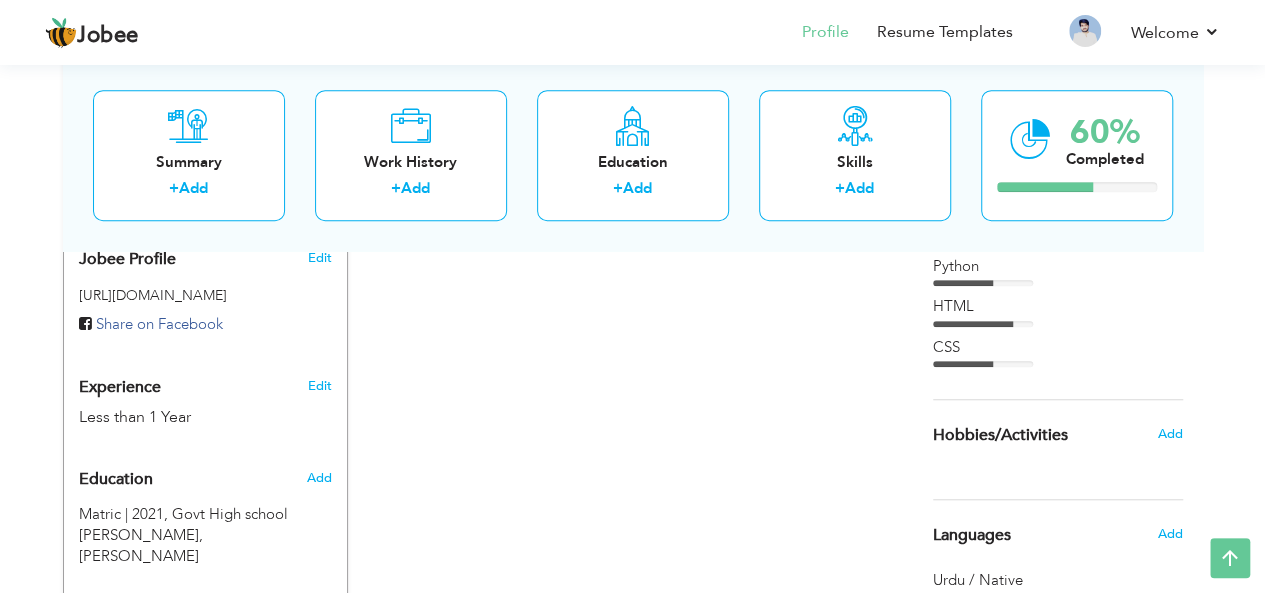 scroll, scrollTop: 498, scrollLeft: 0, axis: vertical 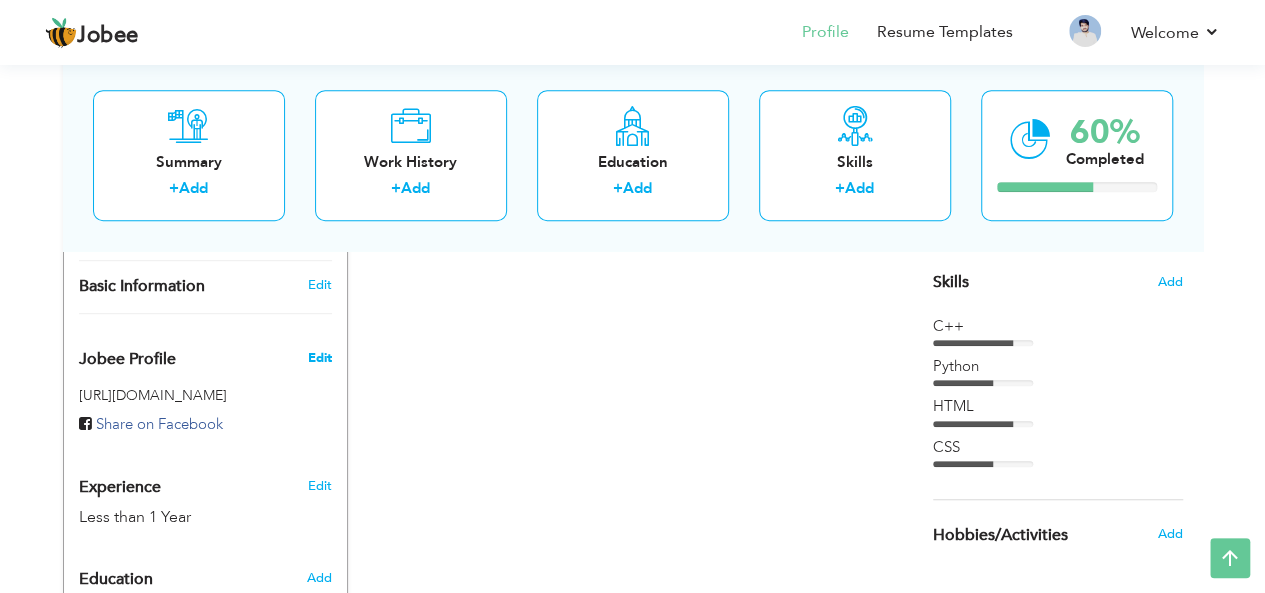 click on "Edit" at bounding box center [319, 358] 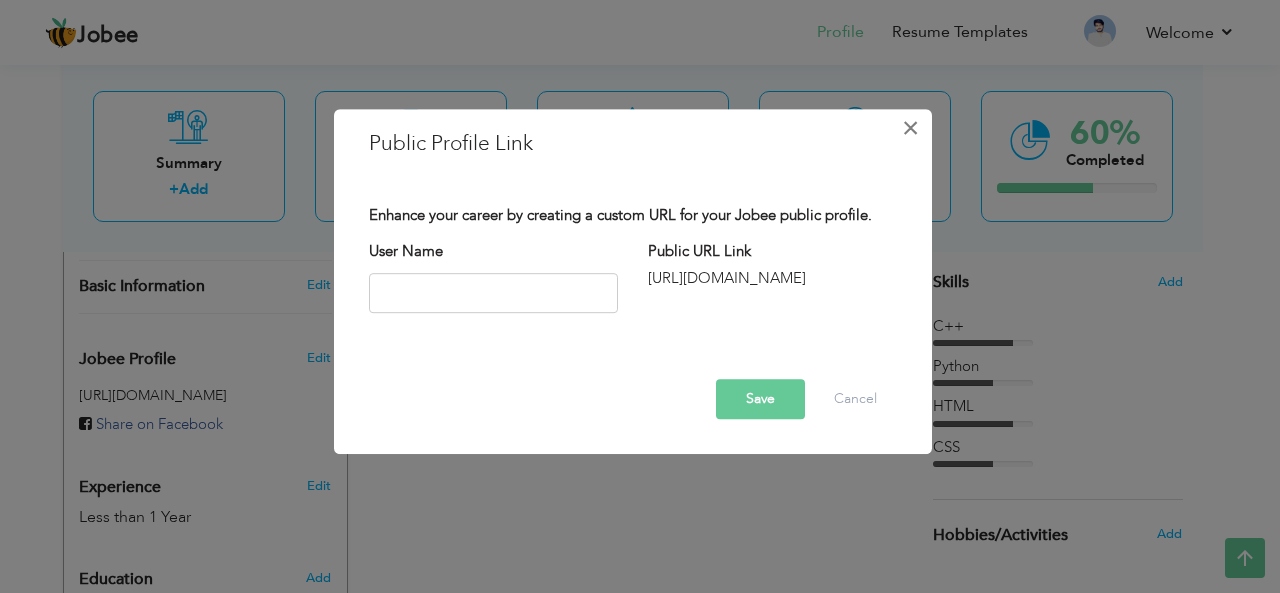 click on "×" at bounding box center (910, 128) 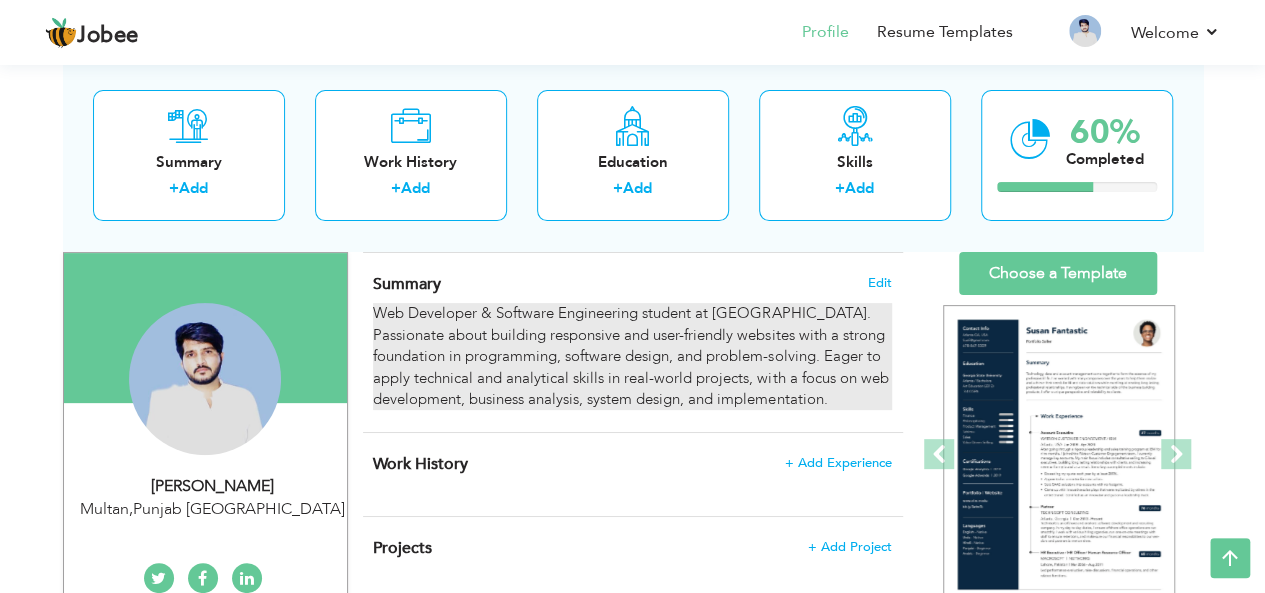 scroll, scrollTop: 98, scrollLeft: 0, axis: vertical 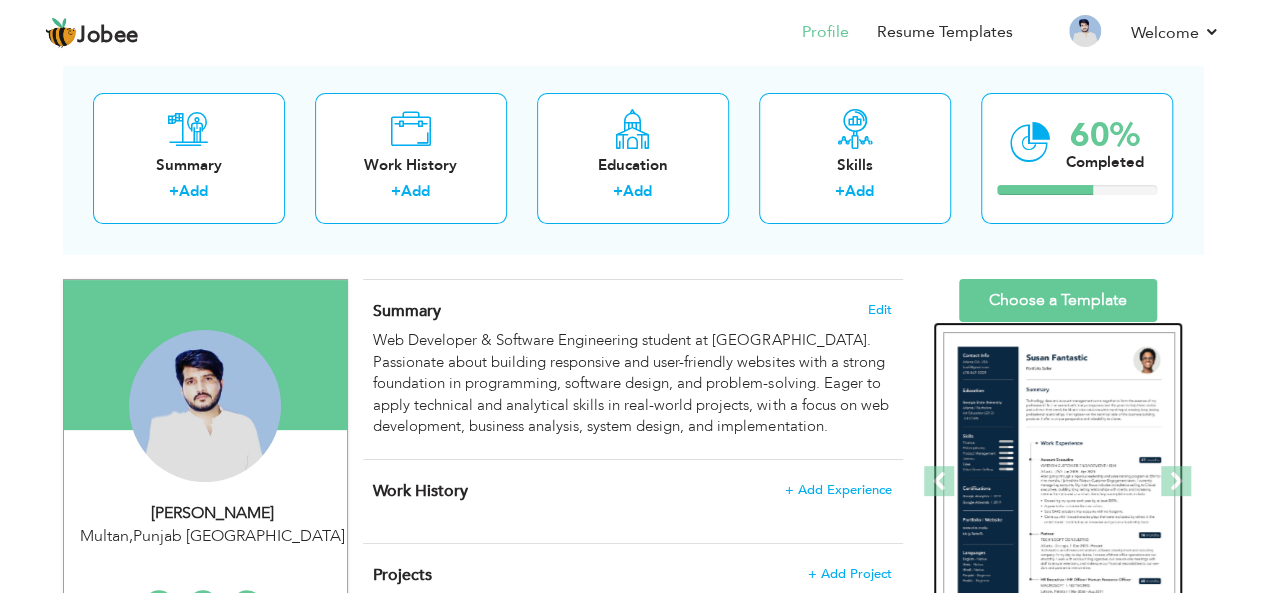 click at bounding box center [1059, 482] 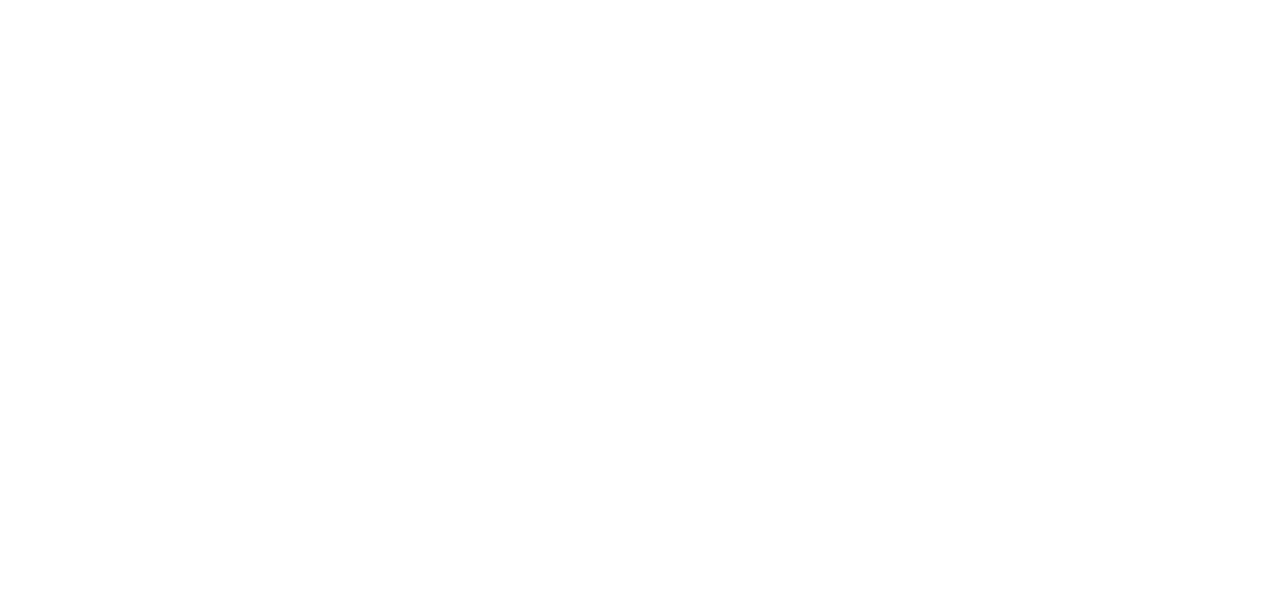 scroll, scrollTop: 0, scrollLeft: 0, axis: both 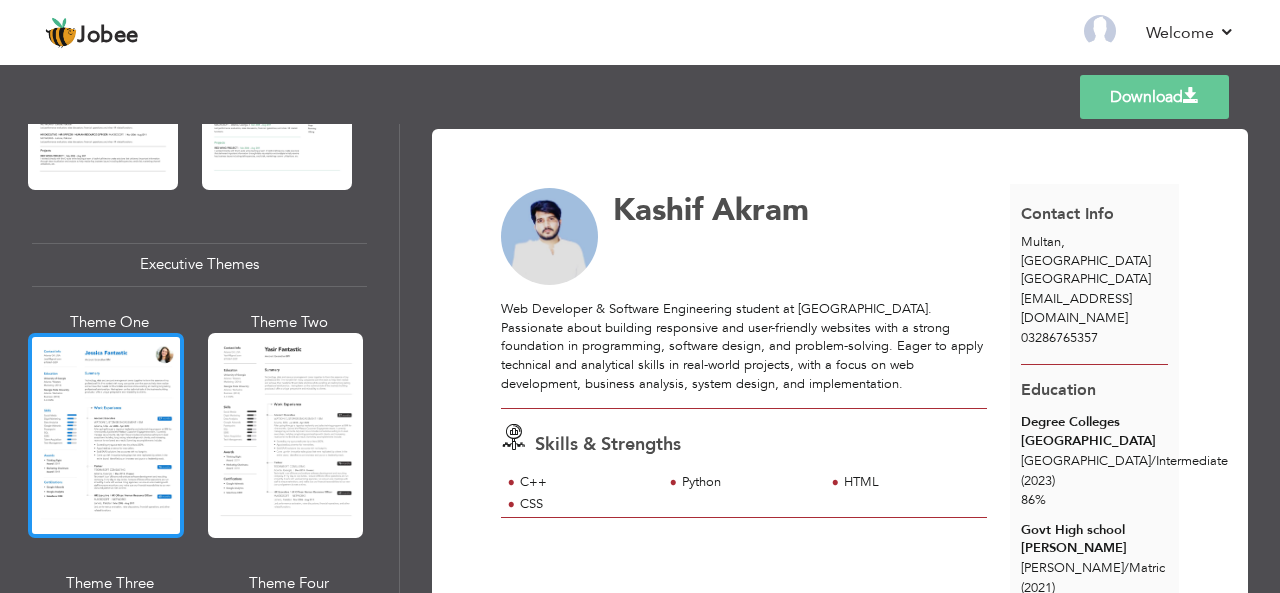 click at bounding box center (106, 435) 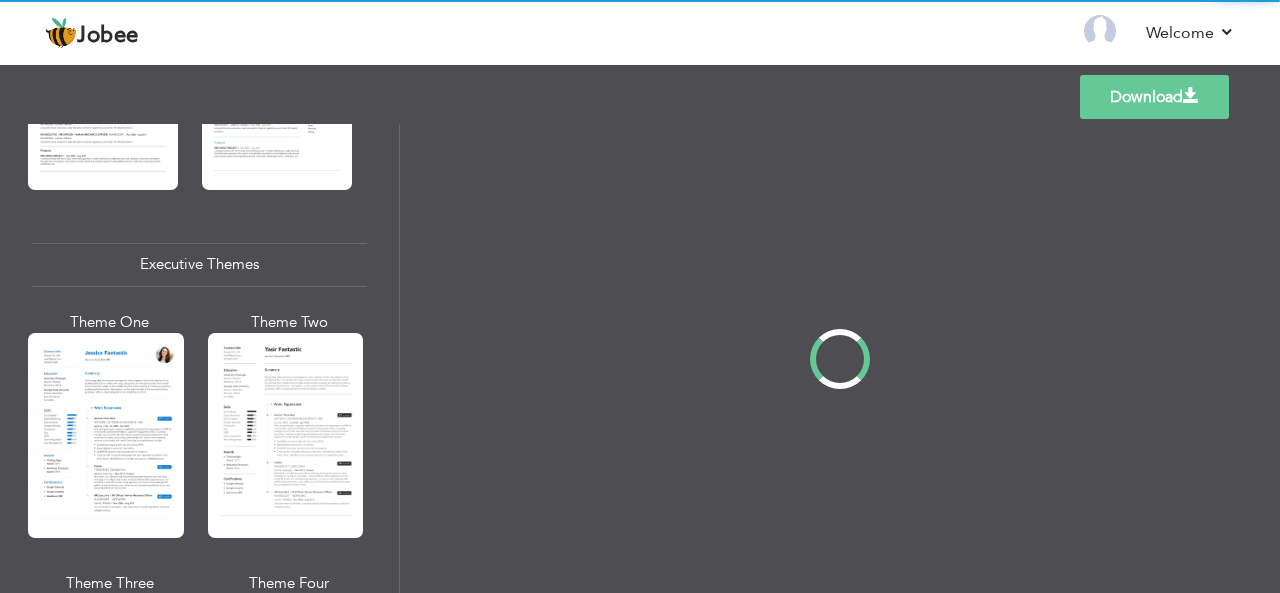 scroll, scrollTop: 1399, scrollLeft: 0, axis: vertical 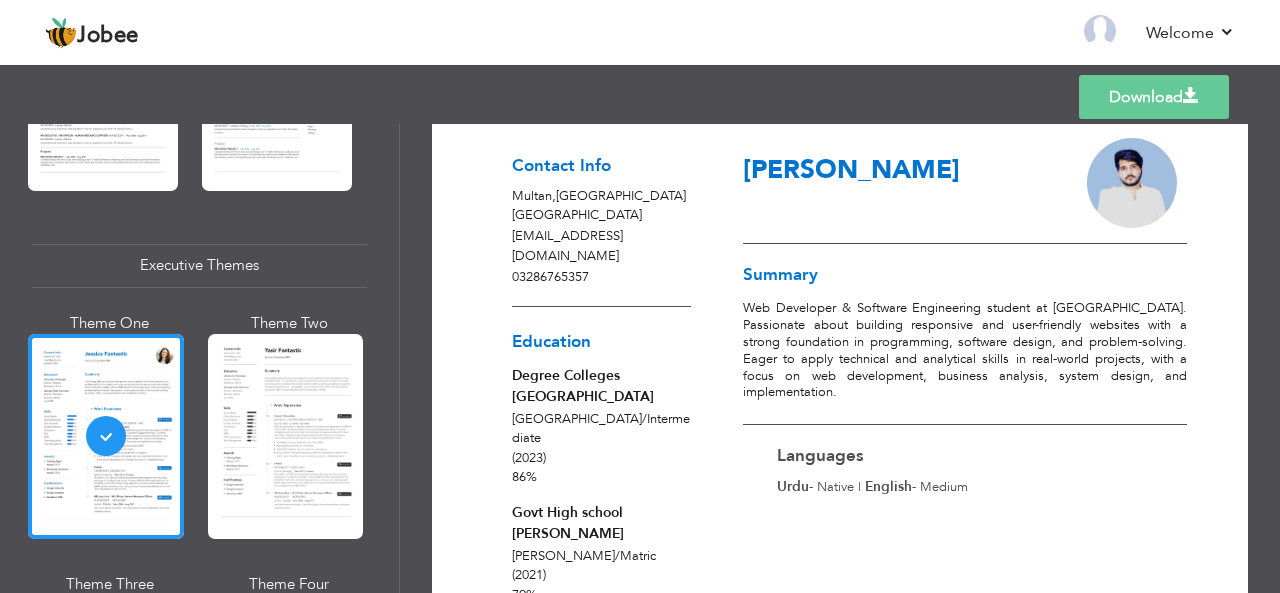 click on "Download" at bounding box center (1154, 97) 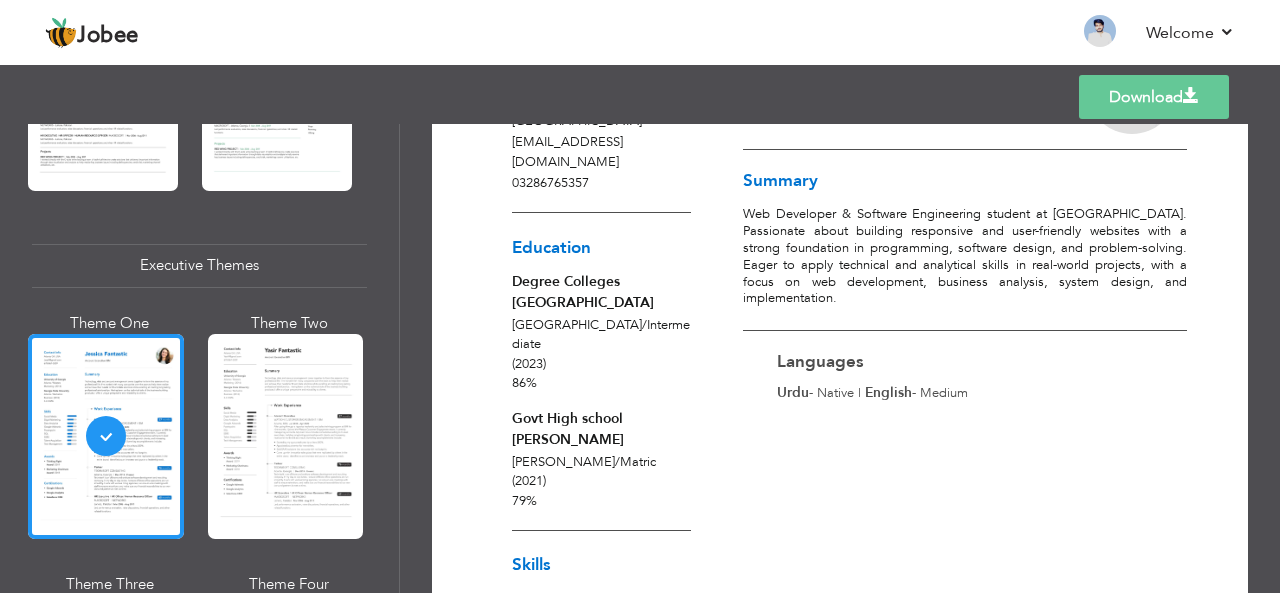 scroll, scrollTop: 246, scrollLeft: 0, axis: vertical 